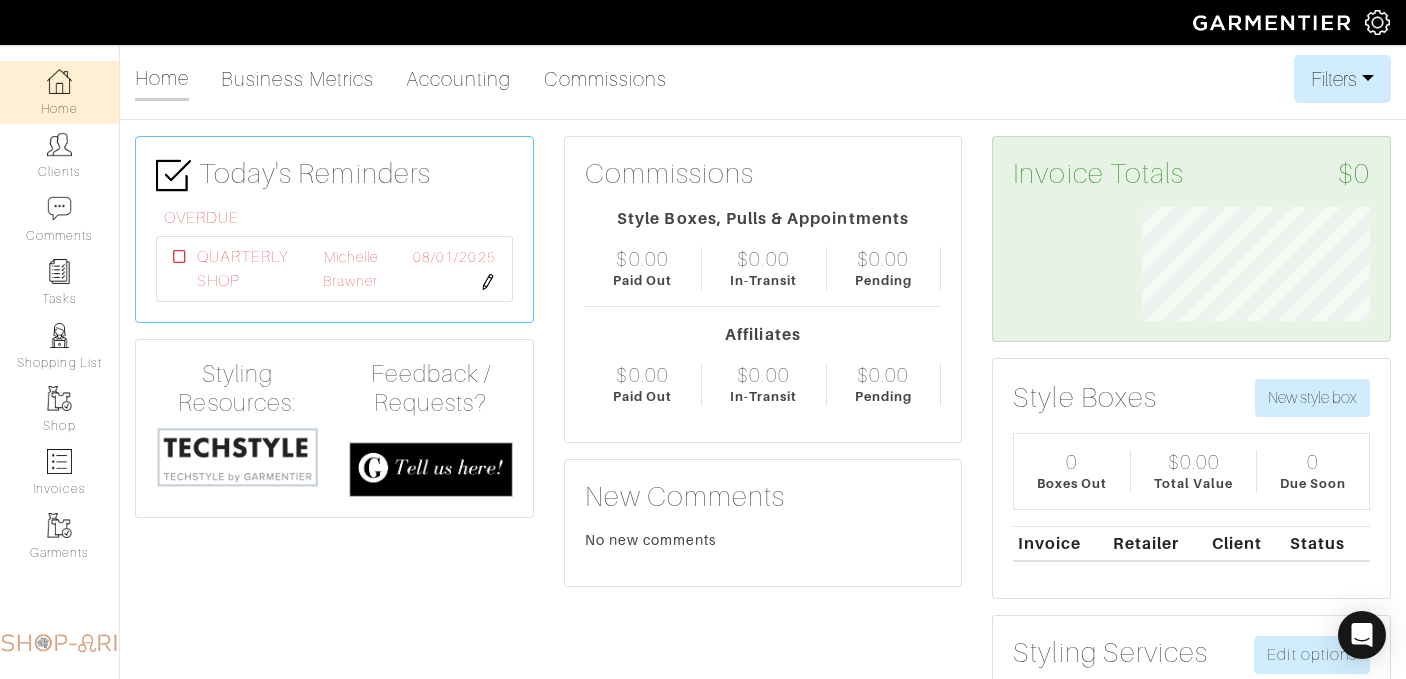 scroll, scrollTop: 0, scrollLeft: 0, axis: both 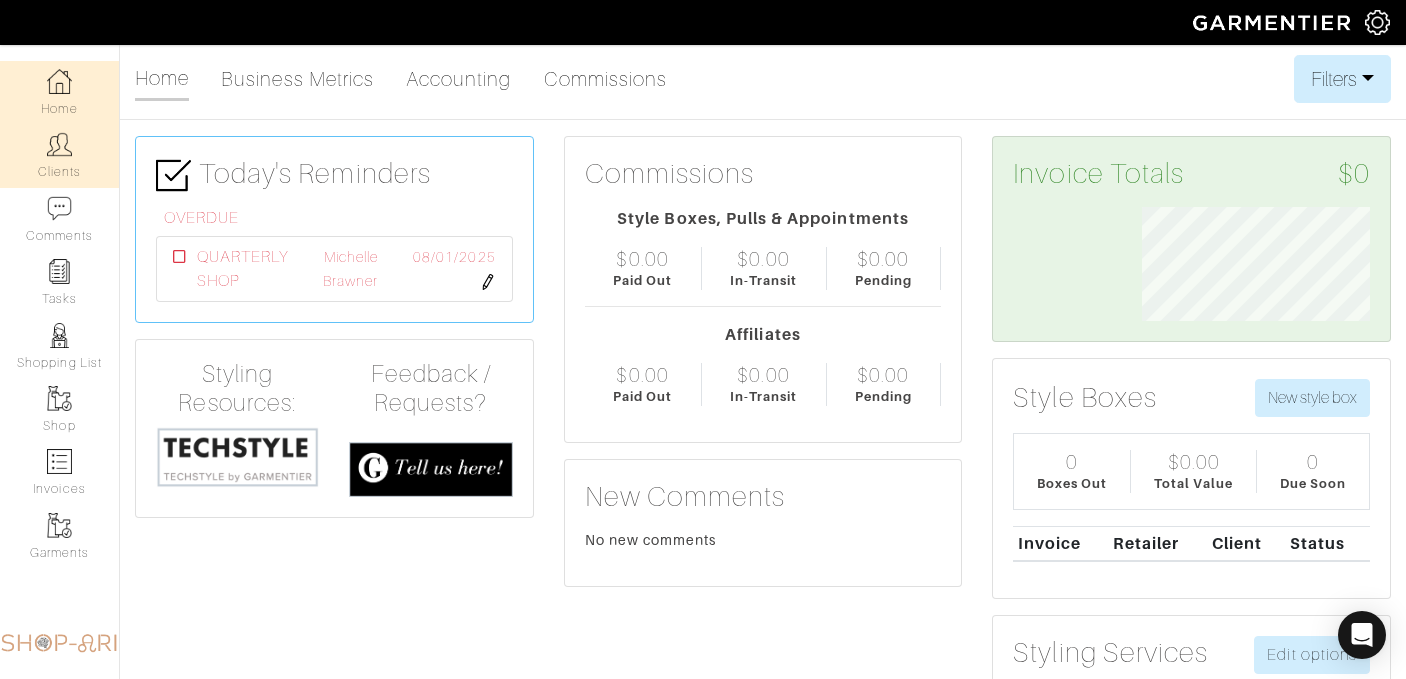 click on "Clients" at bounding box center (59, 155) 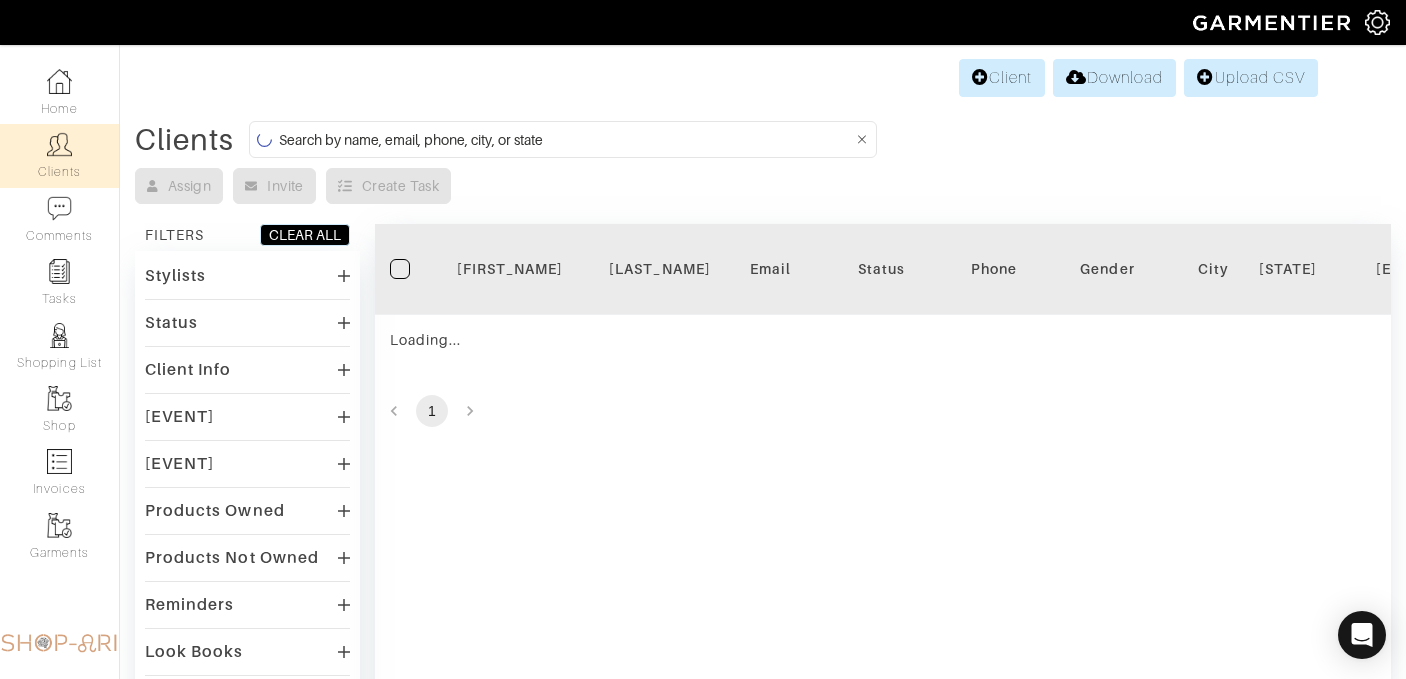 click at bounding box center [566, 139] 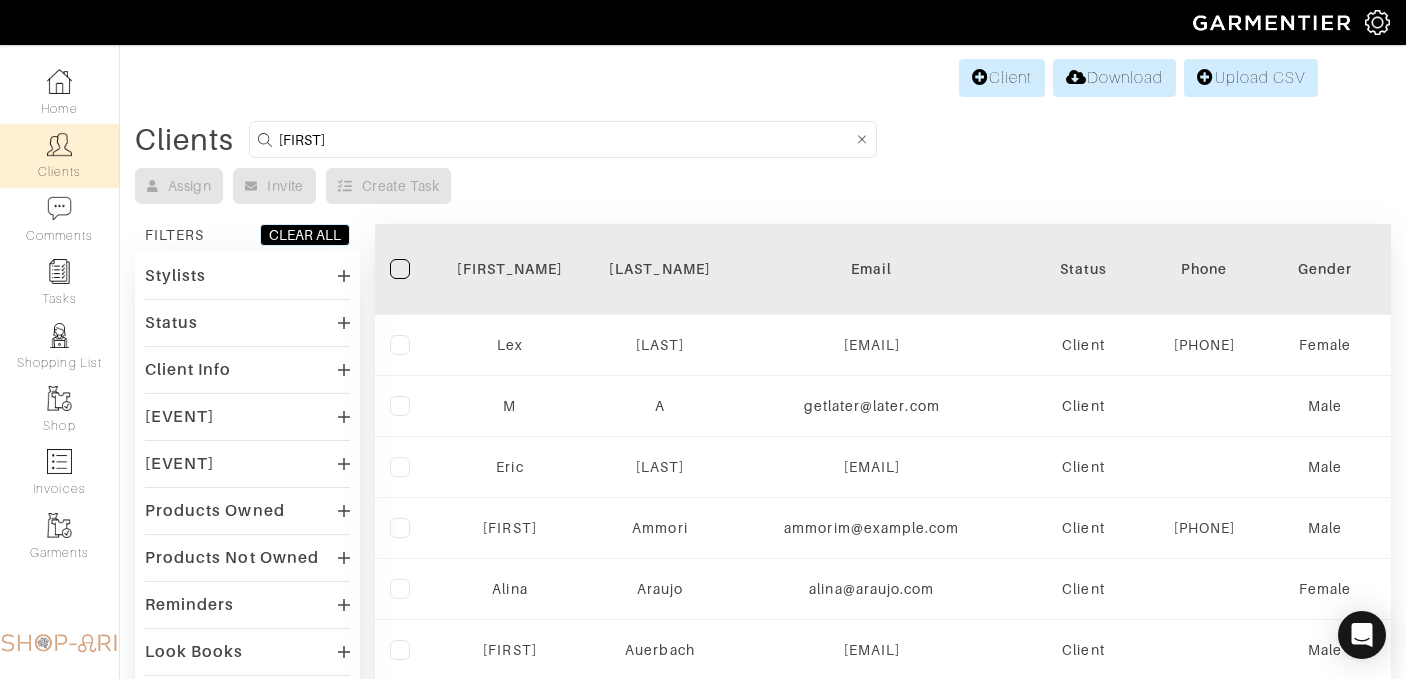 type on "mariel" 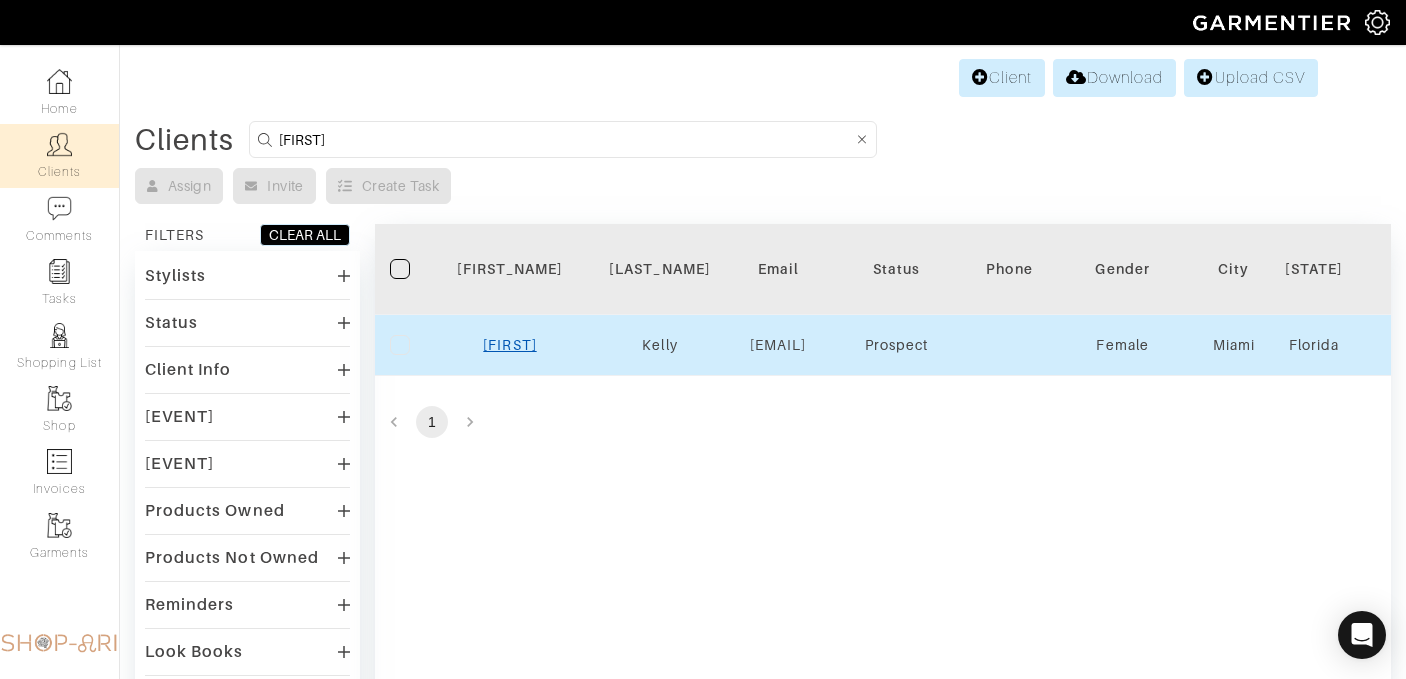click on "Mariel" at bounding box center (509, 345) 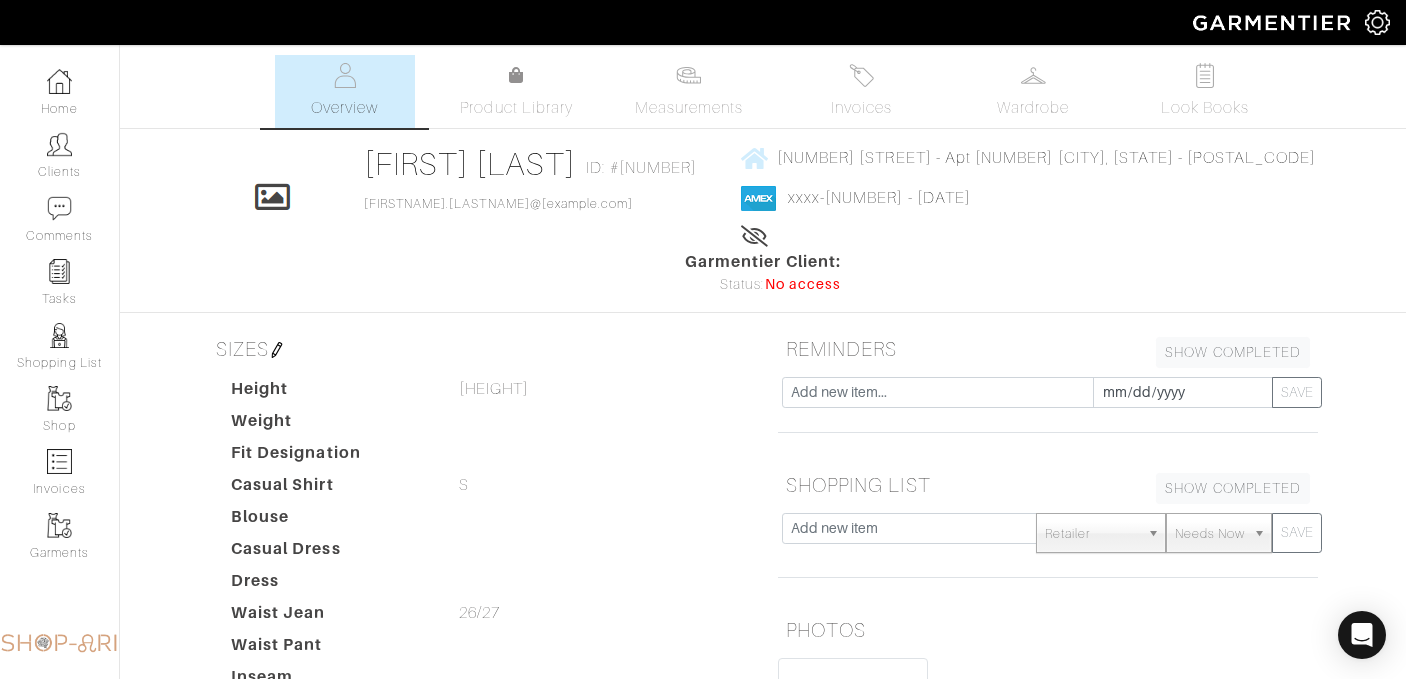 scroll, scrollTop: 0, scrollLeft: 0, axis: both 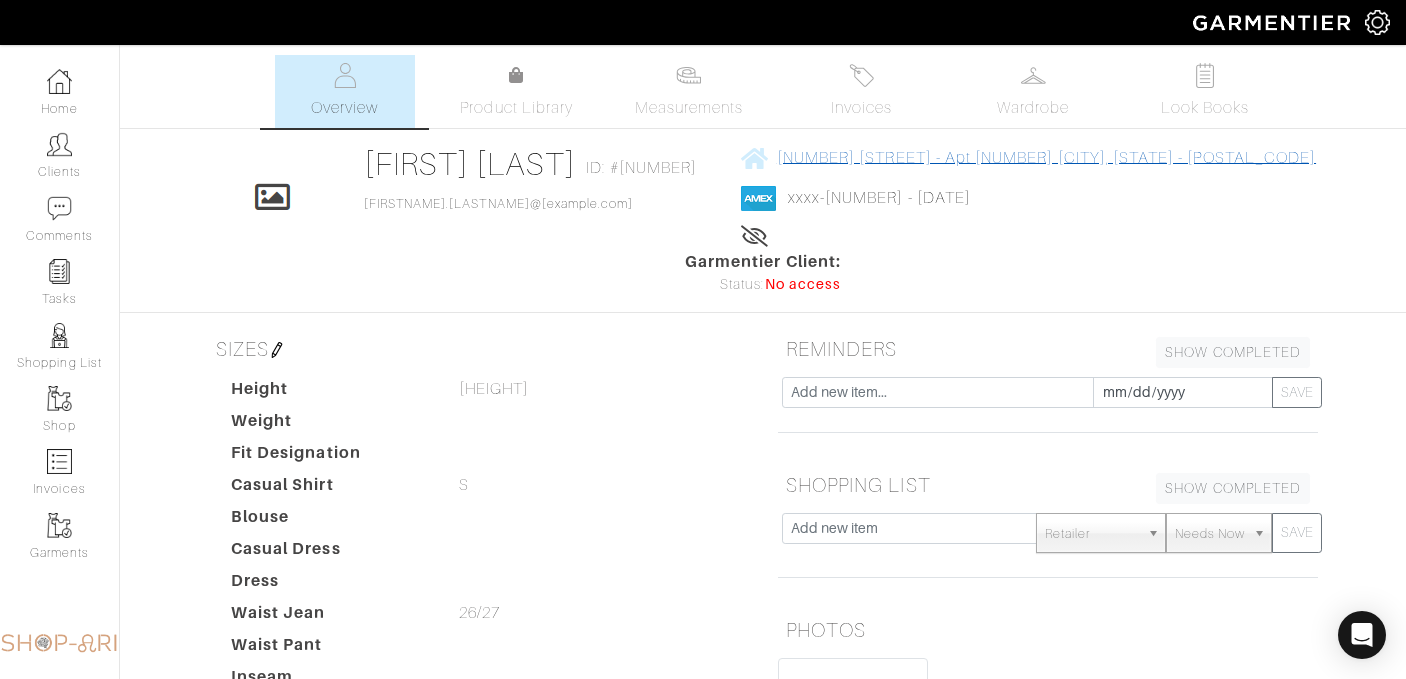 click on "[NUMBER] [STREET]
- Apt [APARTMENT_NUMBER]
[CITY], [STATE]
- [POSTAL_CODE]" at bounding box center [1046, 158] 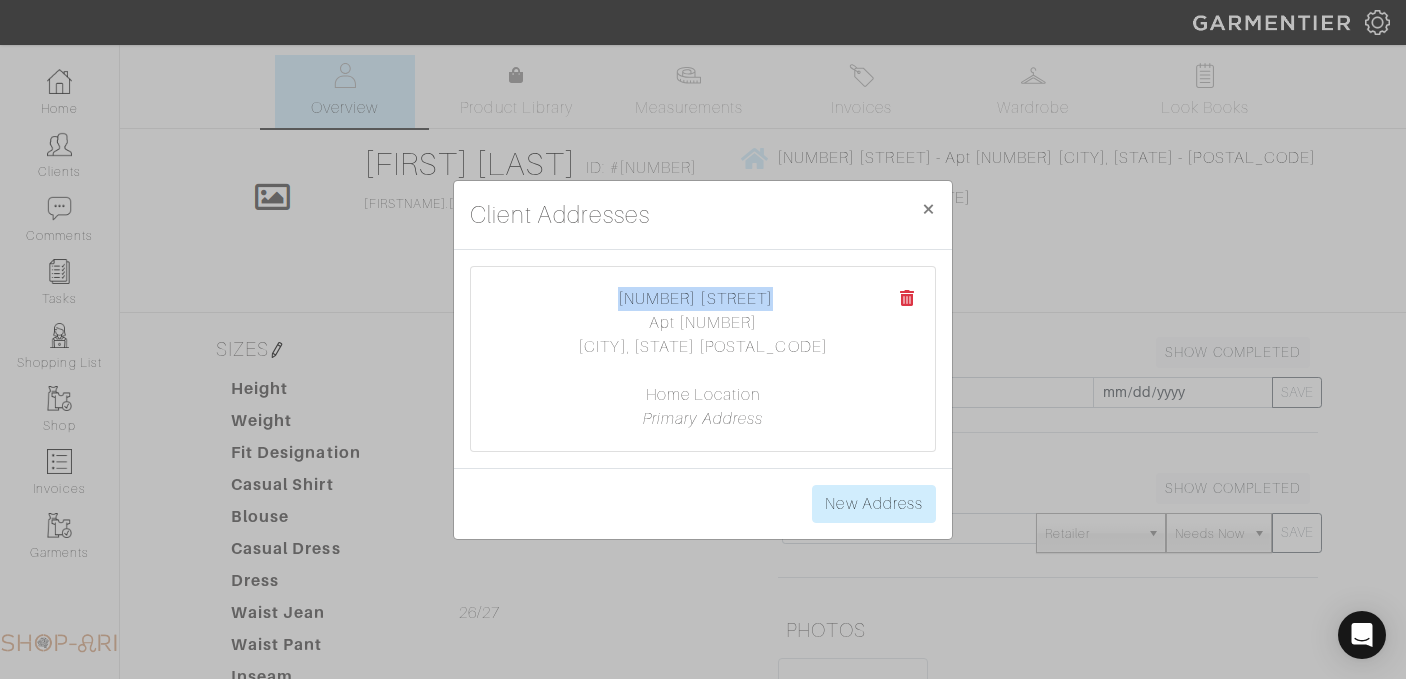 drag, startPoint x: 598, startPoint y: 290, endPoint x: 774, endPoint y: 294, distance: 176.04546 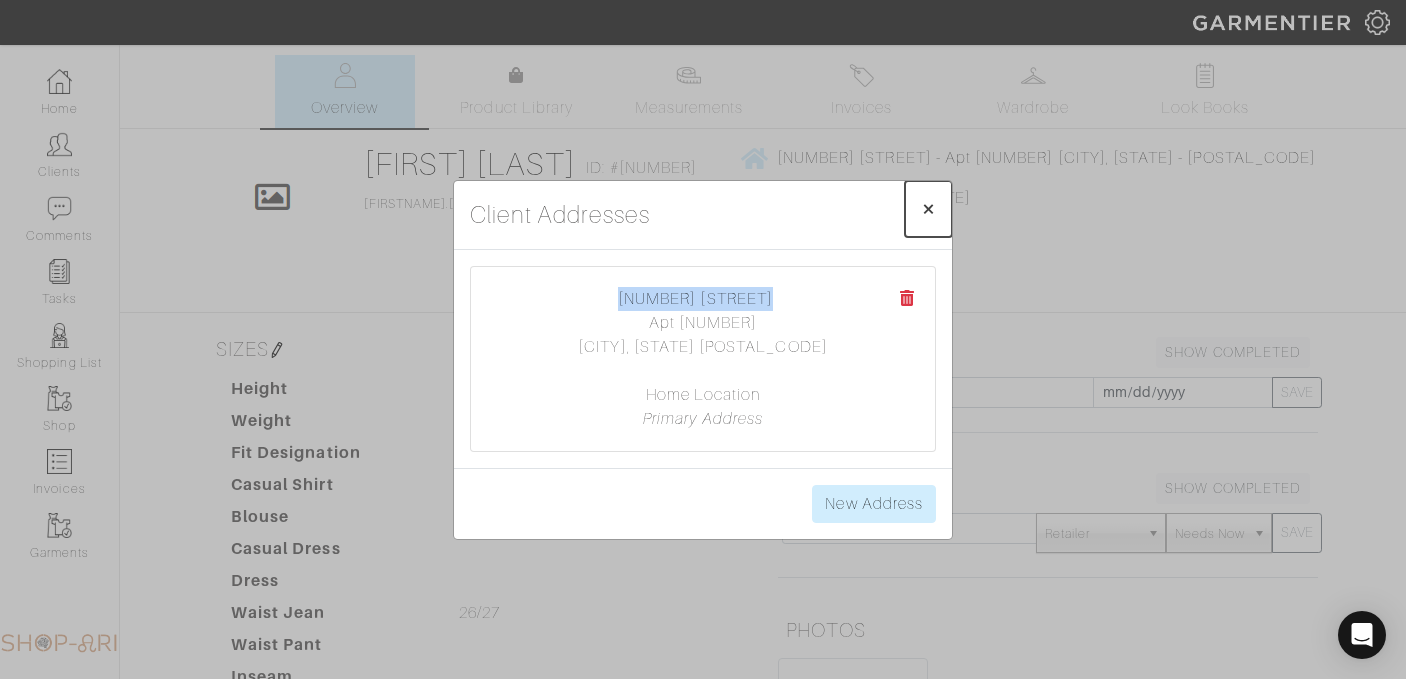 click on "× Close" at bounding box center [928, 209] 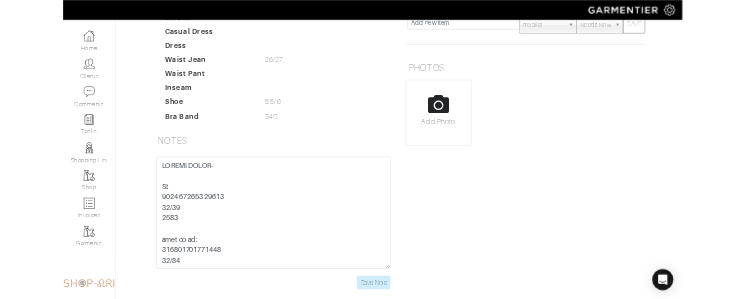 scroll, scrollTop: 482, scrollLeft: 0, axis: vertical 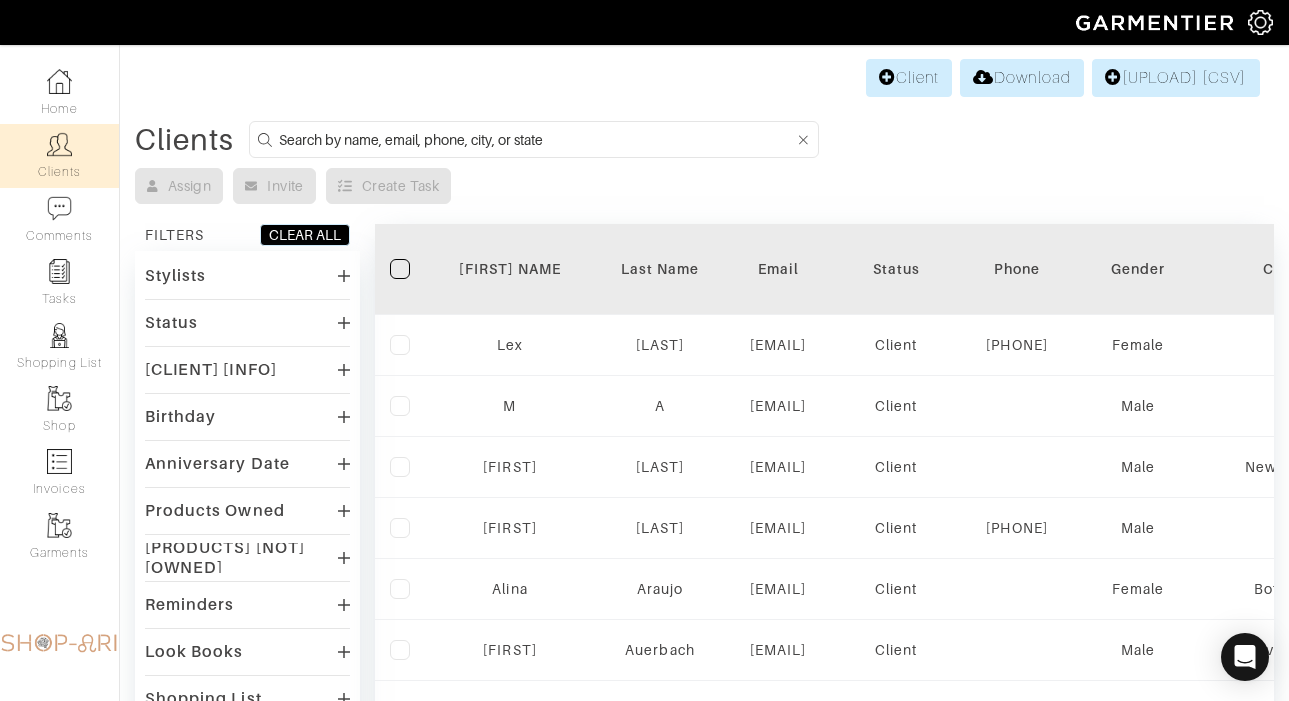 click at bounding box center [537, 139] 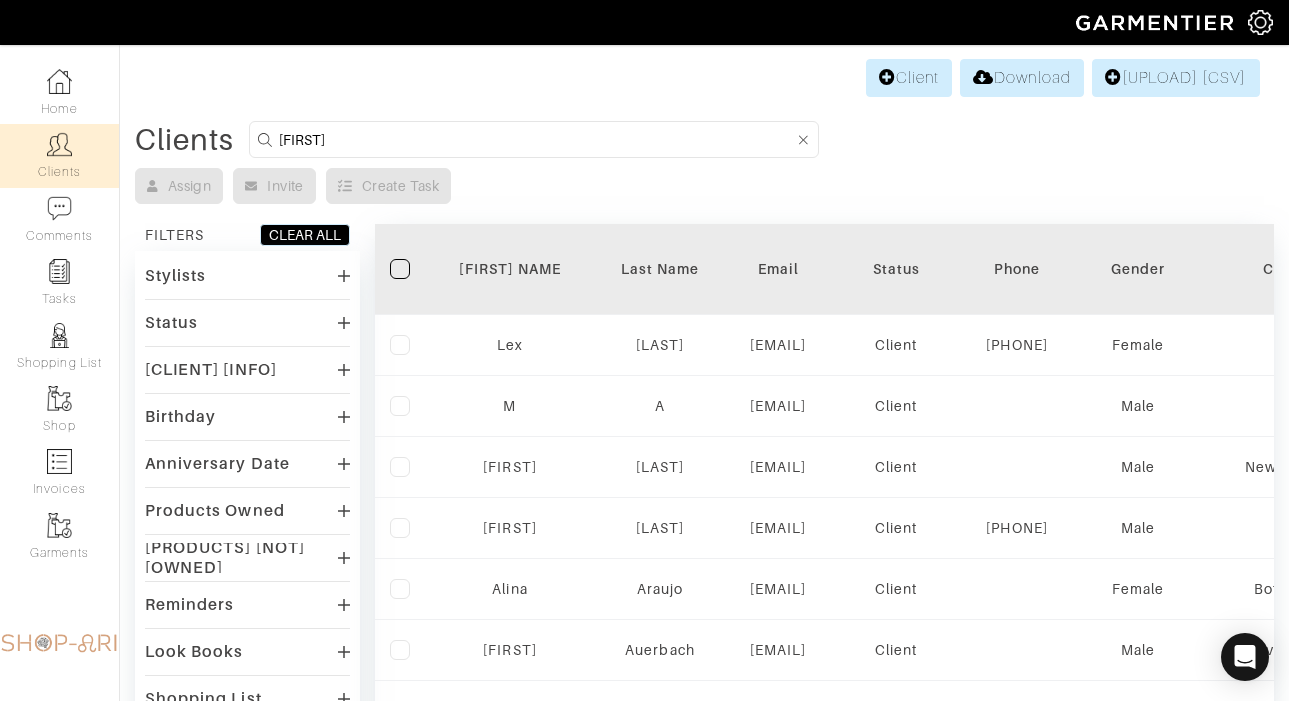 type on "mariel" 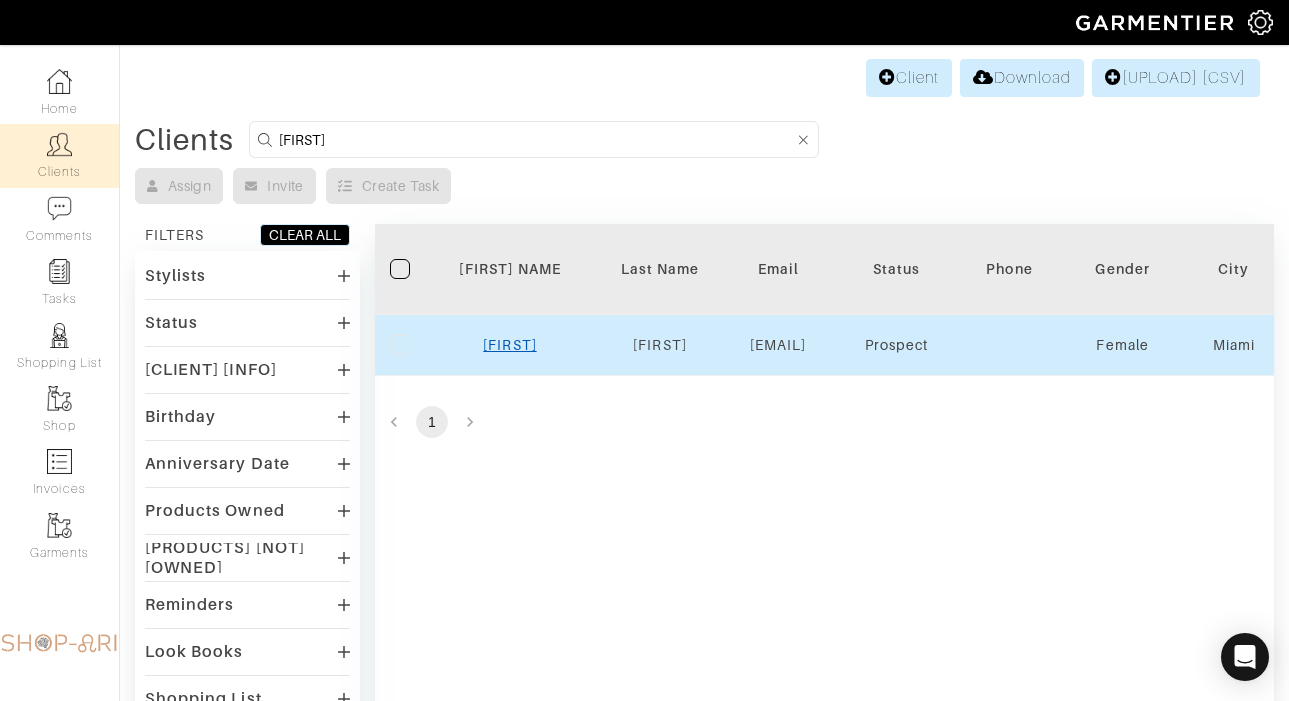 click on "Mariel" at bounding box center (509, 345) 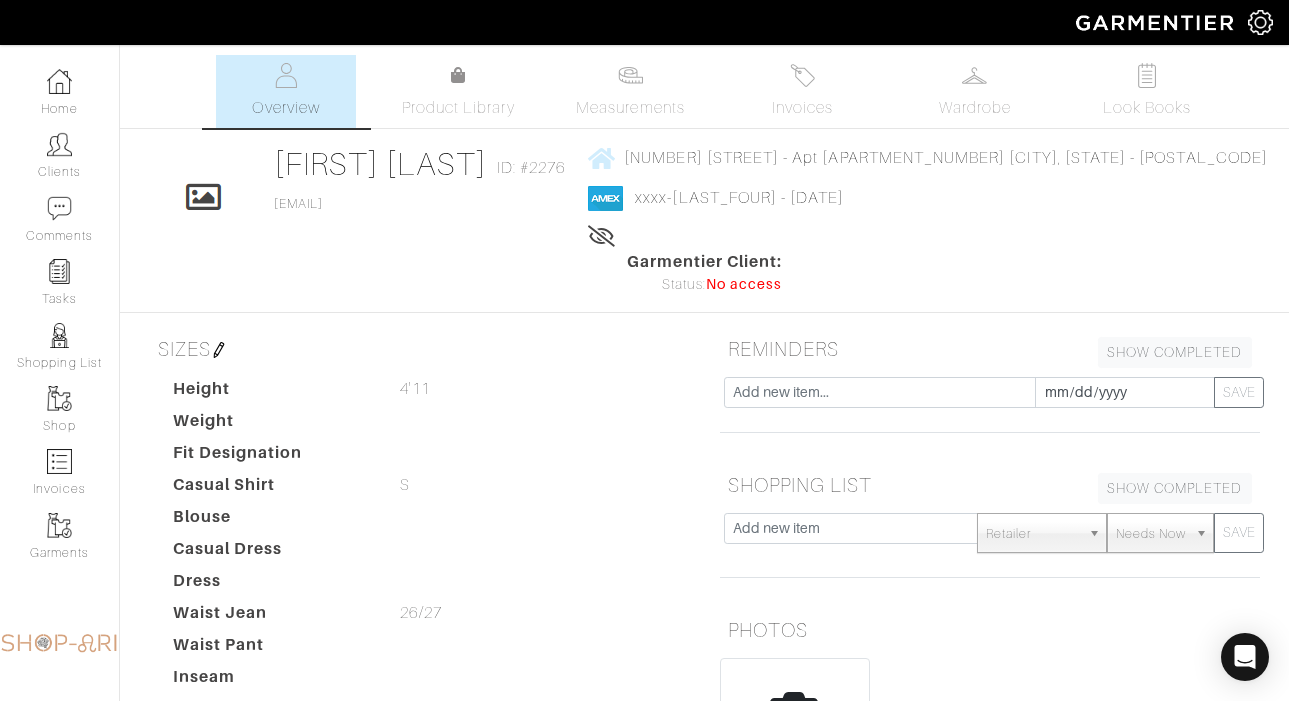 scroll, scrollTop: 0, scrollLeft: 0, axis: both 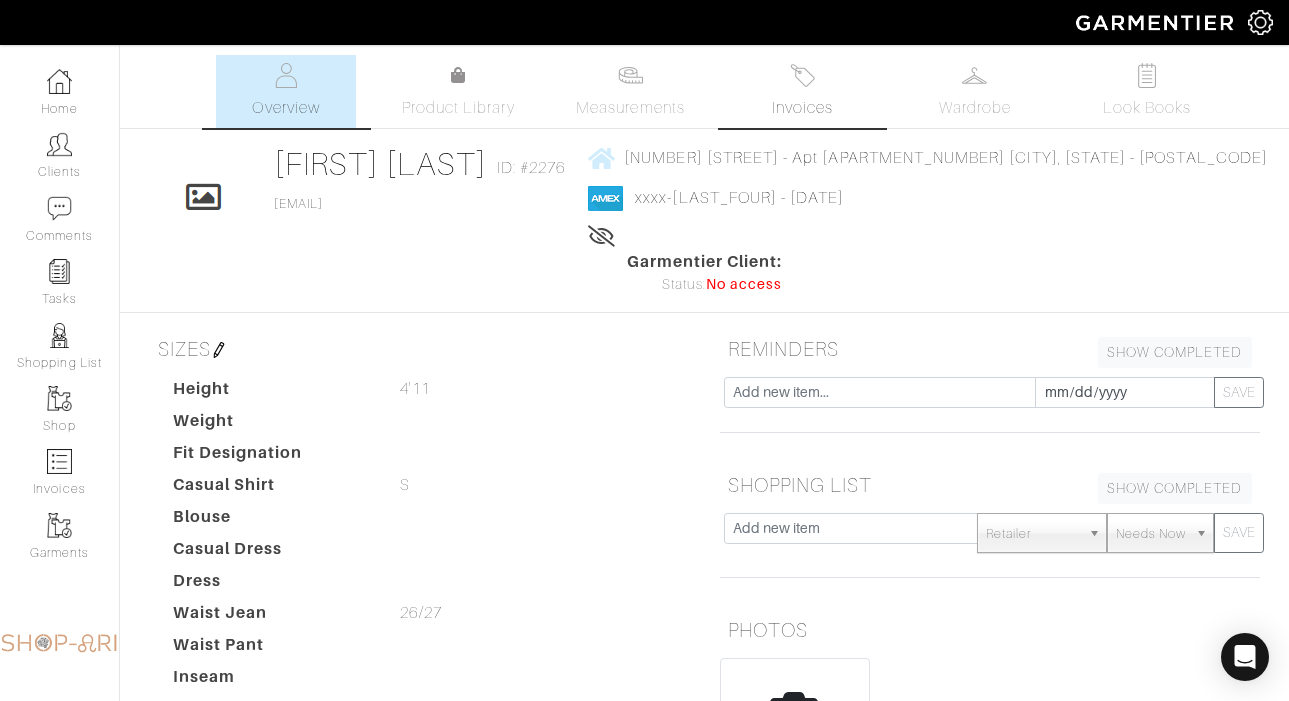 click on "Invoices" at bounding box center (802, 108) 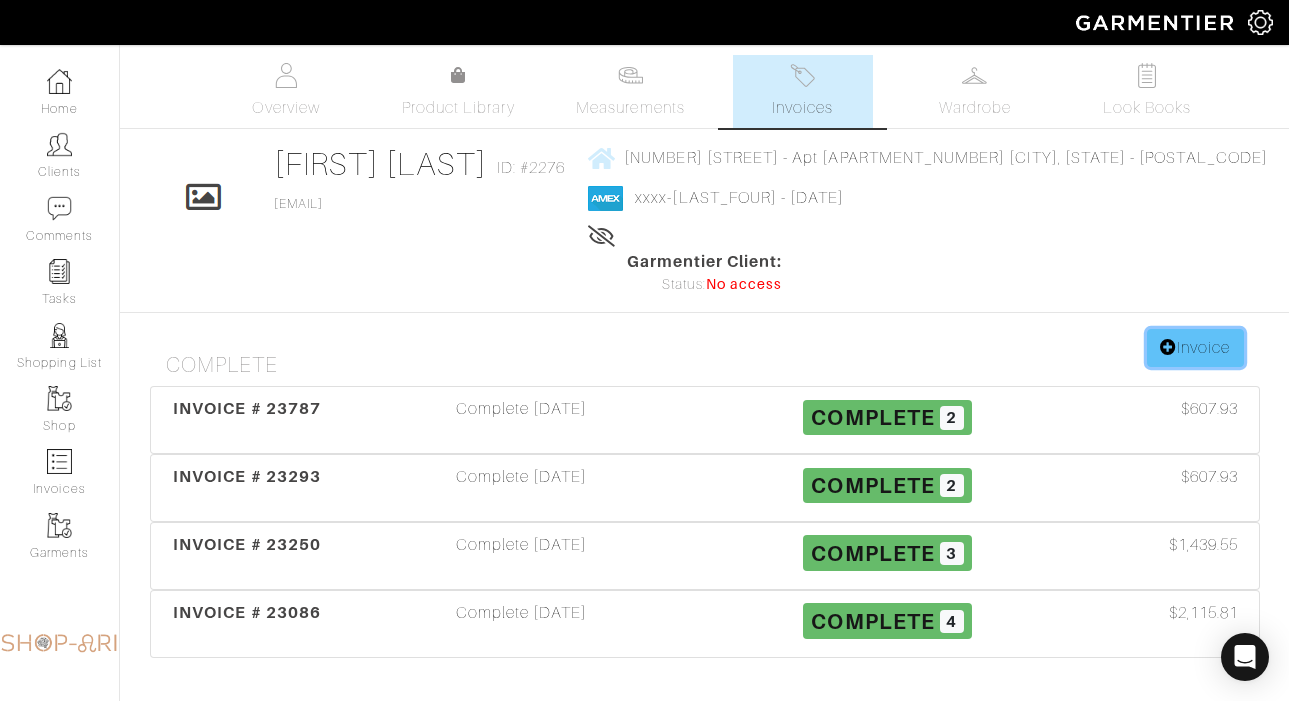 click on "Invoice" at bounding box center [1195, 348] 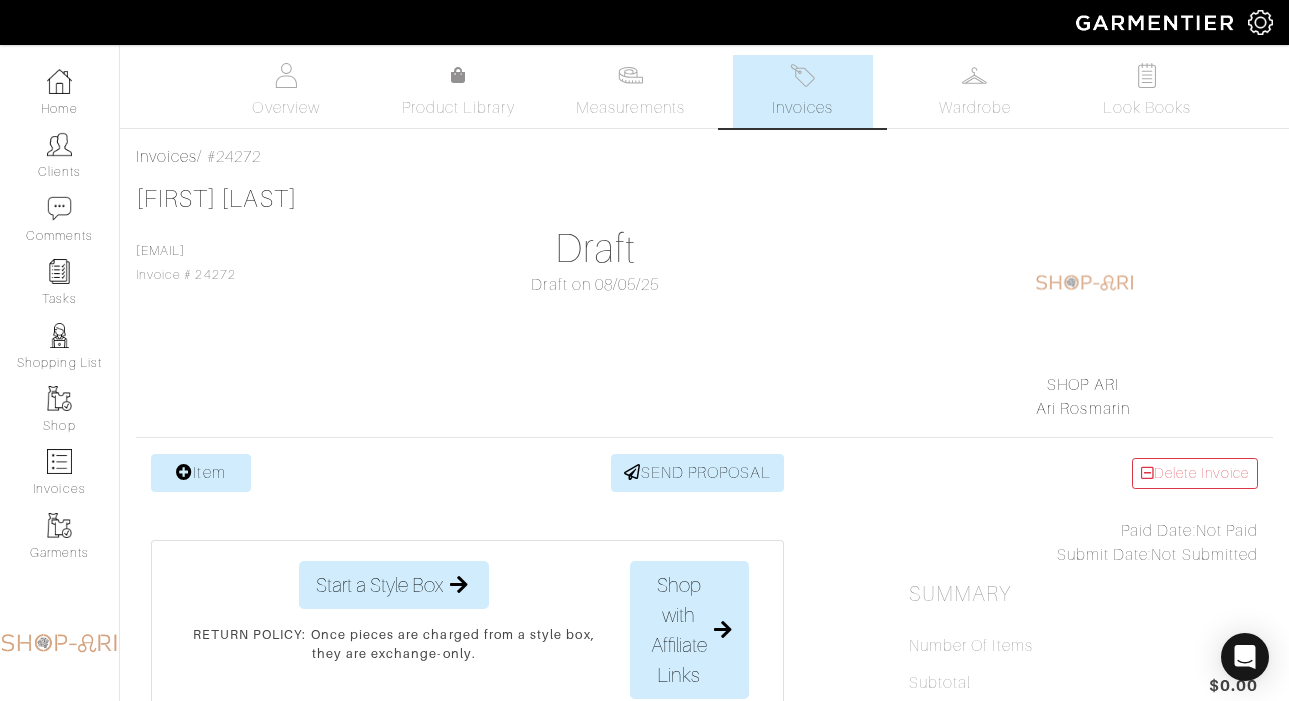 scroll, scrollTop: 0, scrollLeft: 0, axis: both 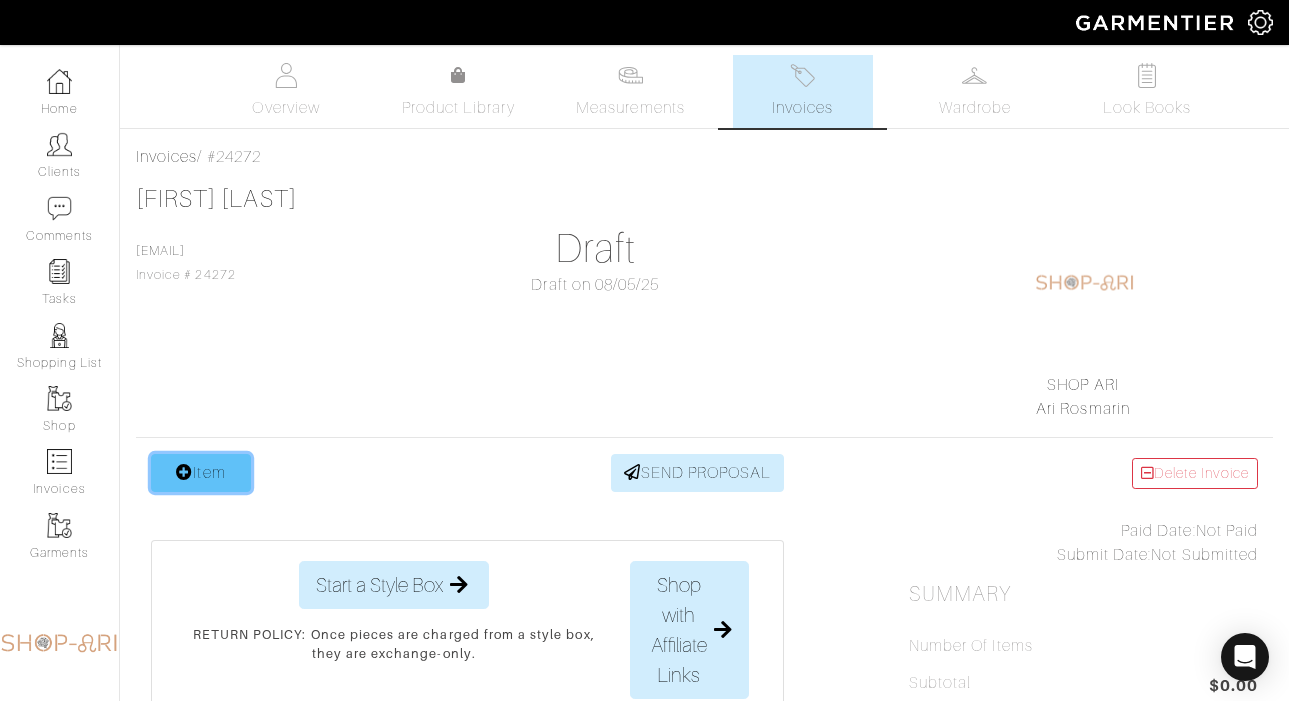 click on "Item" at bounding box center (201, 473) 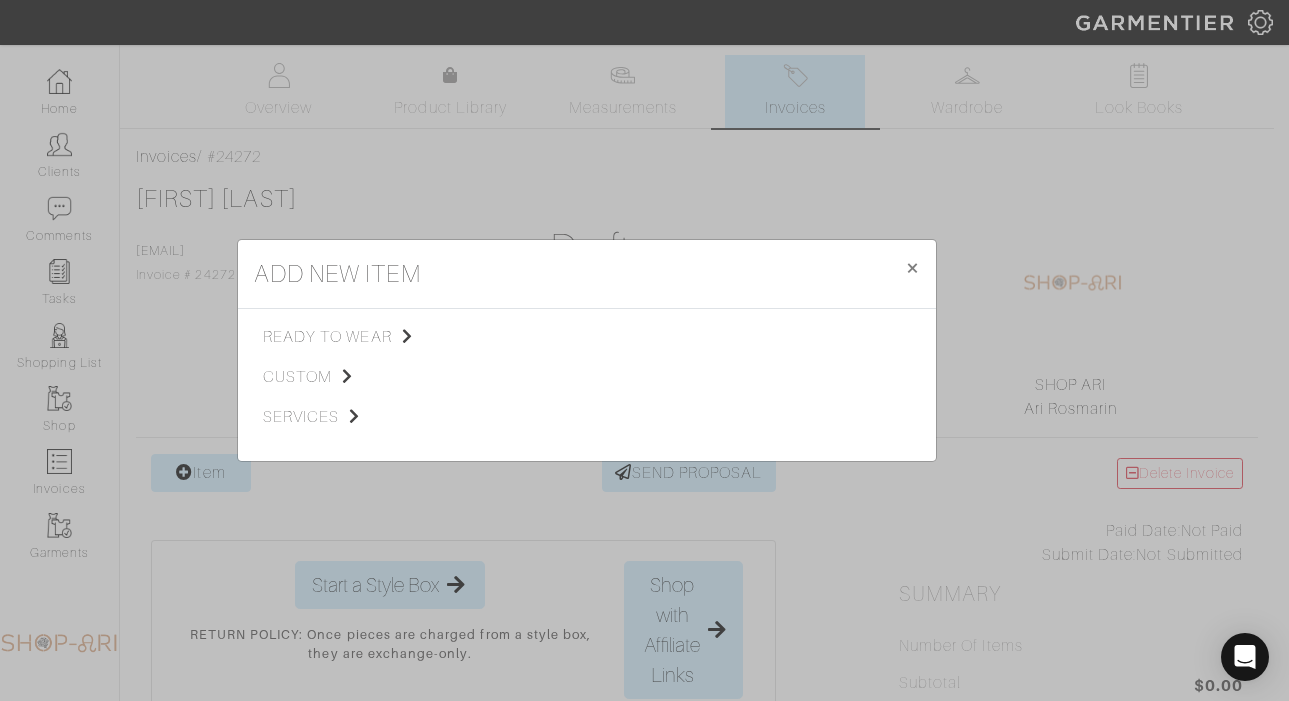 click on "ready to wear
custom
services" at bounding box center (371, 385) 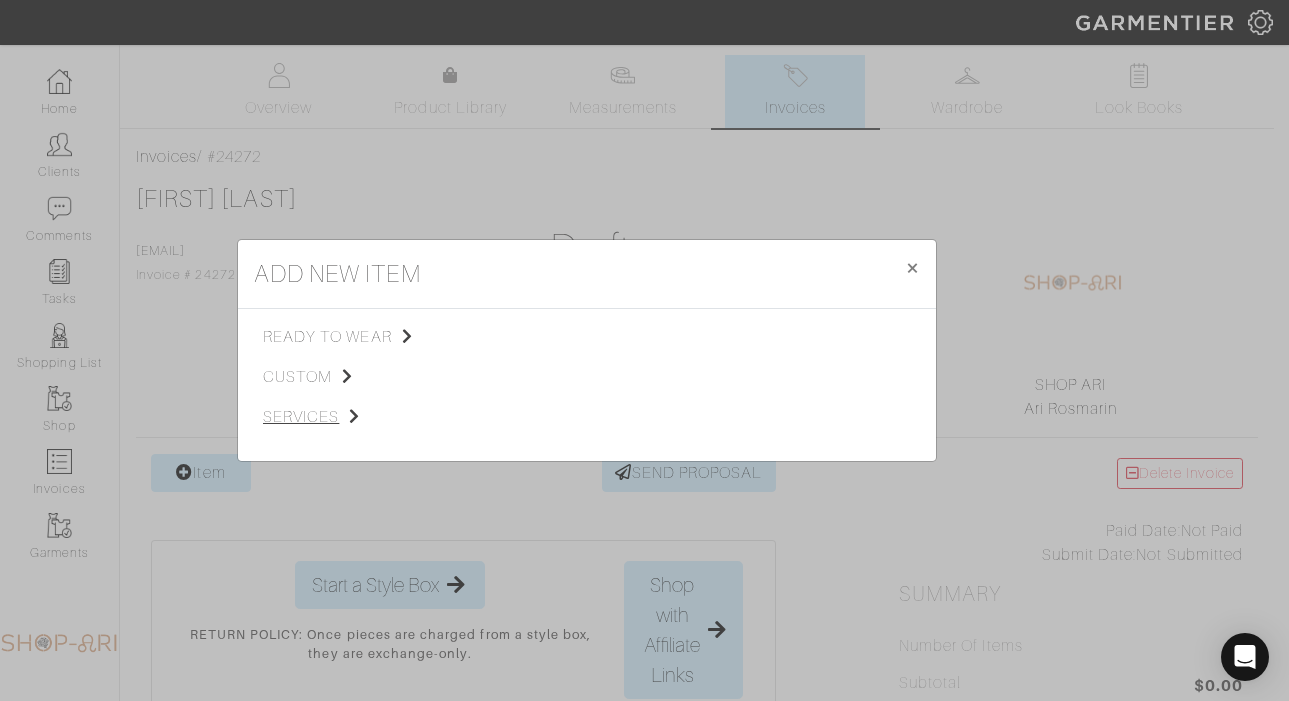 click on "services" at bounding box center [363, 417] 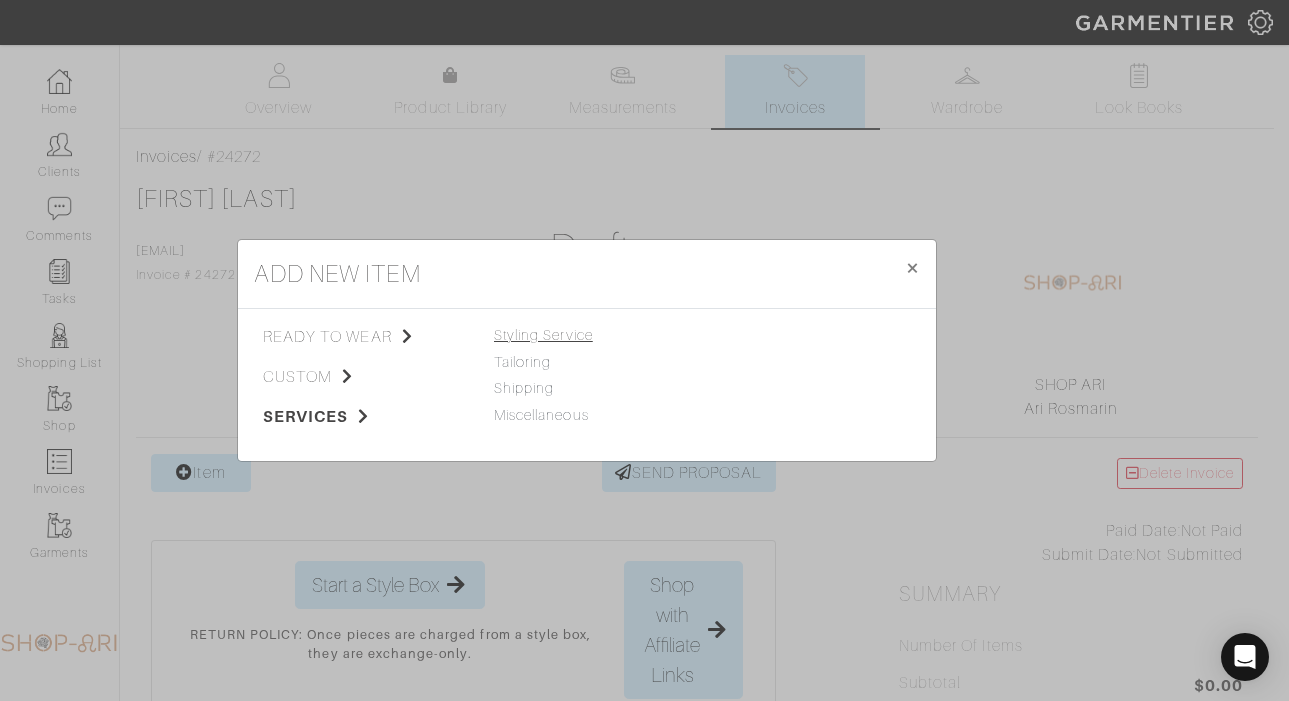 click on "Styling Service" at bounding box center [543, 335] 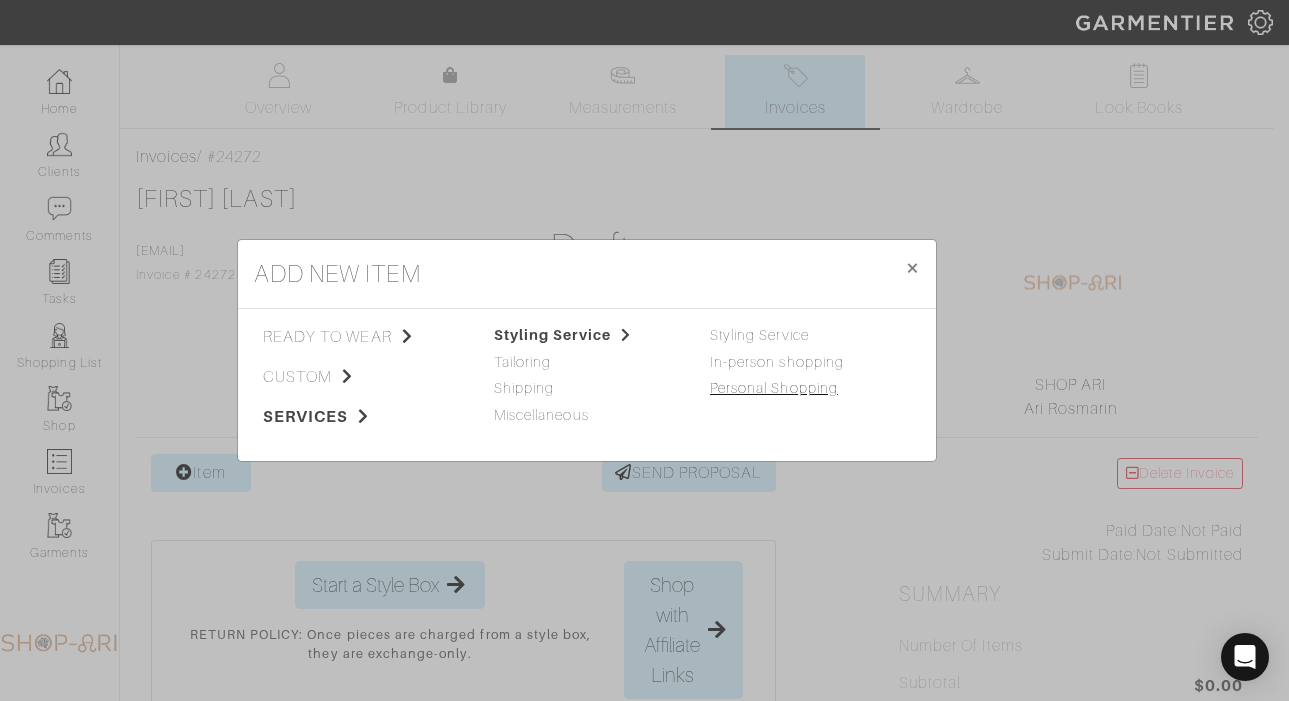 click on "Personal Shopping" at bounding box center [774, 388] 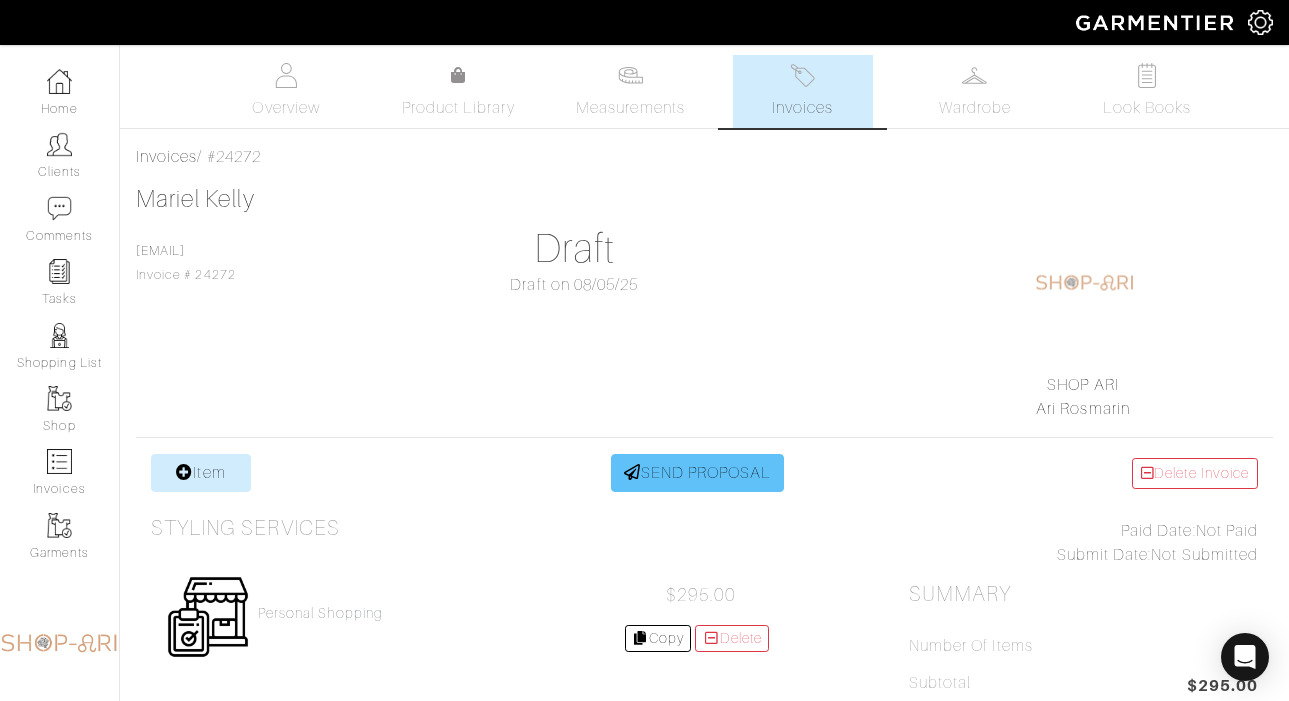 scroll, scrollTop: 0, scrollLeft: 0, axis: both 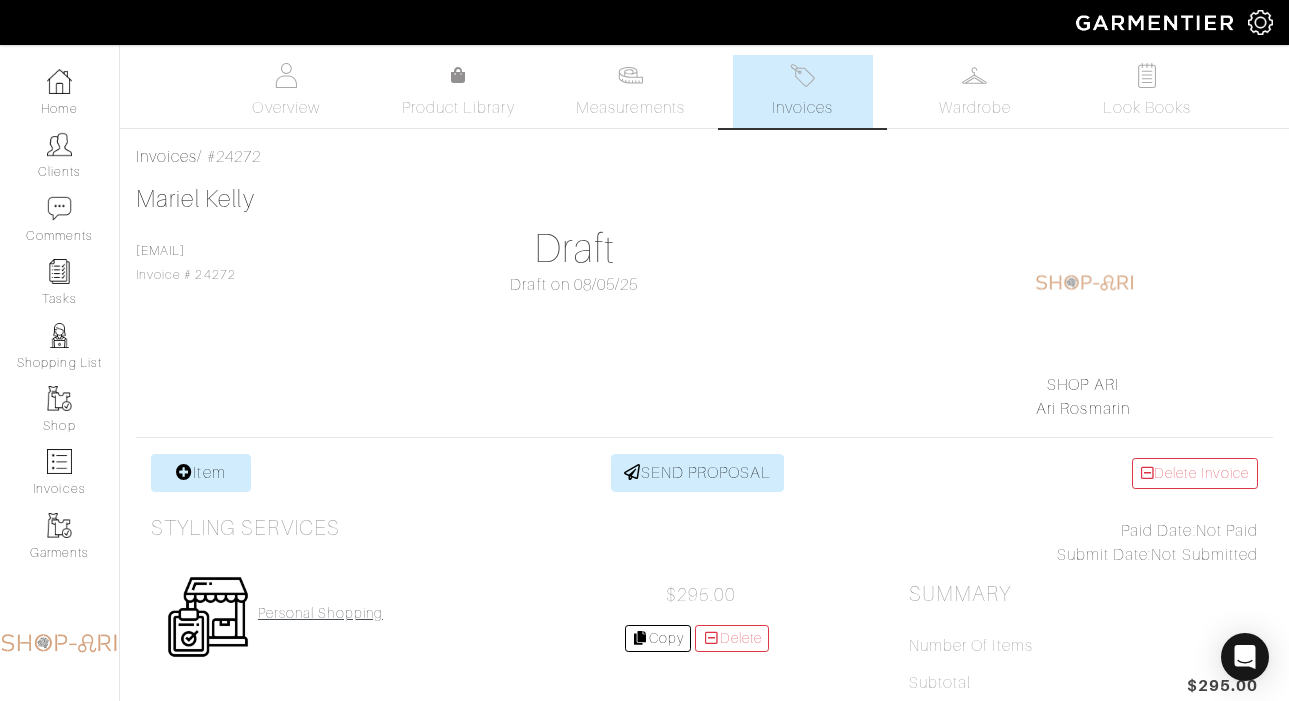 click on "Personal Shopping" at bounding box center (320, 613) 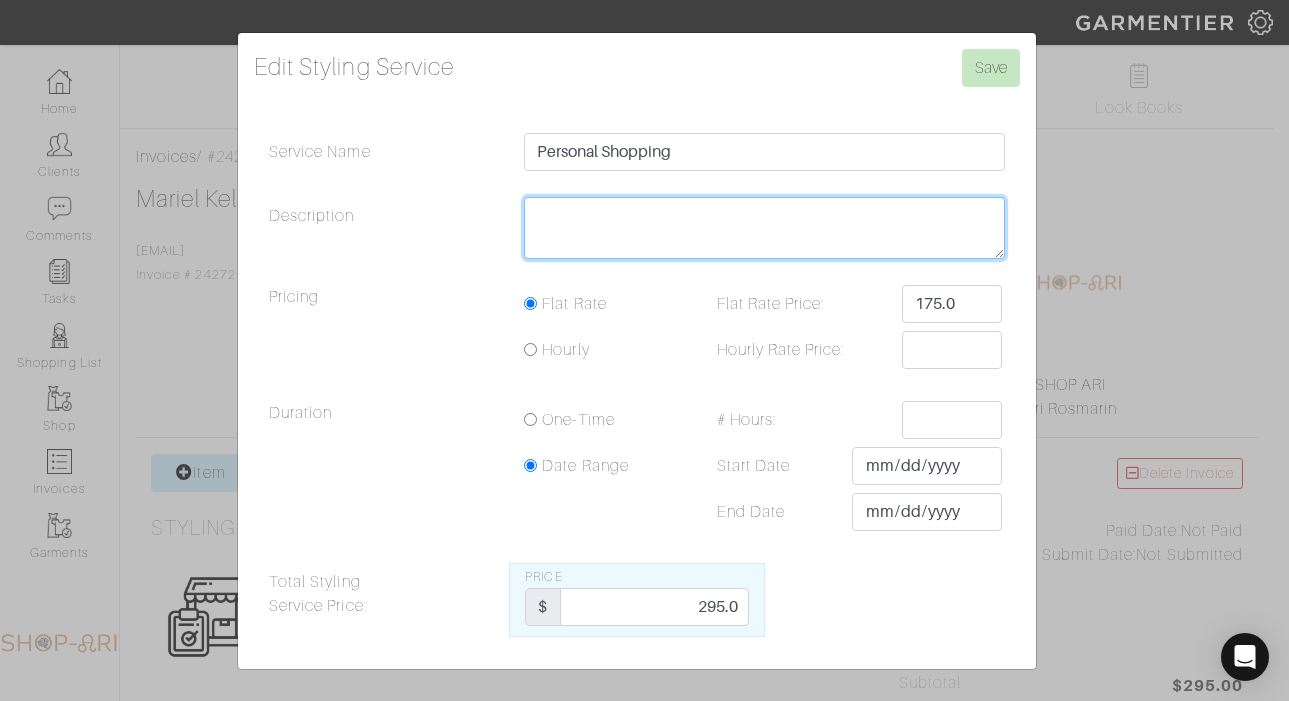 click on "Description" at bounding box center [764, 228] 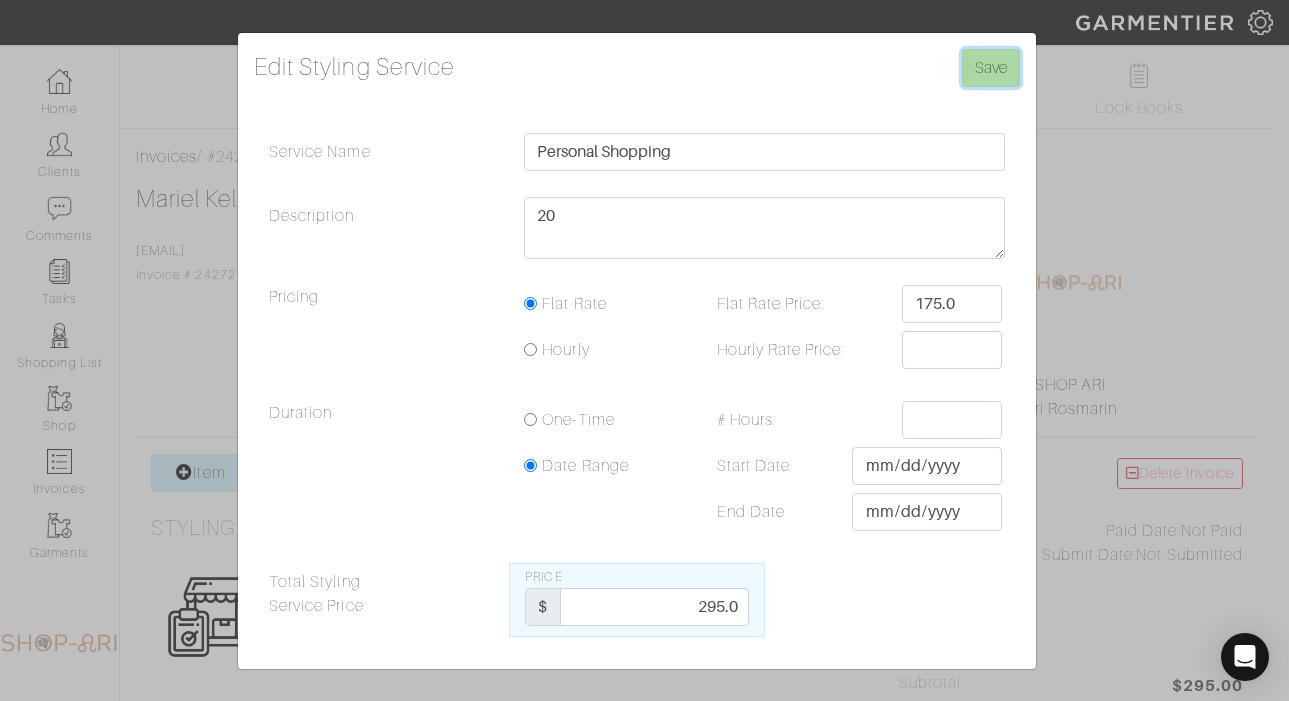 click on "Save" at bounding box center [991, 68] 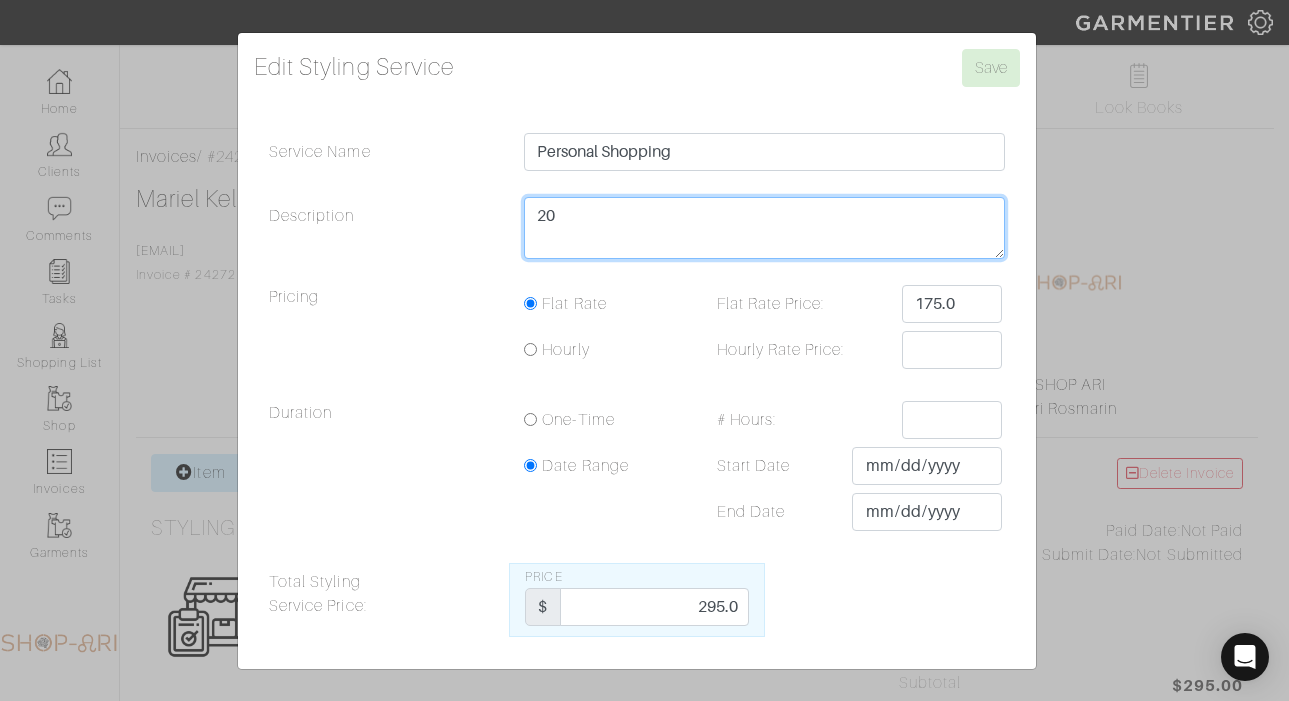 click on "20" at bounding box center [764, 228] 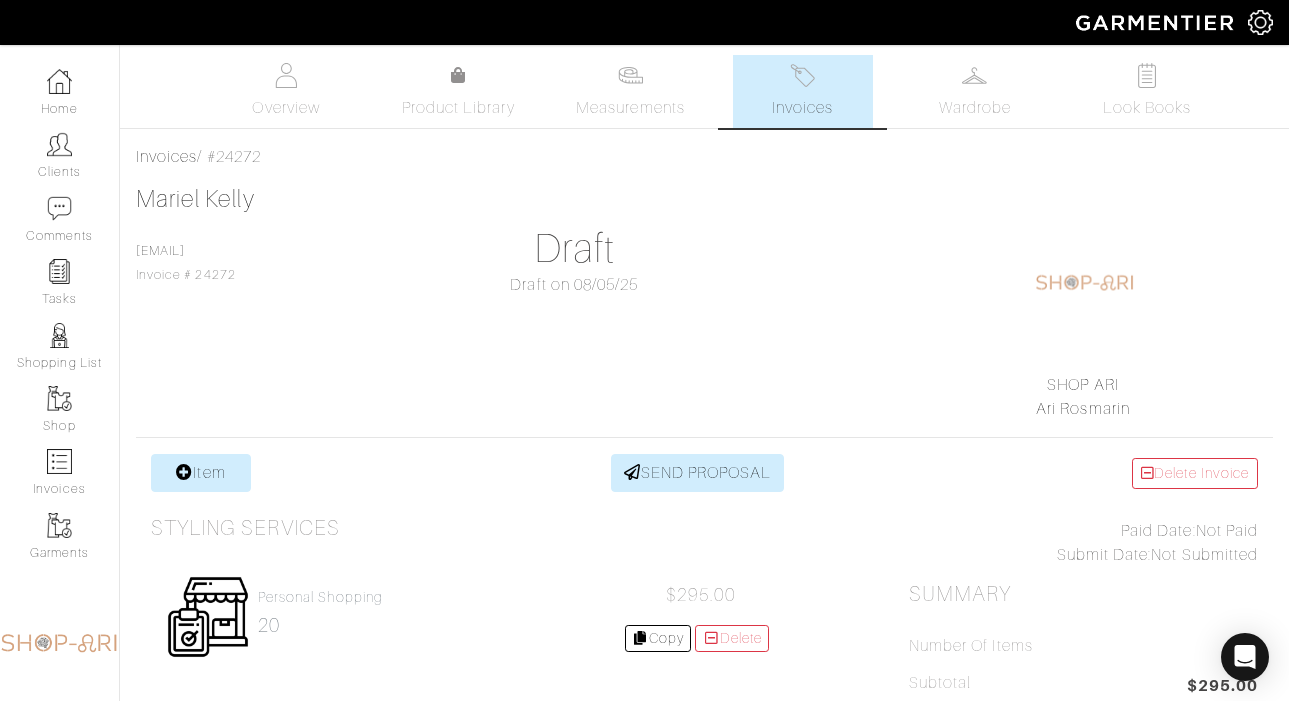 scroll, scrollTop: 0, scrollLeft: 0, axis: both 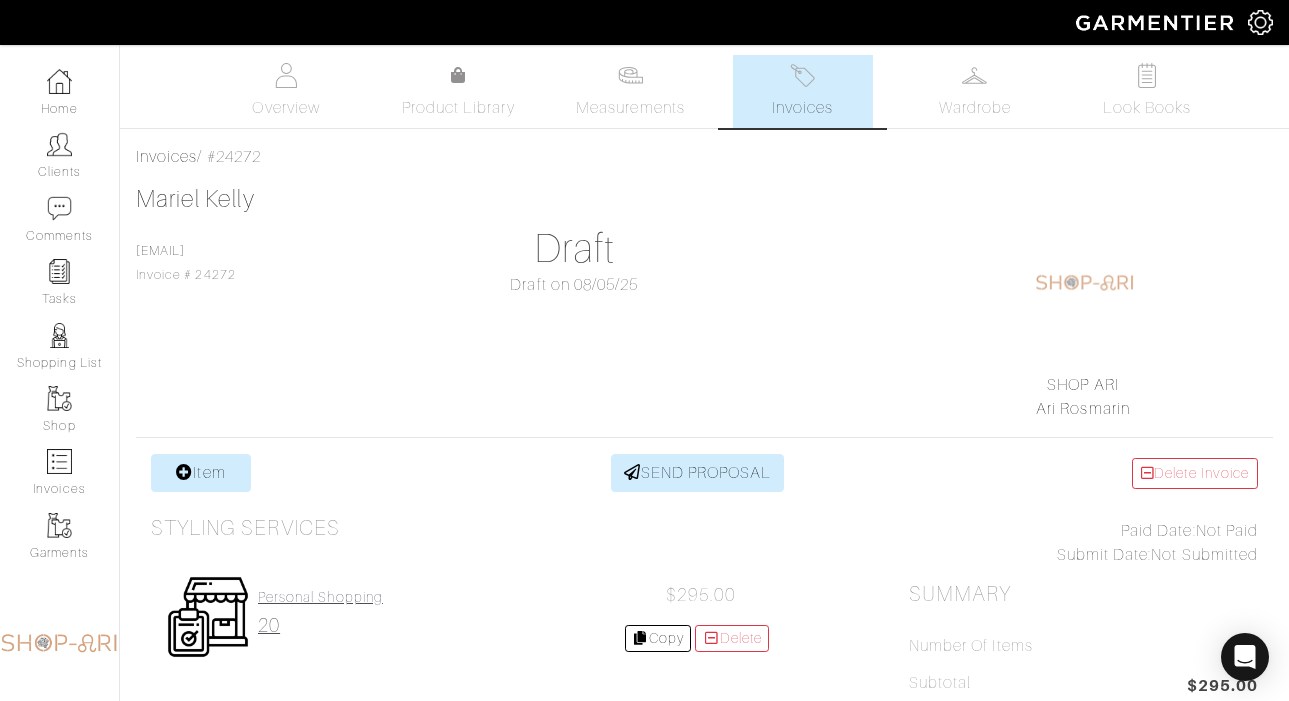 click on "Personal Shopping" at bounding box center [320, 597] 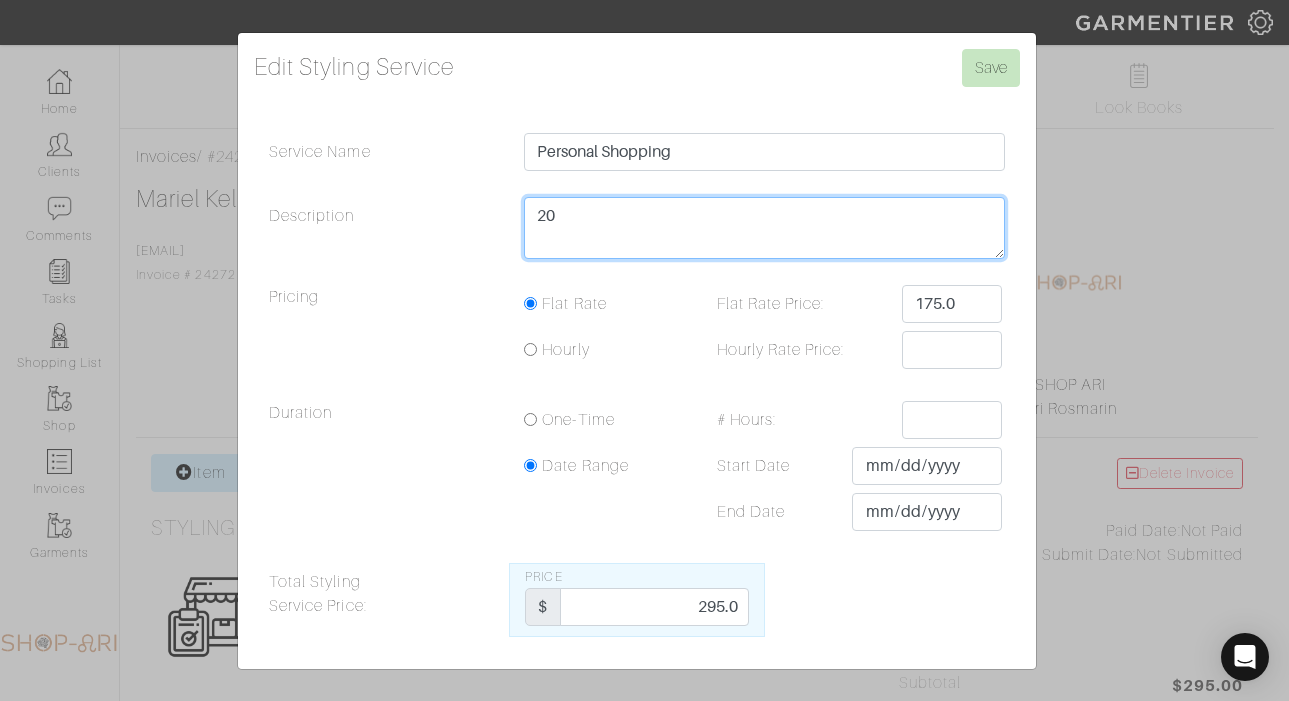 click on "20" at bounding box center (764, 228) 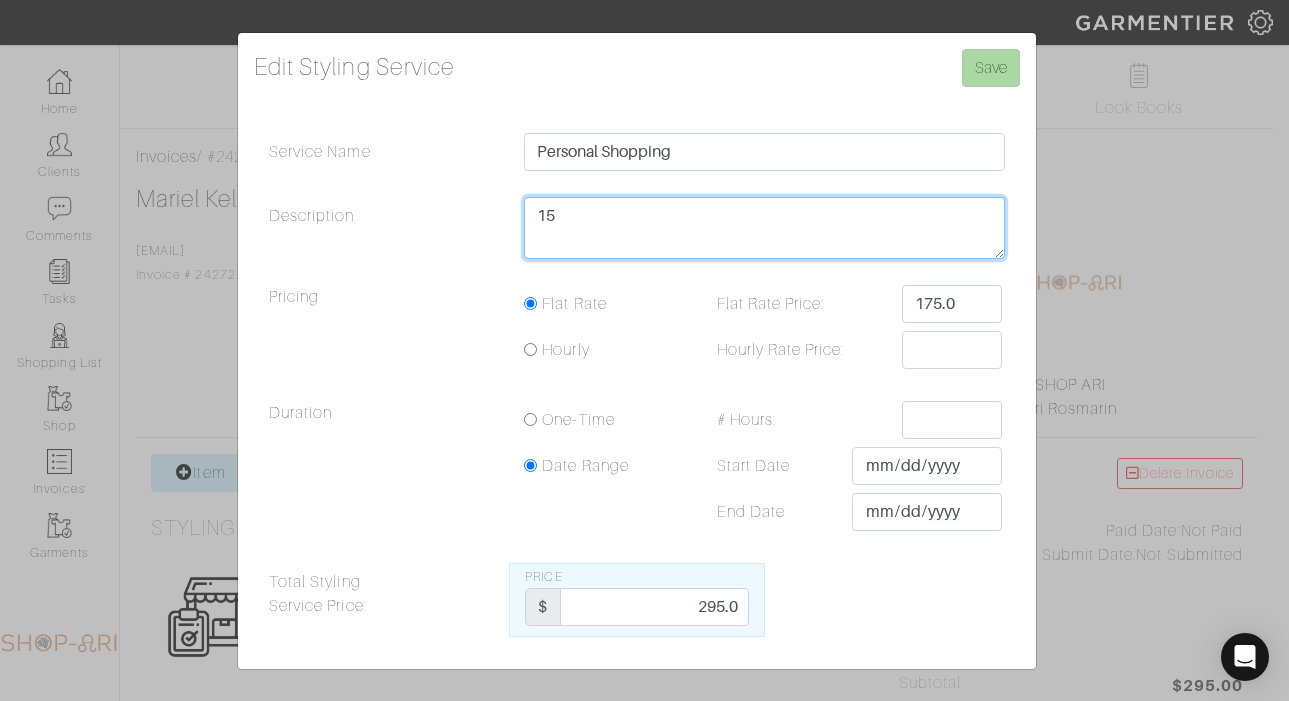 type on "15" 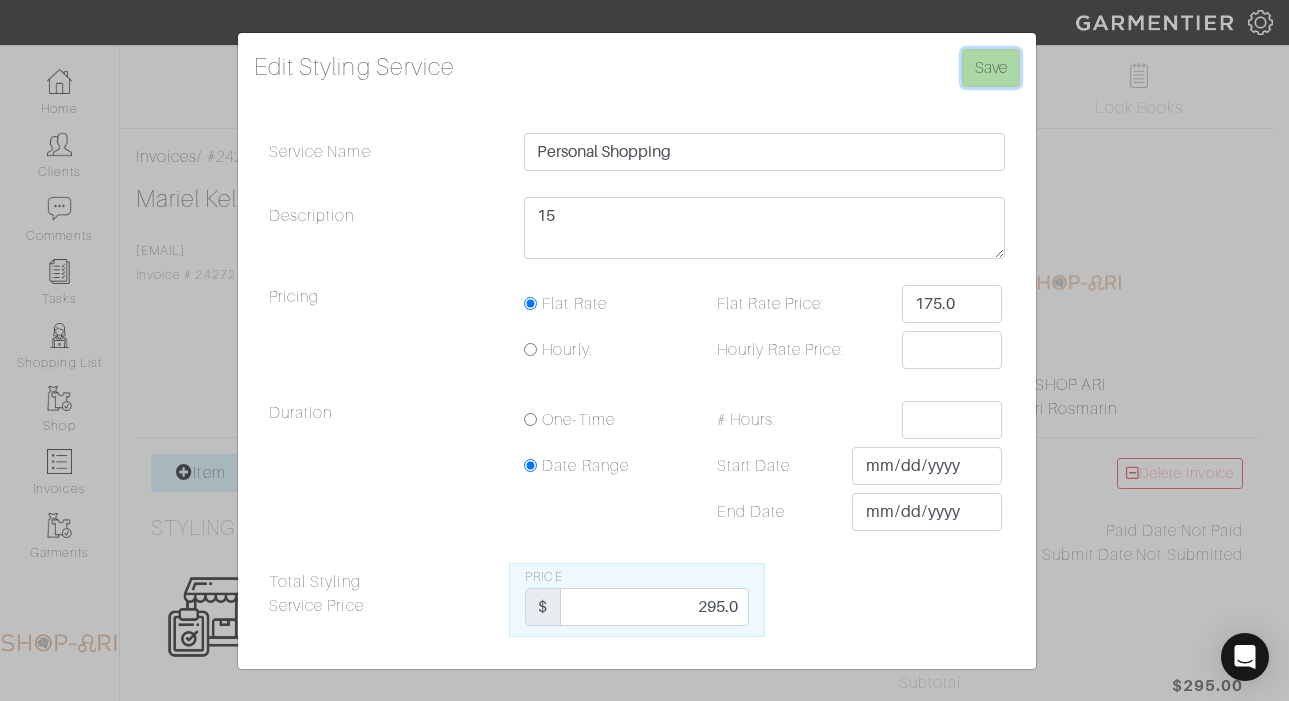 click on "Save" at bounding box center [991, 68] 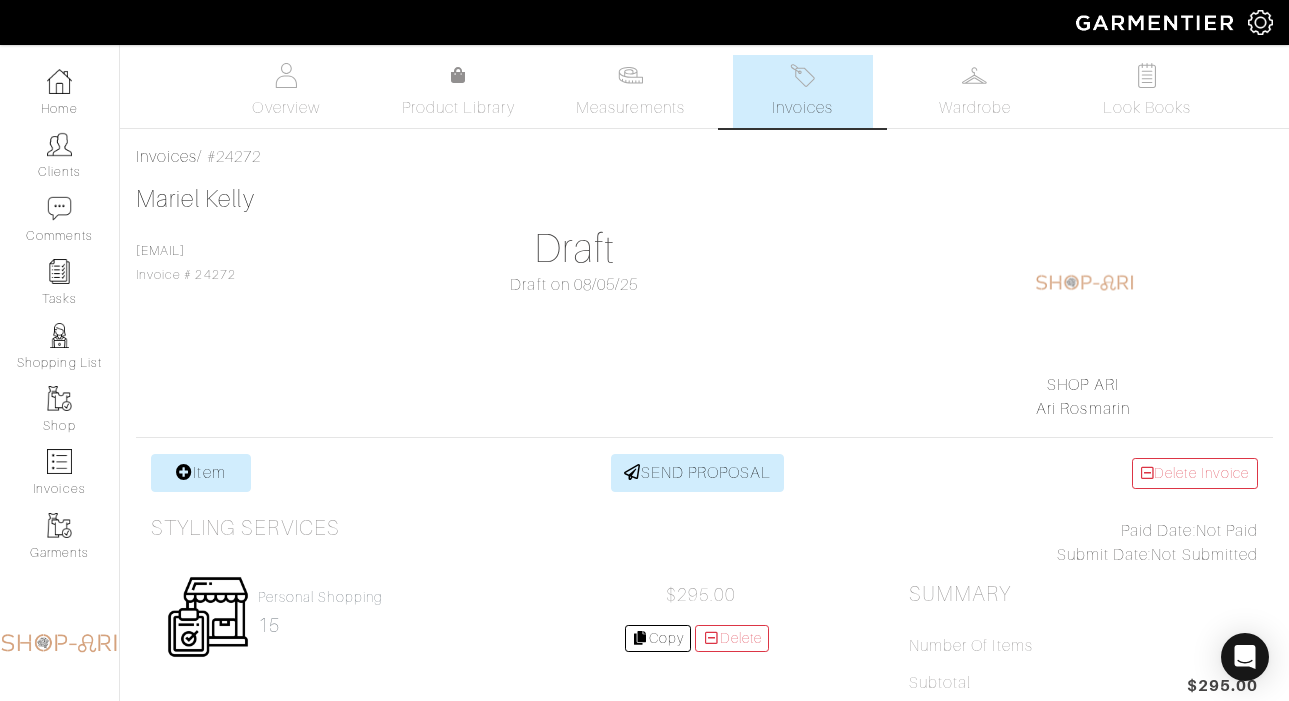 scroll, scrollTop: 0, scrollLeft: 0, axis: both 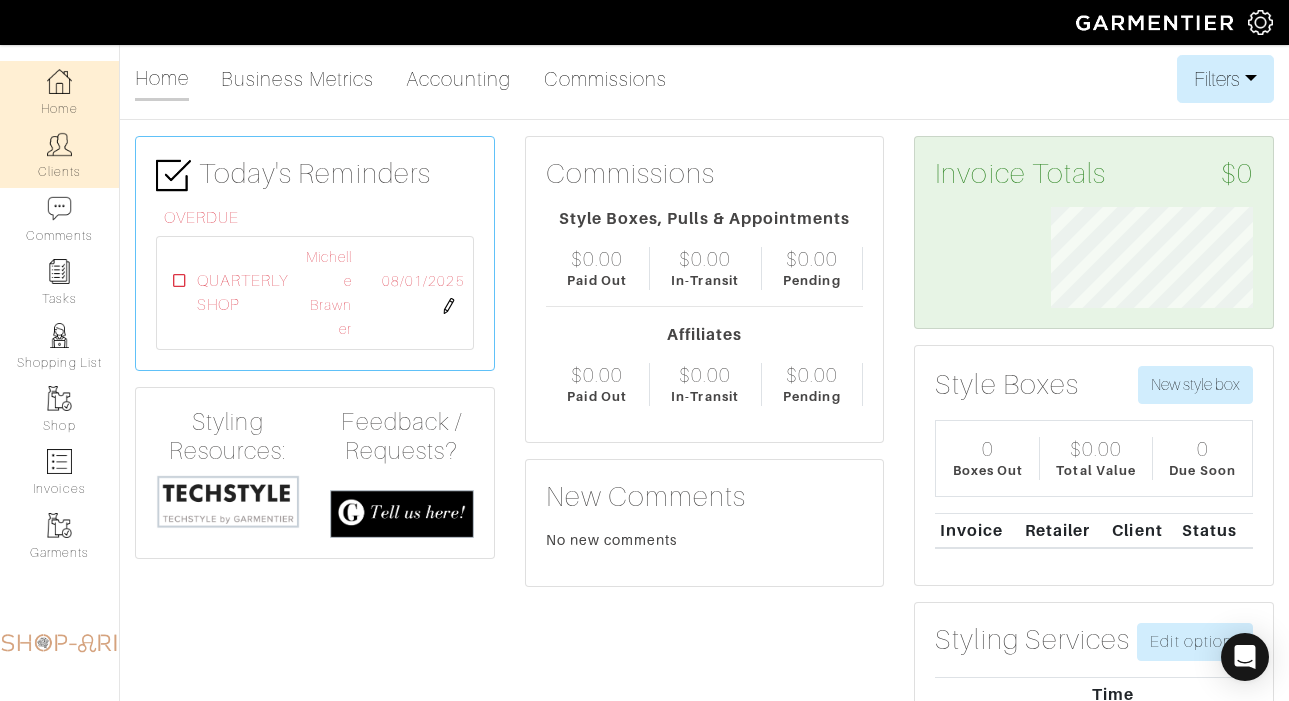 click on "Clients" at bounding box center (59, 155) 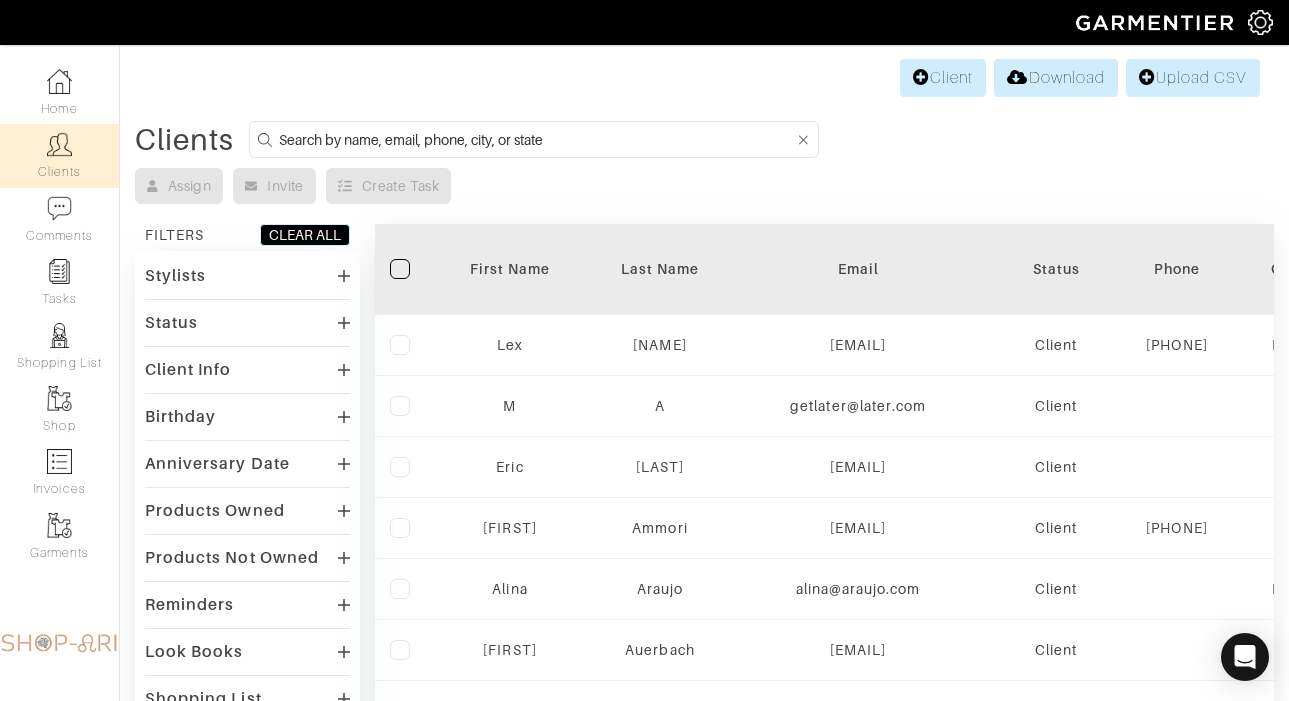 click at bounding box center (537, 139) 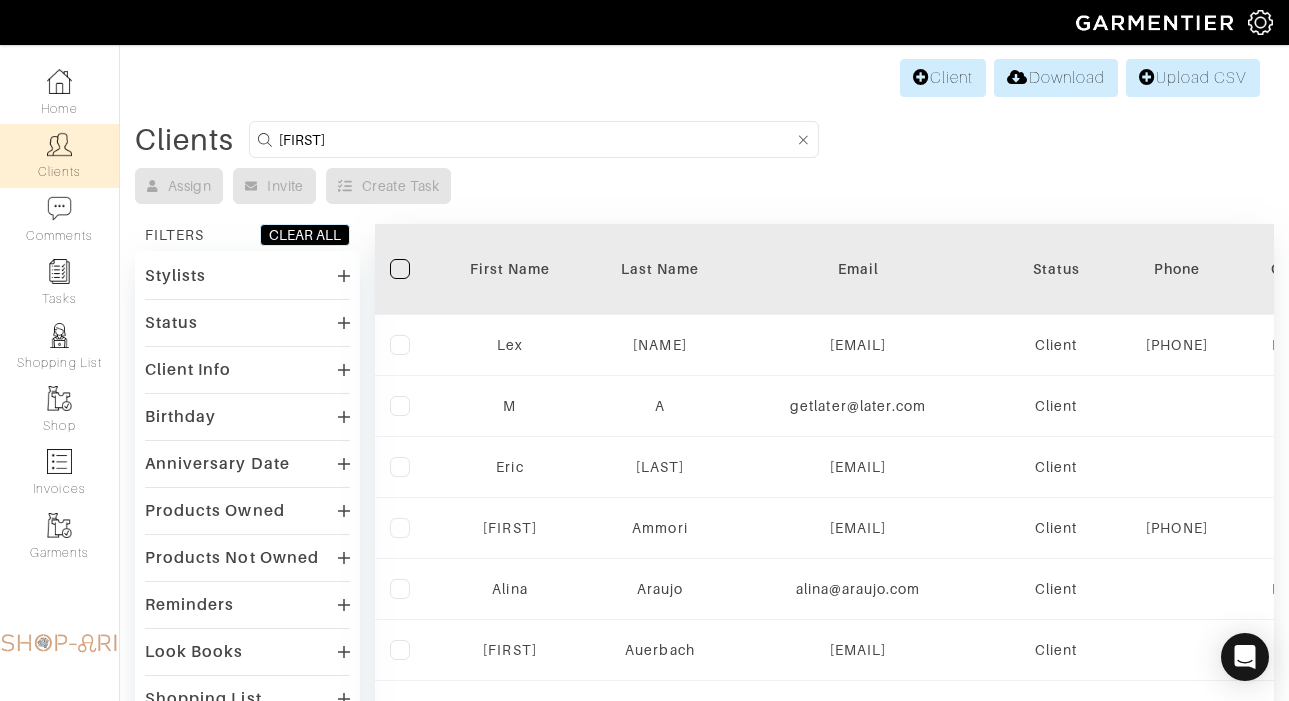 type on "michelle" 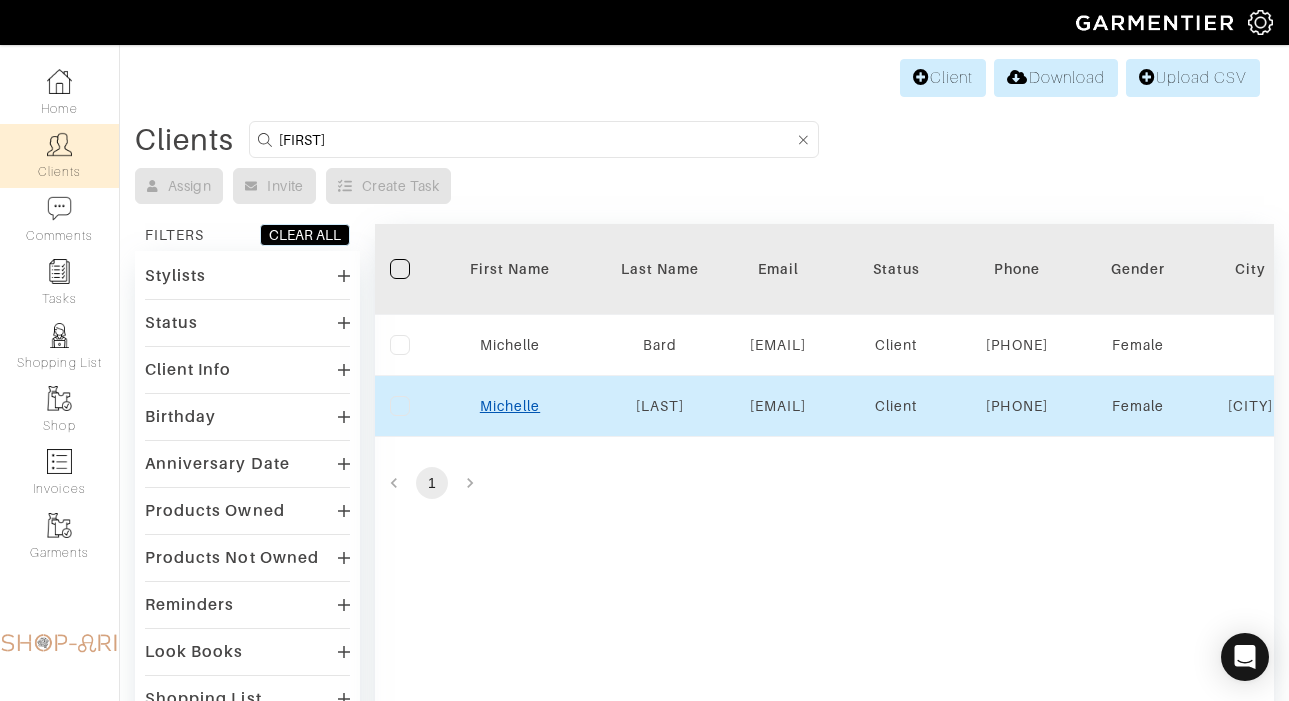 click on "Michelle" at bounding box center [510, 406] 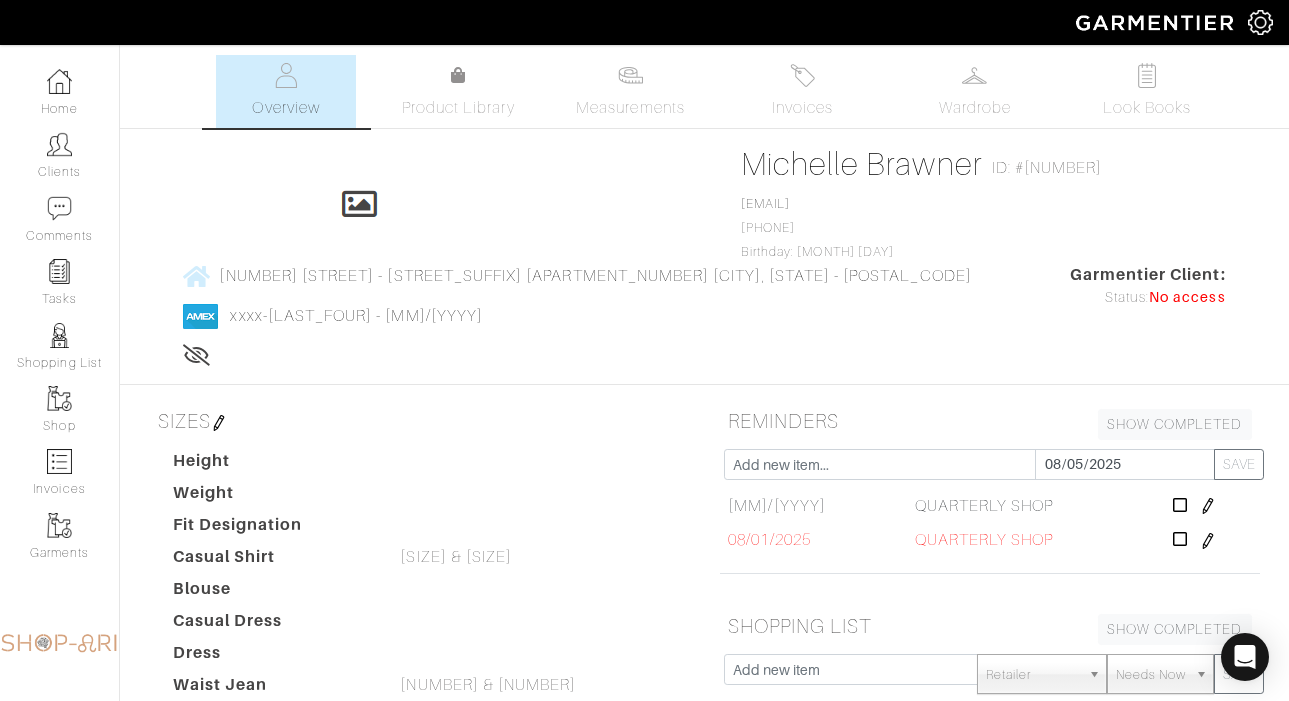 scroll, scrollTop: 0, scrollLeft: 0, axis: both 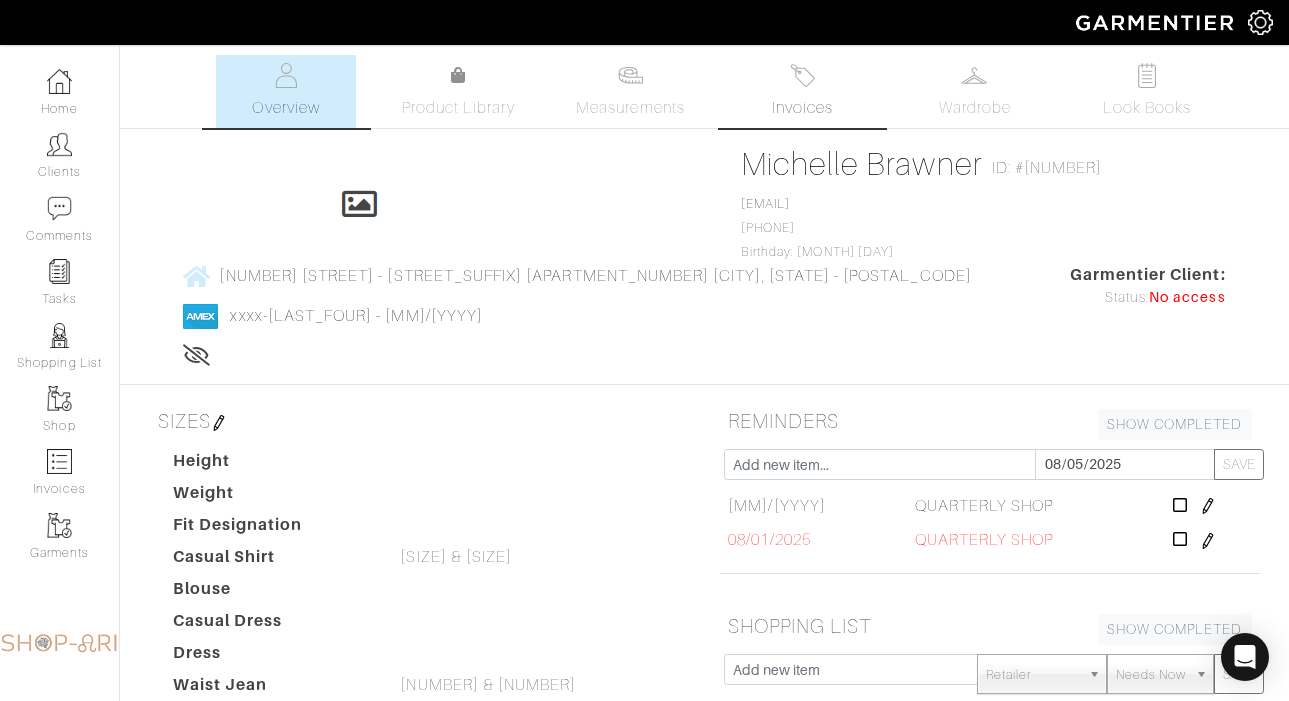 click at bounding box center (802, 75) 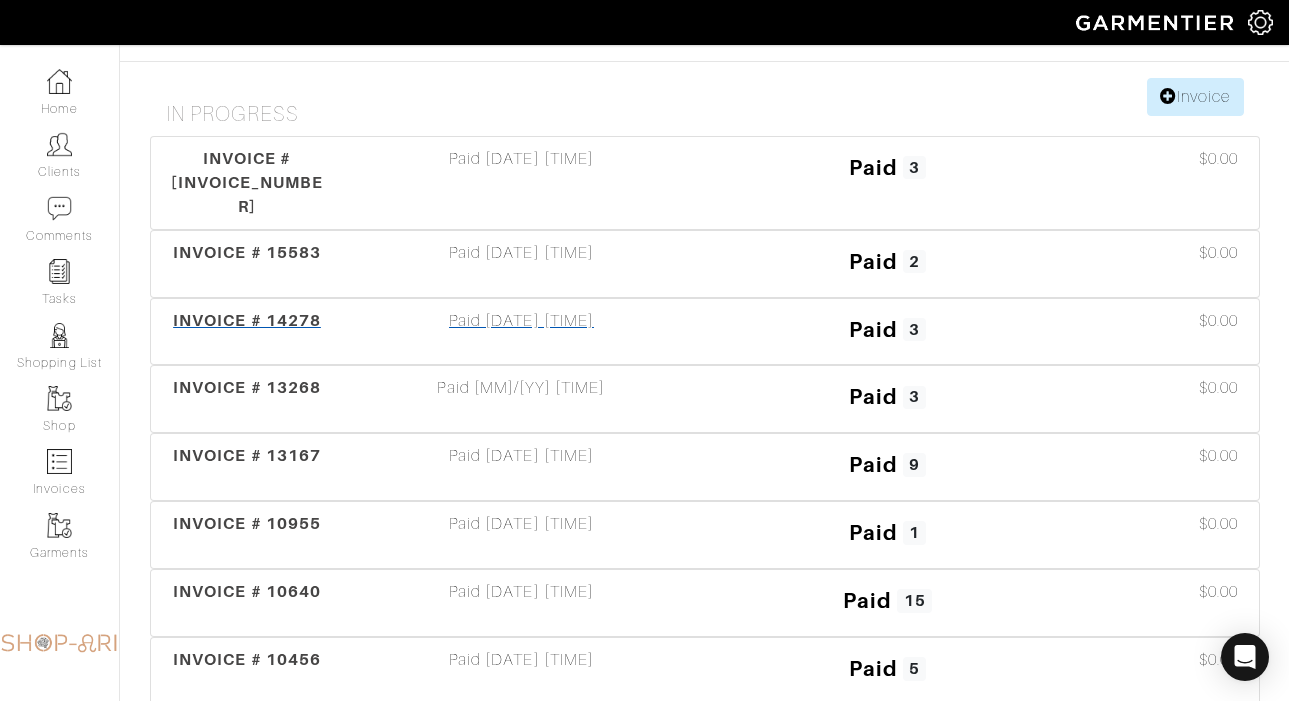 scroll, scrollTop: 0, scrollLeft: 0, axis: both 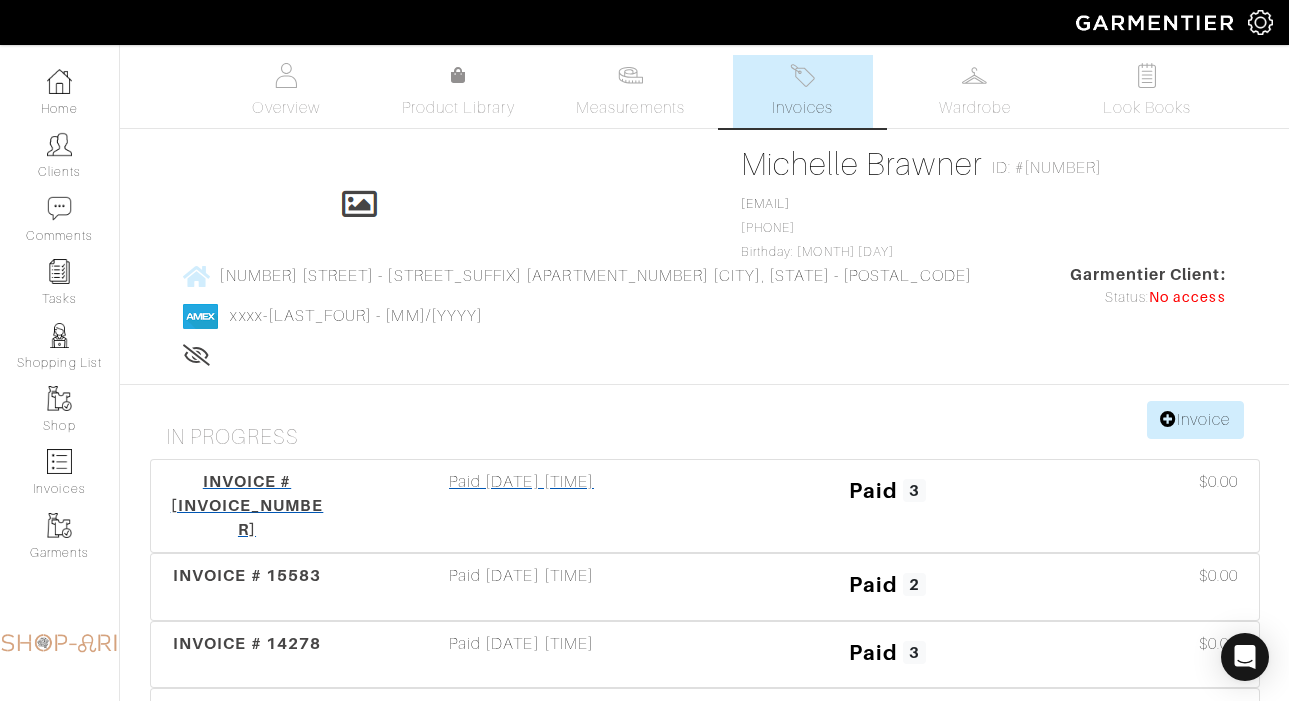 click on "Paid 11/22/24 03:08PM" at bounding box center (522, 506) 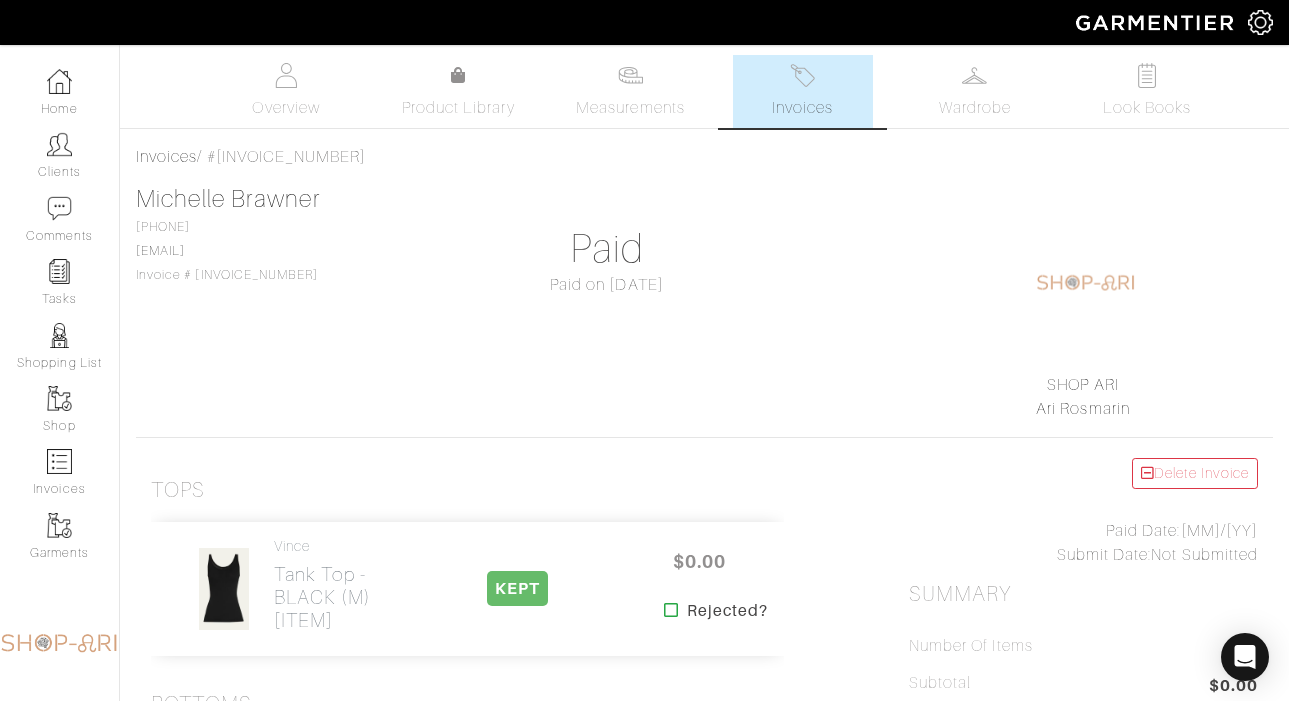 click at bounding box center [802, 75] 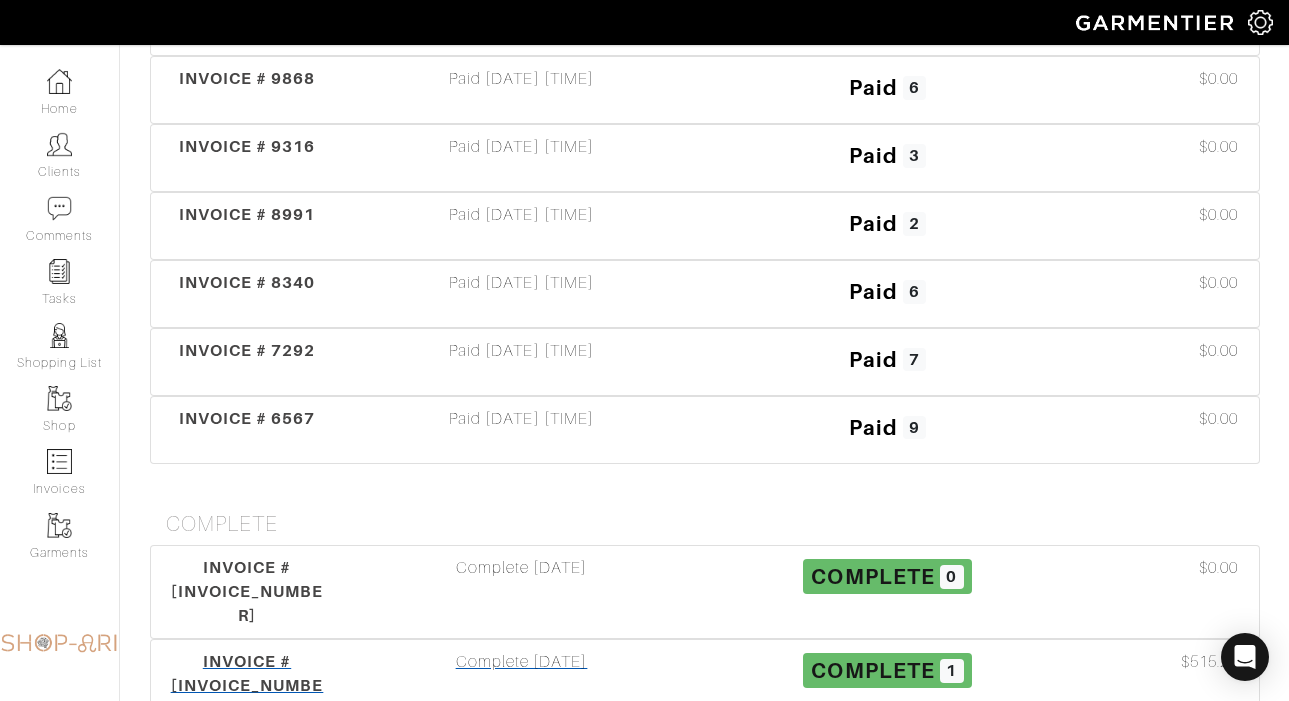 scroll, scrollTop: 1191, scrollLeft: 0, axis: vertical 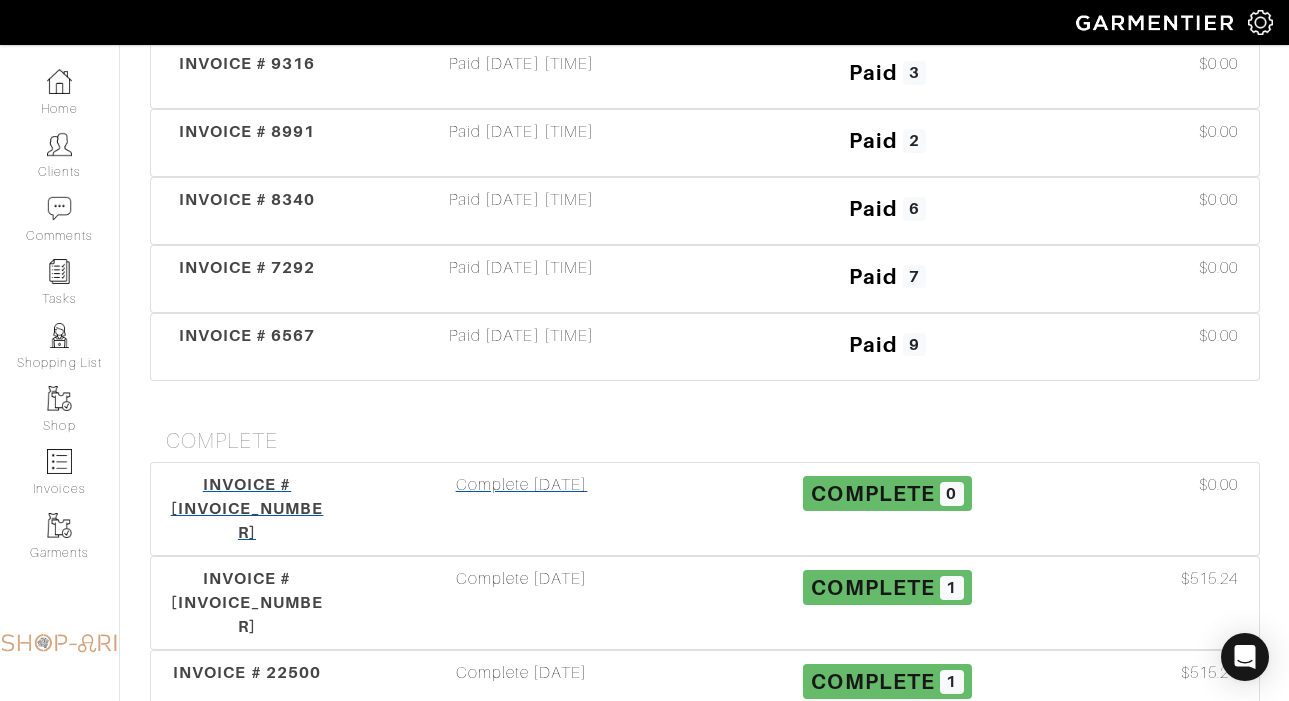 click on "Complete 02/25/22" at bounding box center (522, 509) 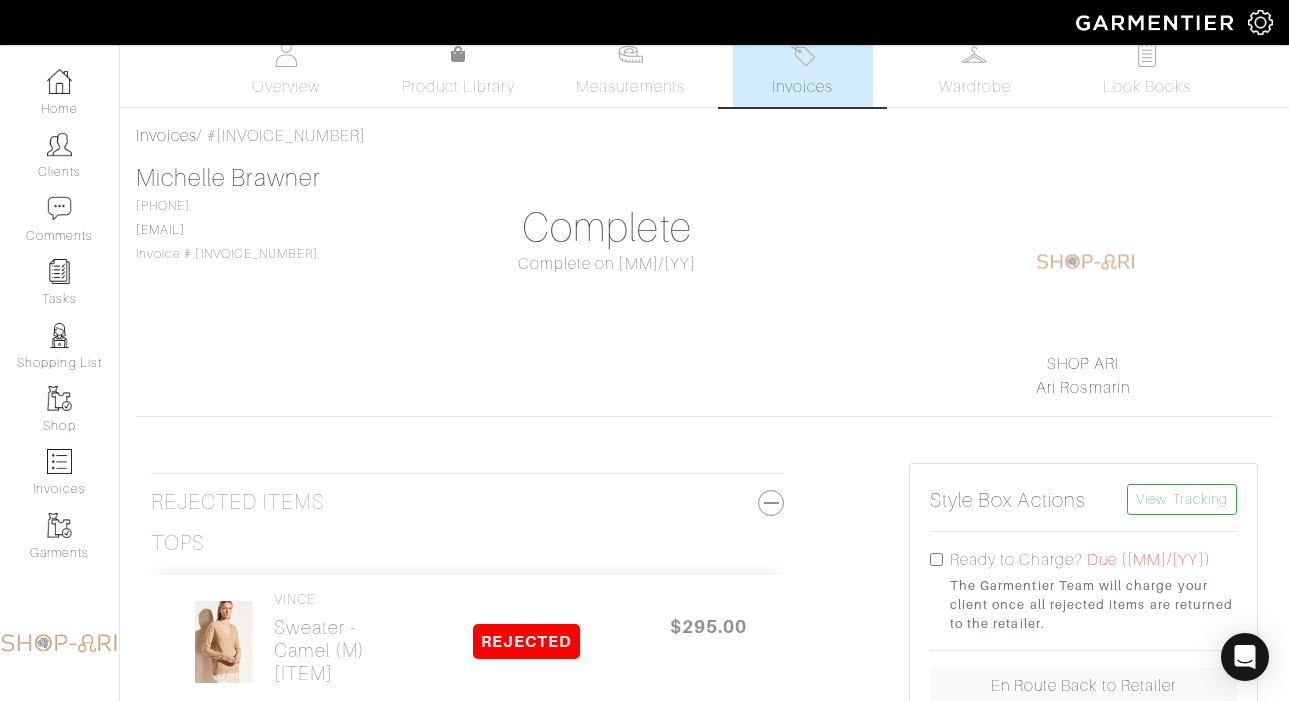 scroll, scrollTop: 0, scrollLeft: 0, axis: both 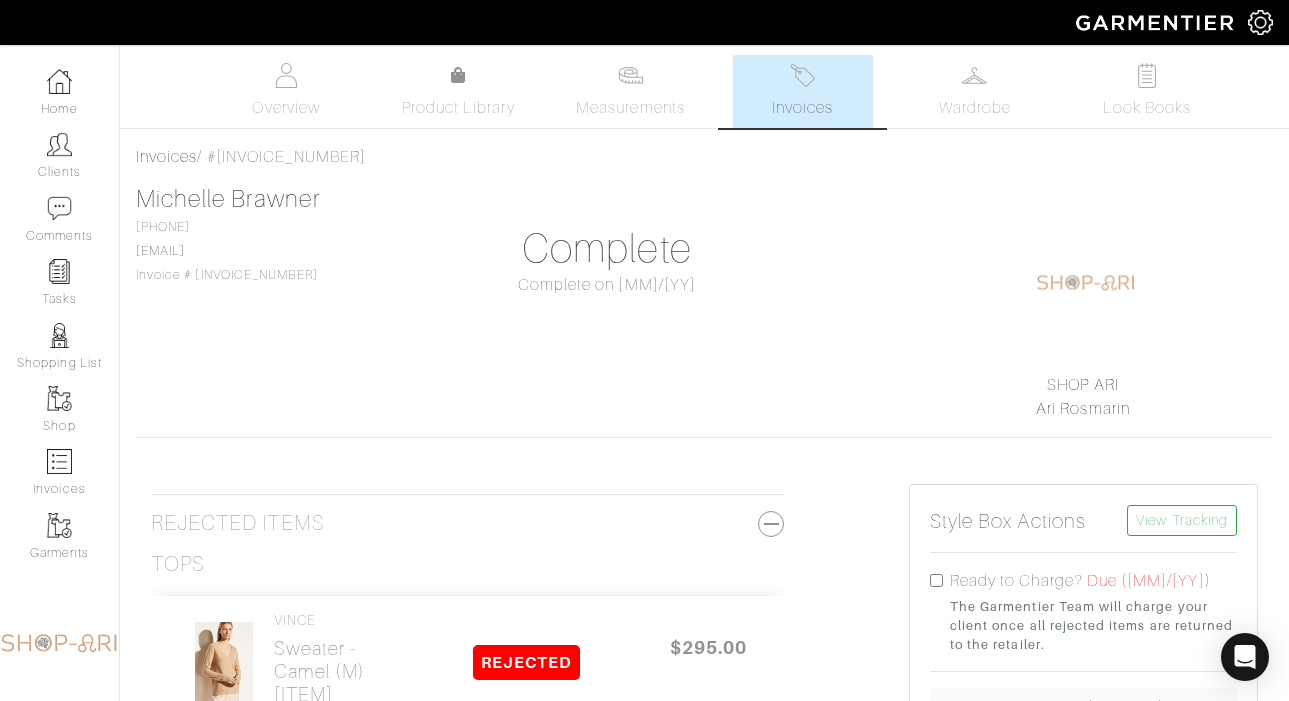 click on "Invoices" at bounding box center [803, 91] 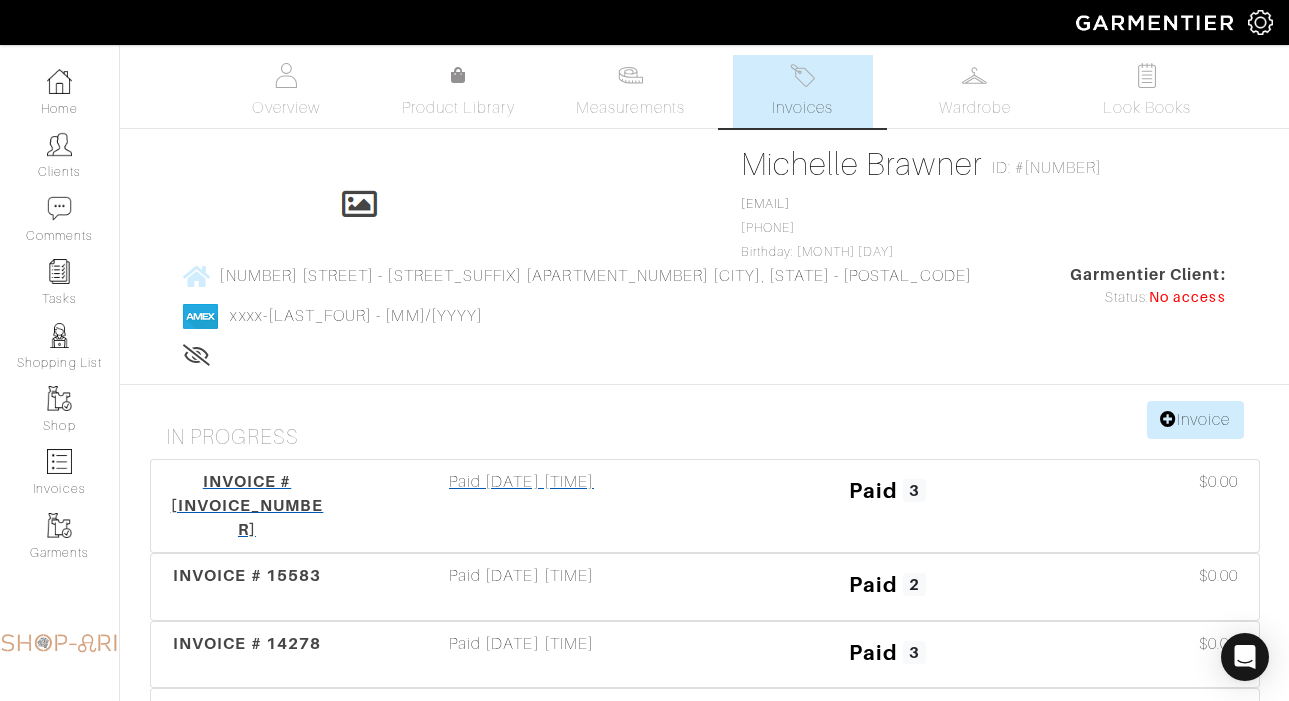 click on "Paid 11/22/24 03:08PM" at bounding box center (522, 506) 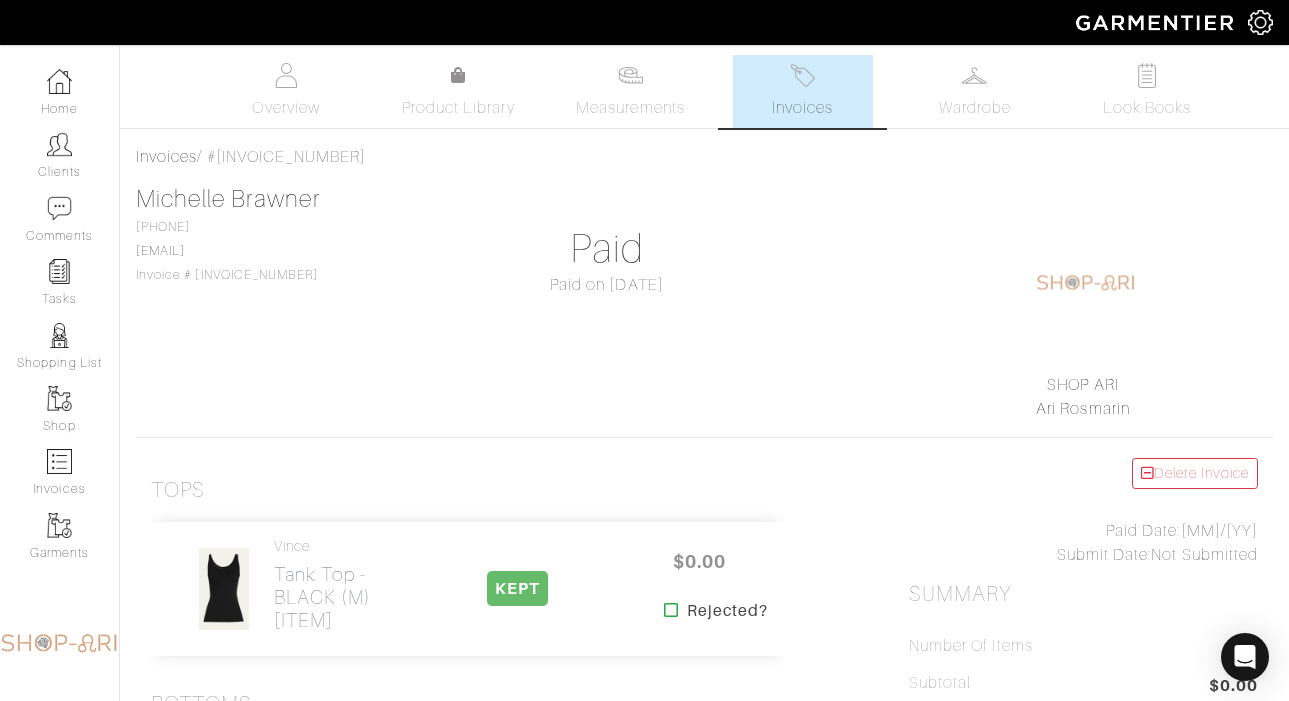 click on "Invoices" at bounding box center (803, 91) 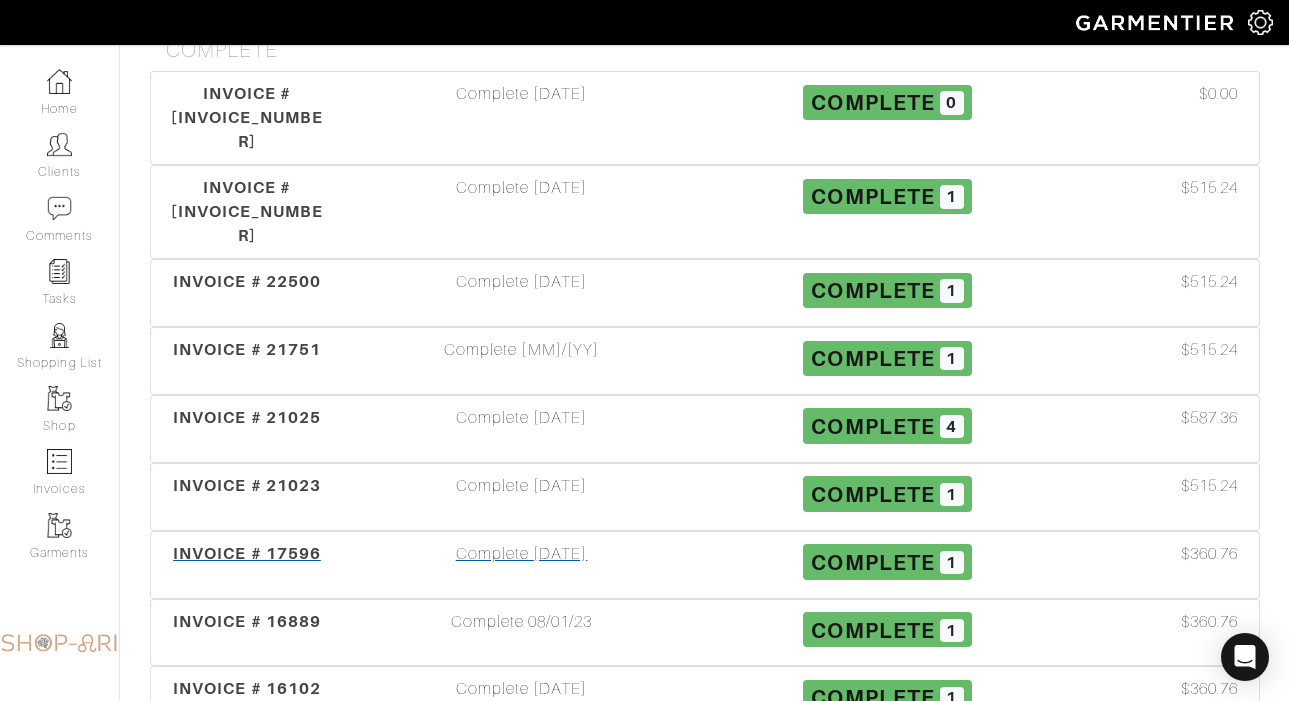 scroll, scrollTop: 1262, scrollLeft: 0, axis: vertical 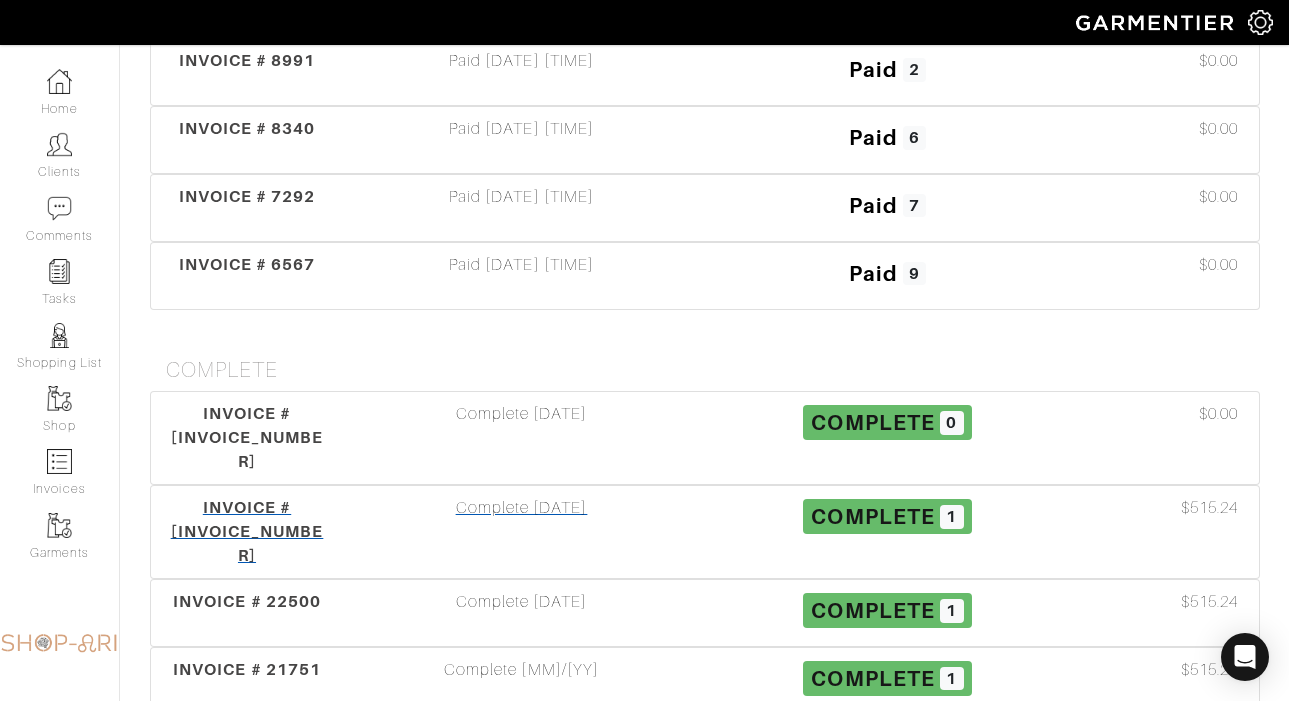 click on "Complete 05/01/25" at bounding box center [522, 532] 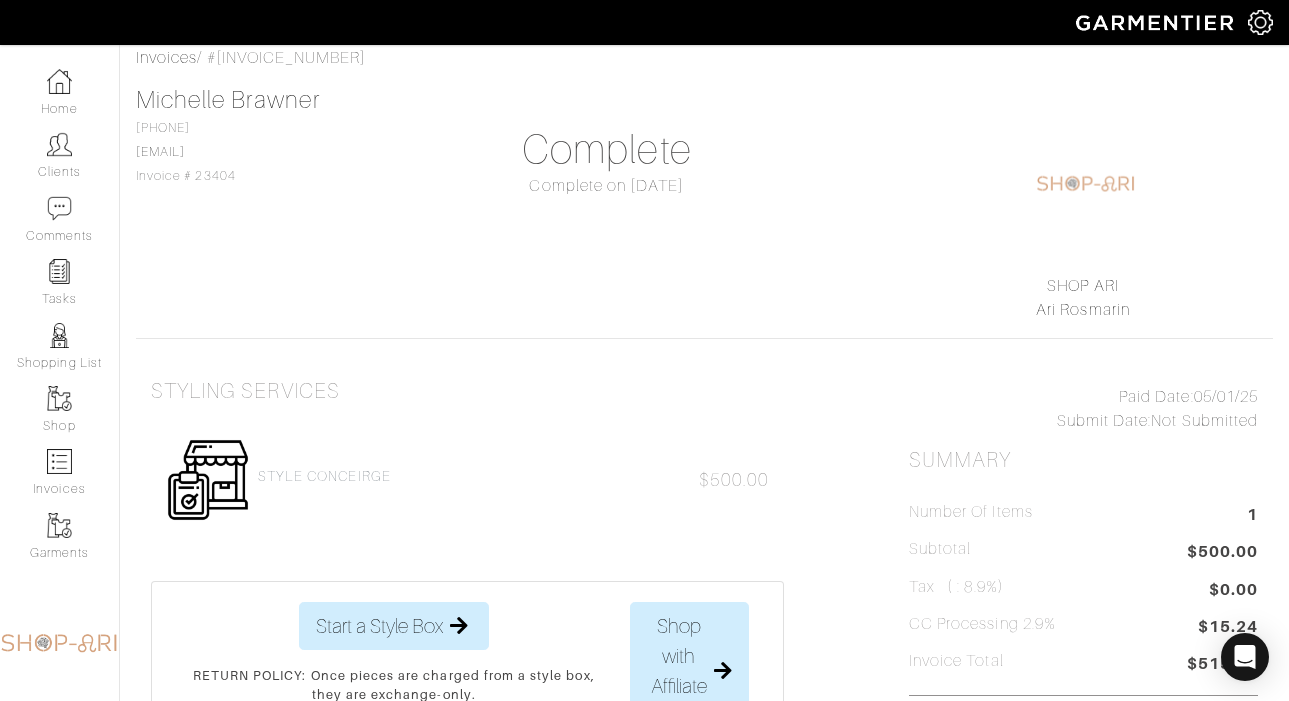 scroll, scrollTop: 0, scrollLeft: 0, axis: both 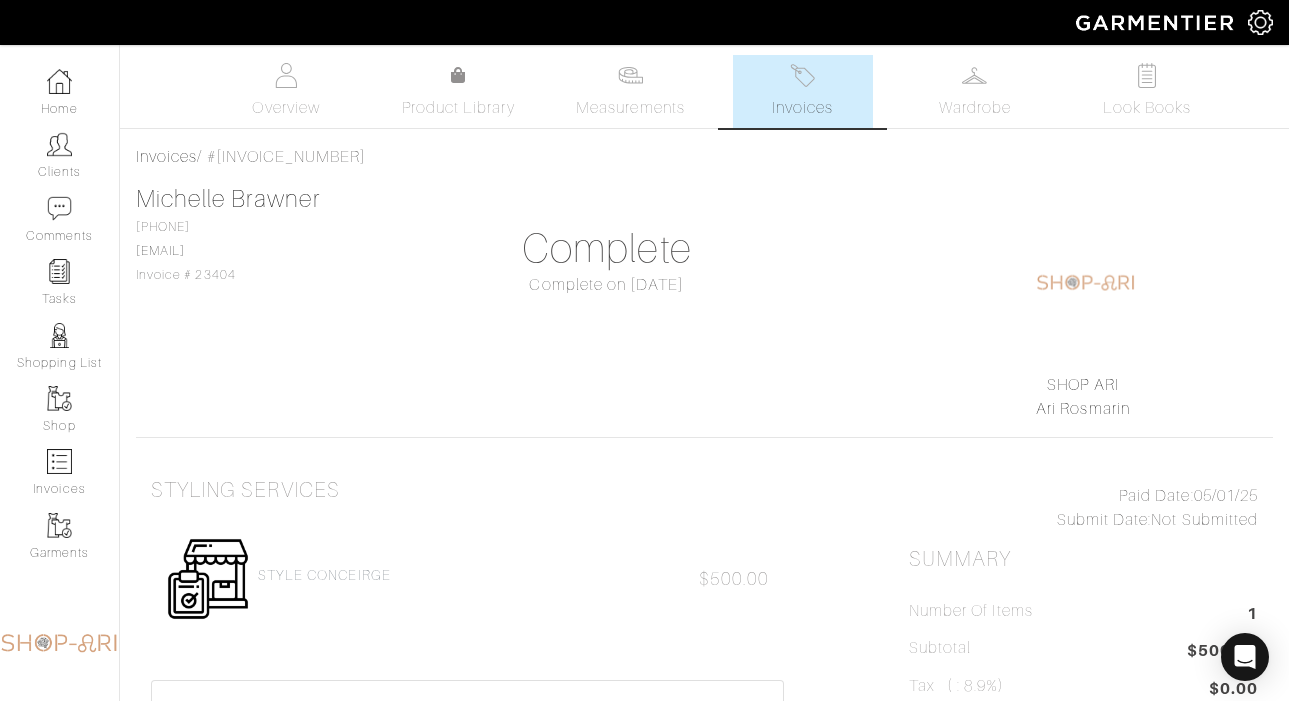 click on "Invoices" at bounding box center [803, 91] 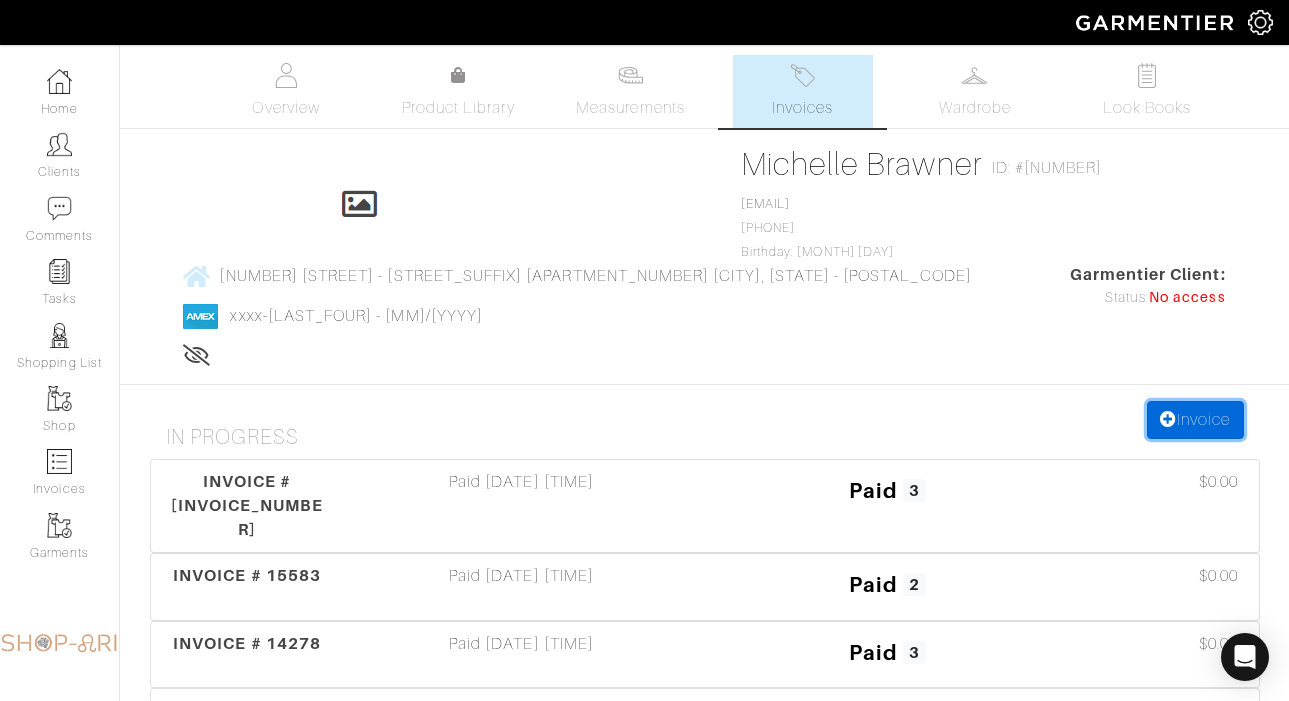 click on "Invoice" at bounding box center [1195, 420] 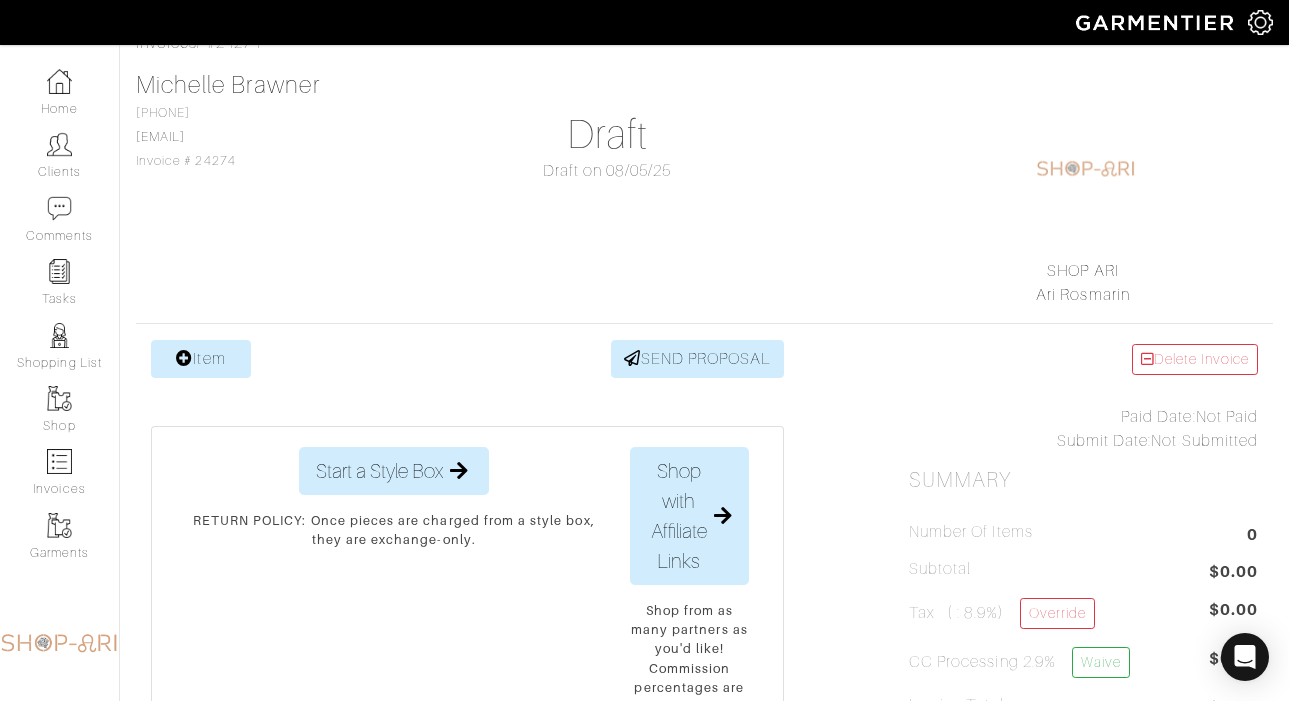 scroll, scrollTop: 204, scrollLeft: 0, axis: vertical 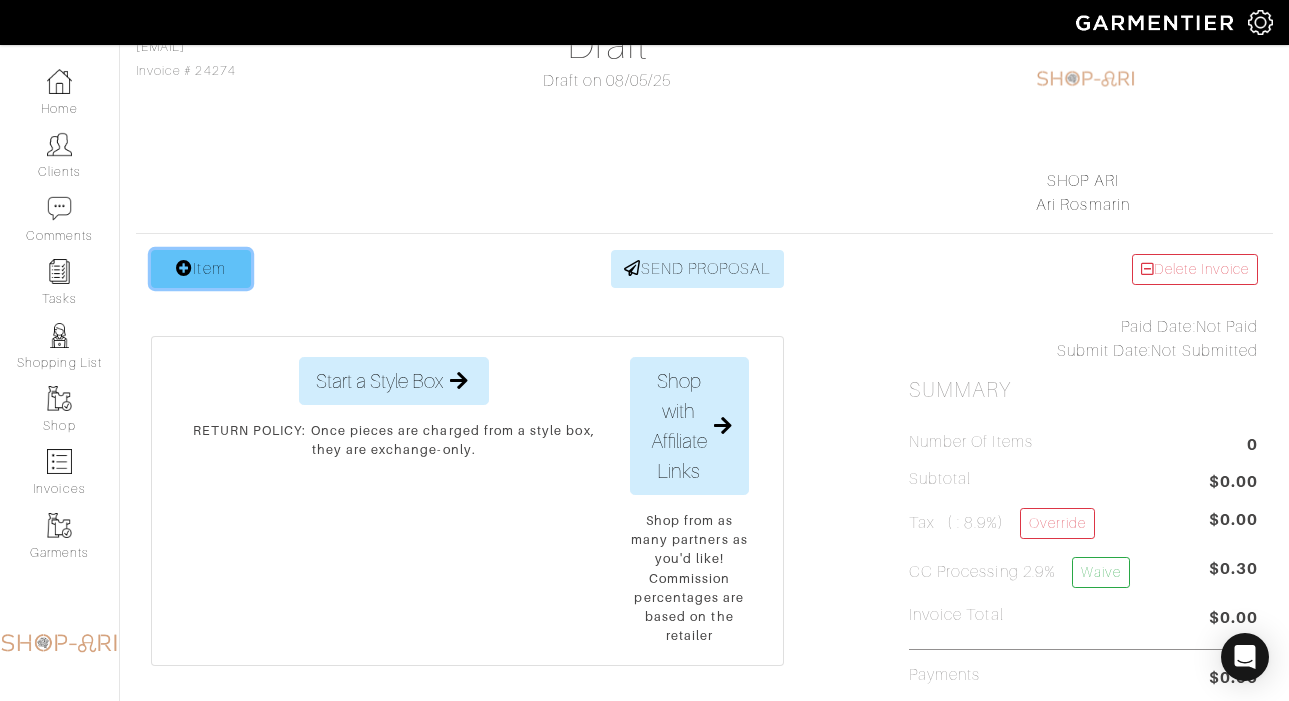 click on "Item" at bounding box center (201, 269) 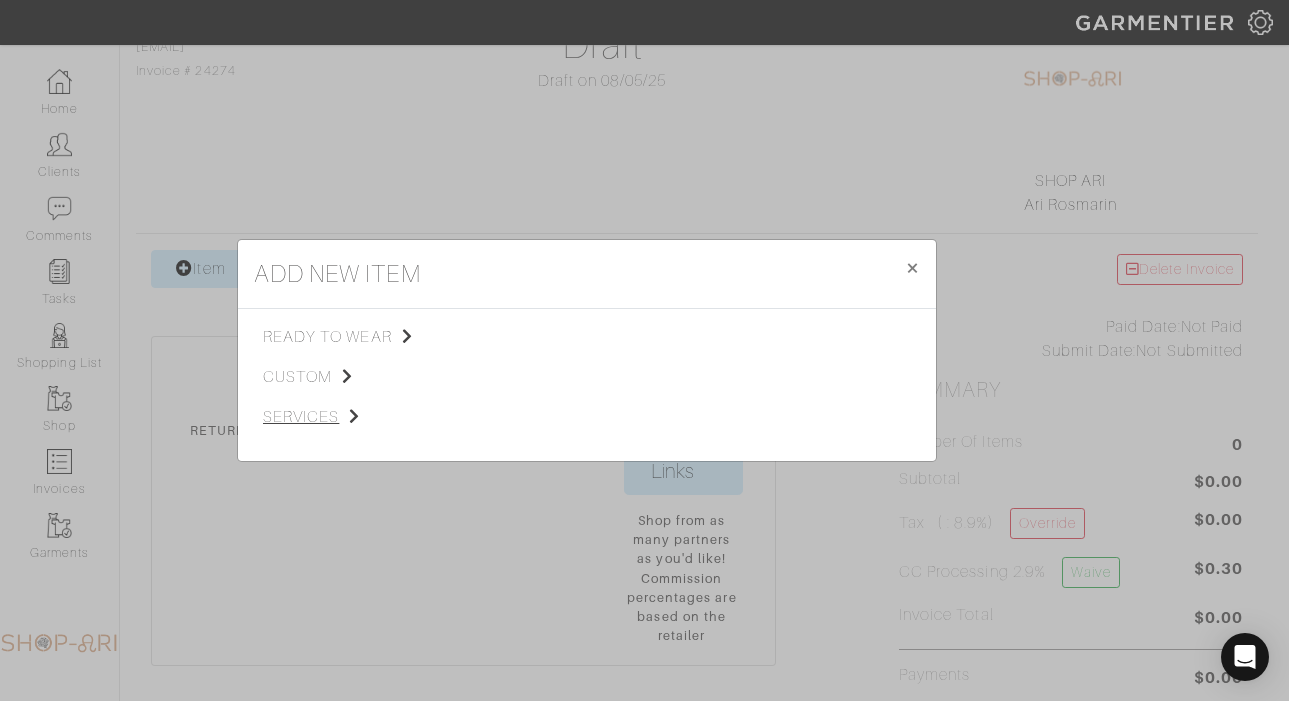 click on "services" at bounding box center [363, 417] 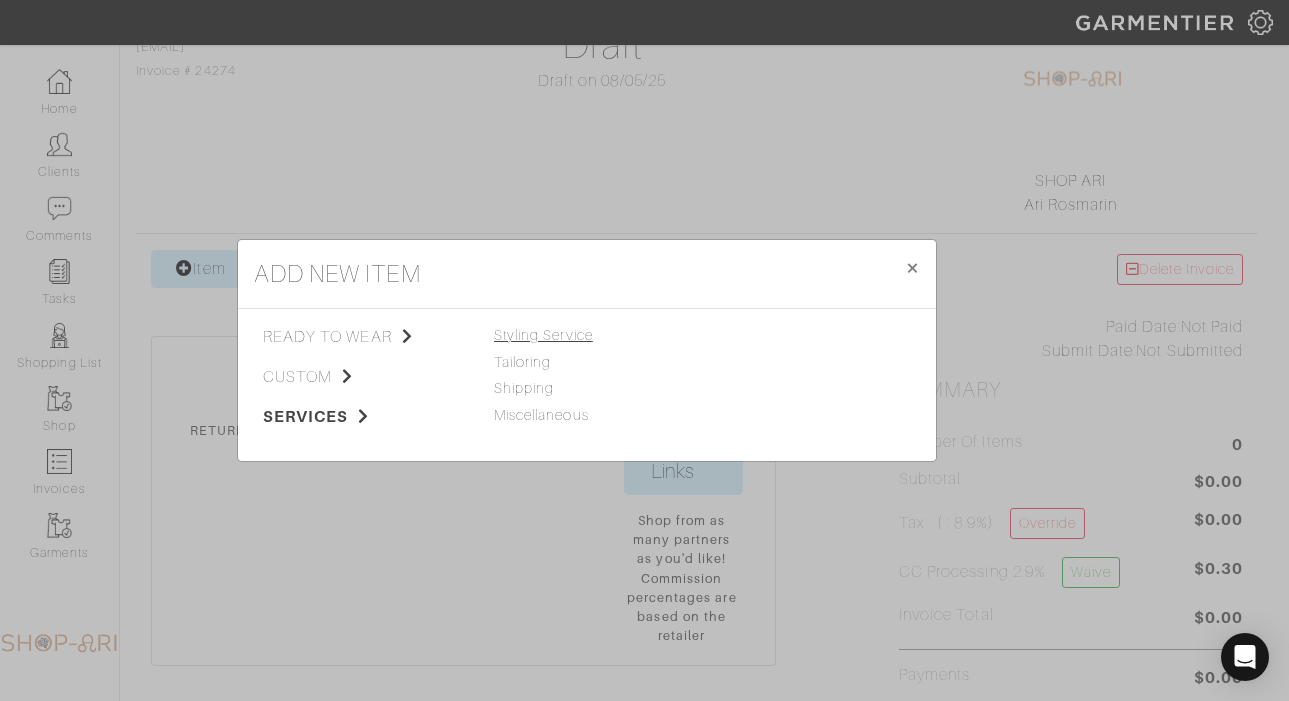 click on "Styling Service" at bounding box center [543, 335] 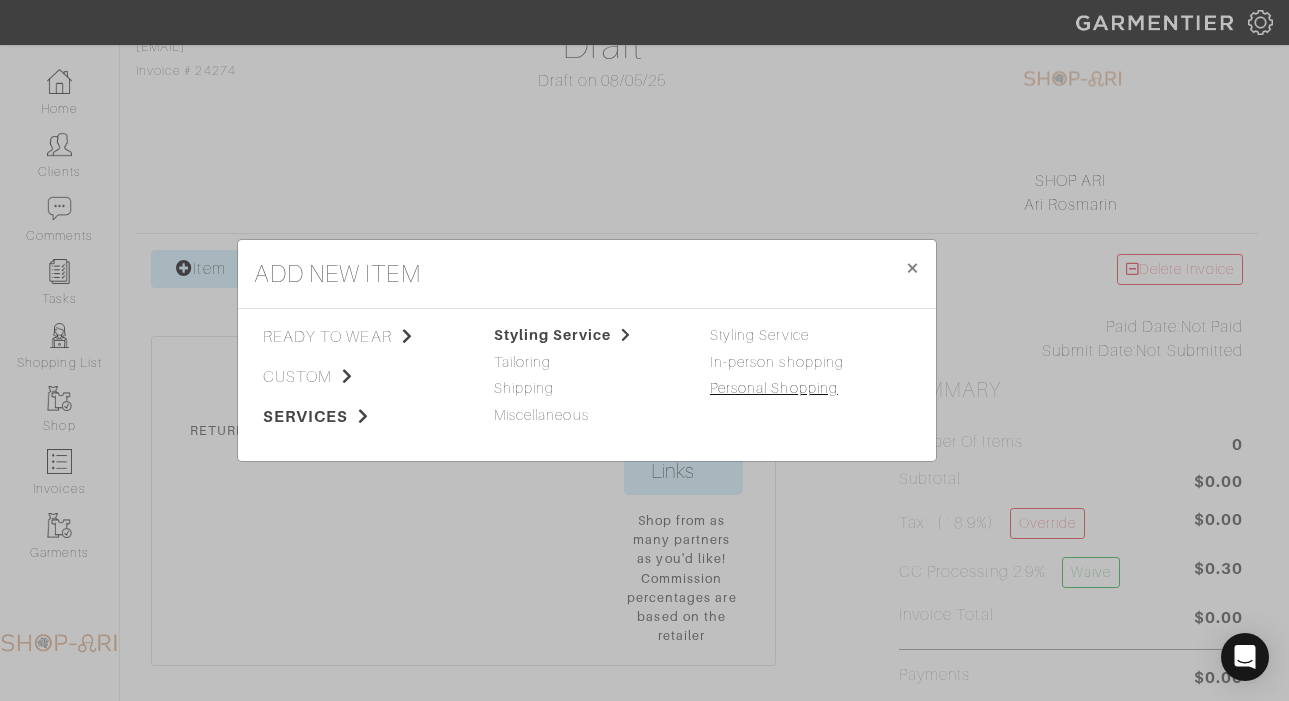 click on "Personal Shopping" at bounding box center (774, 388) 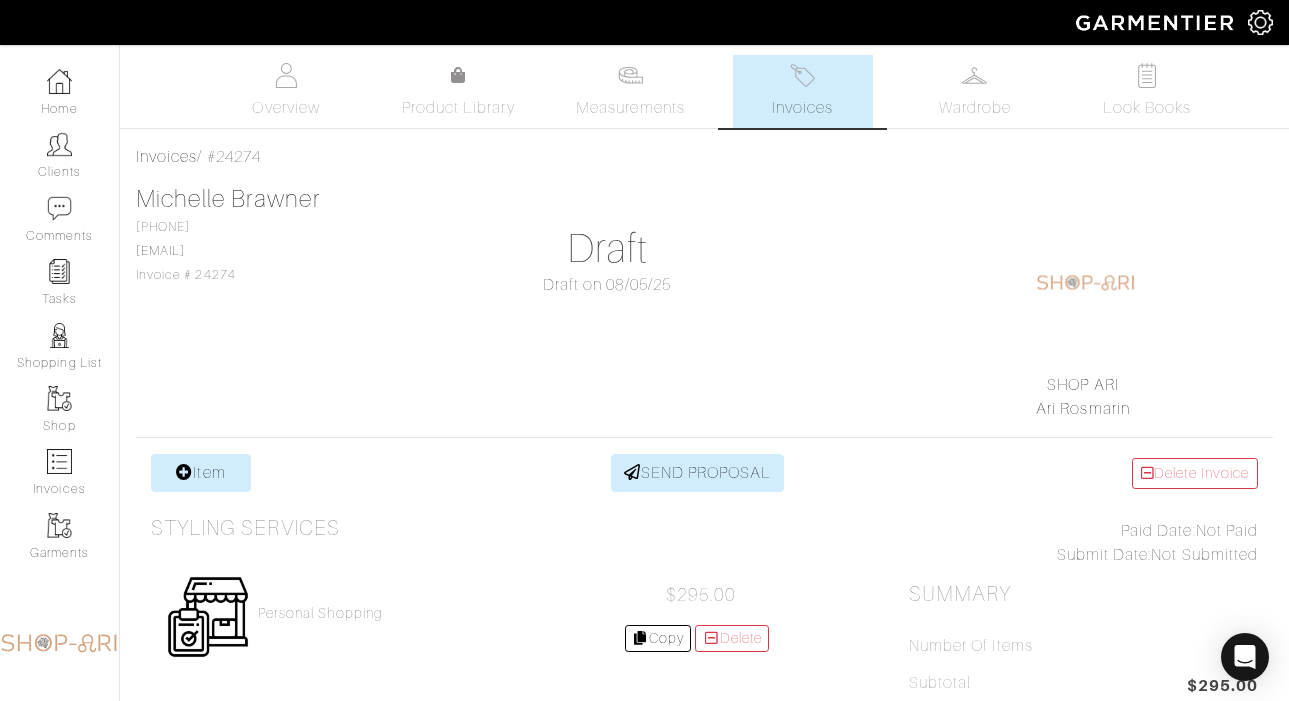 scroll, scrollTop: 0, scrollLeft: 0, axis: both 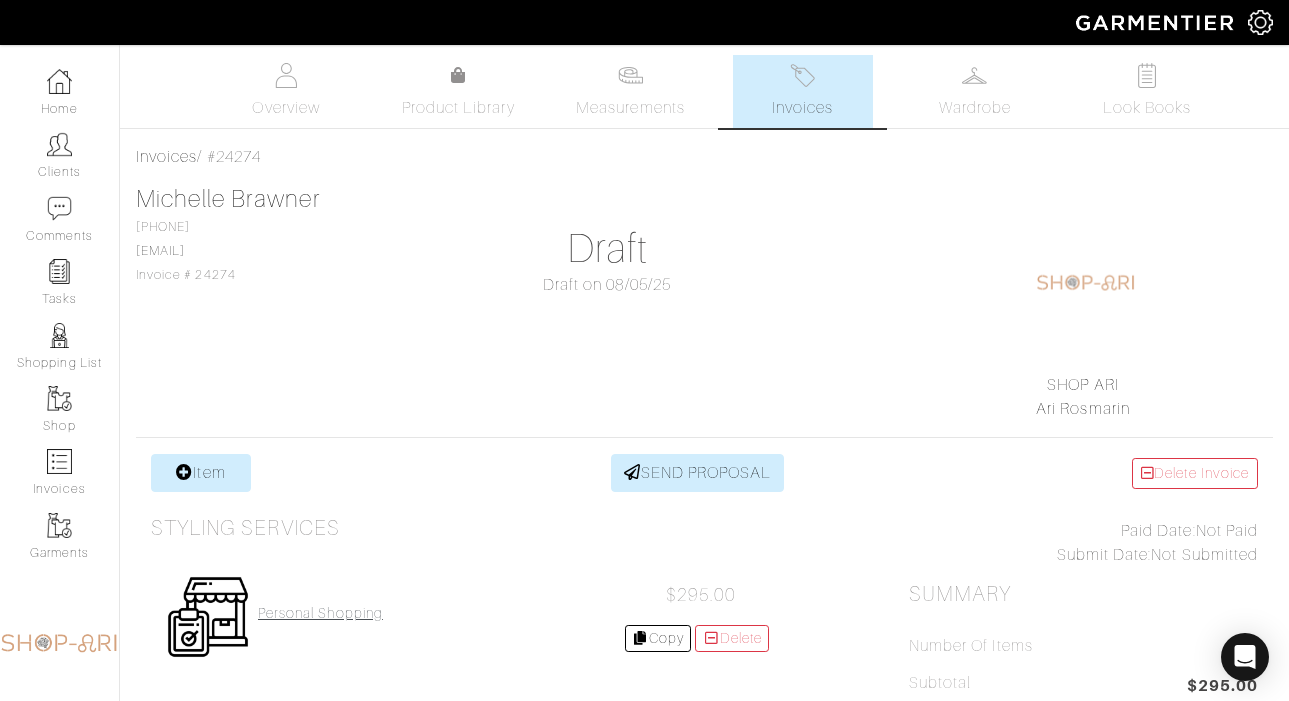 click on "Personal Shopping" at bounding box center [320, 613] 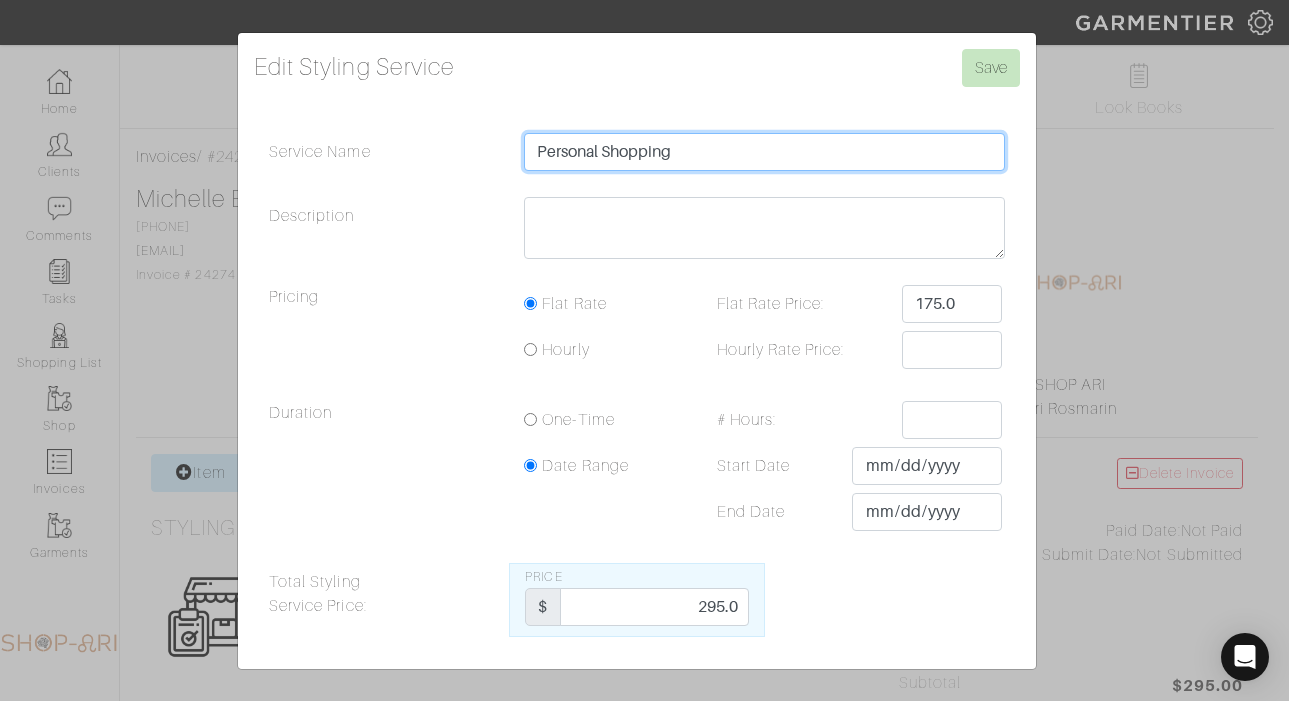 click on "Personal Shopping" at bounding box center [764, 152] 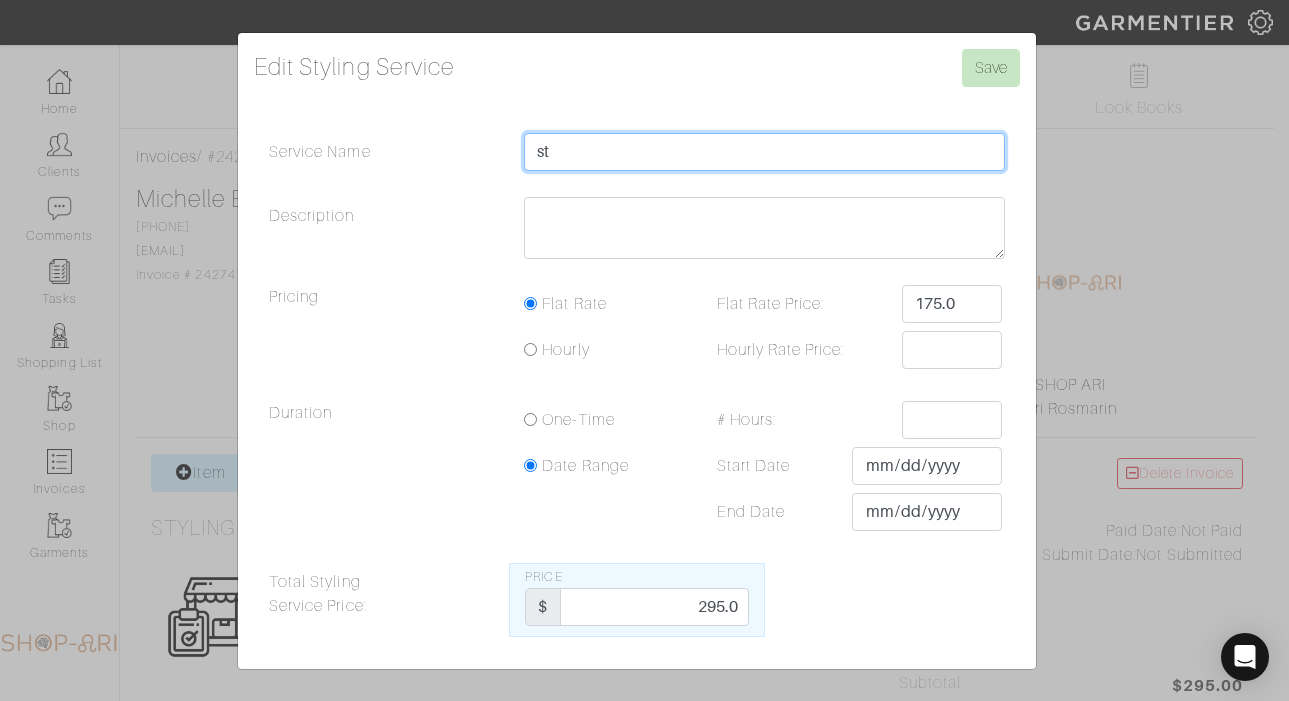 type on "s" 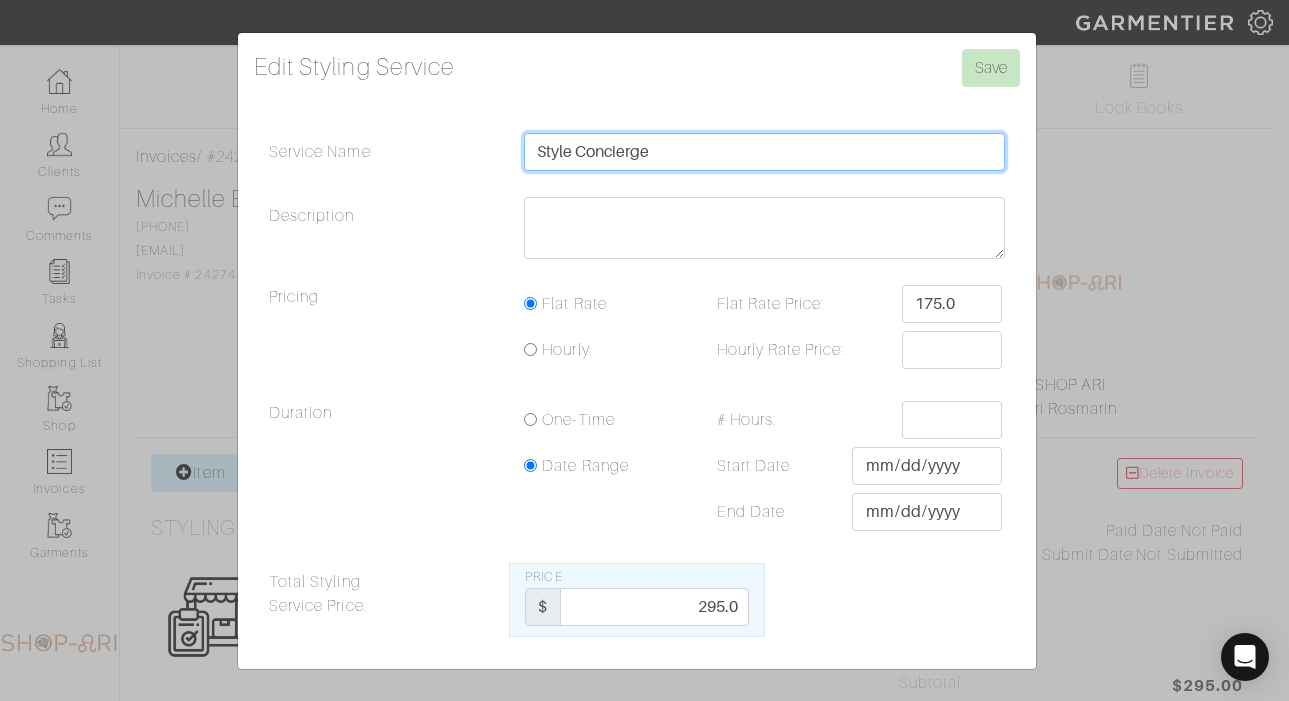 type on "Style Concierge" 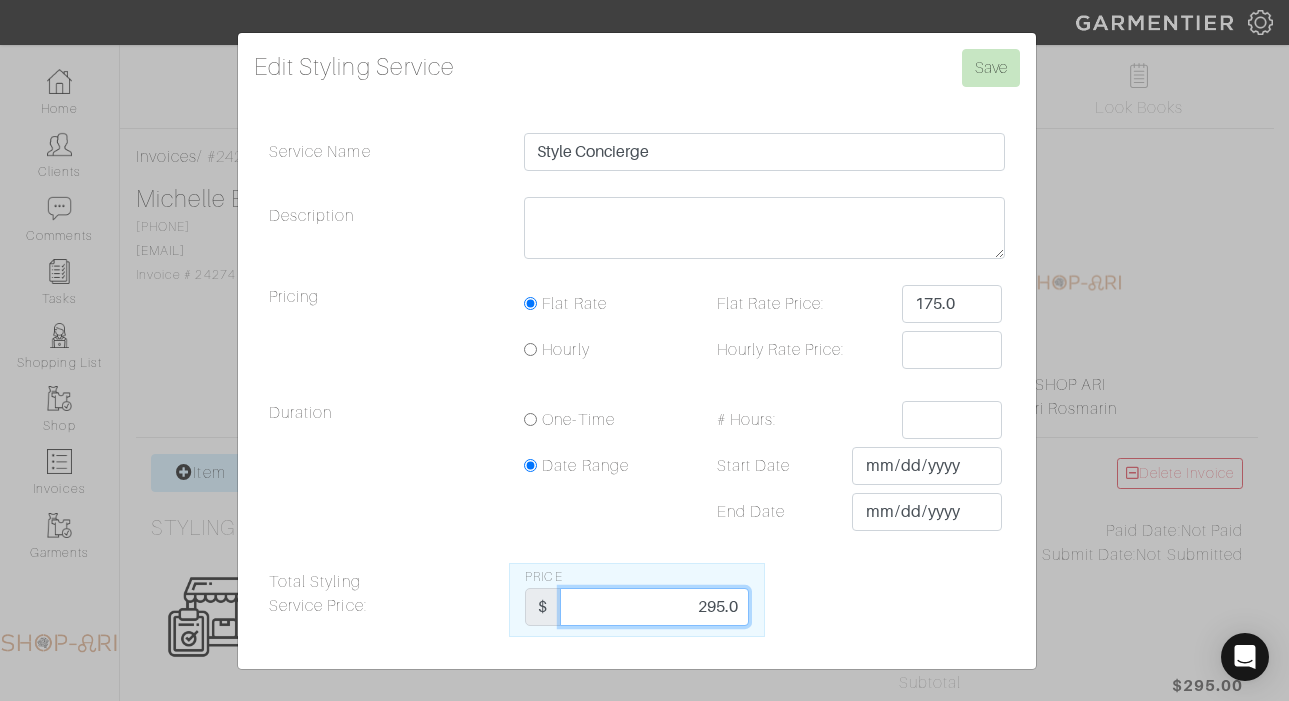 click on "295.0" at bounding box center (654, 607) 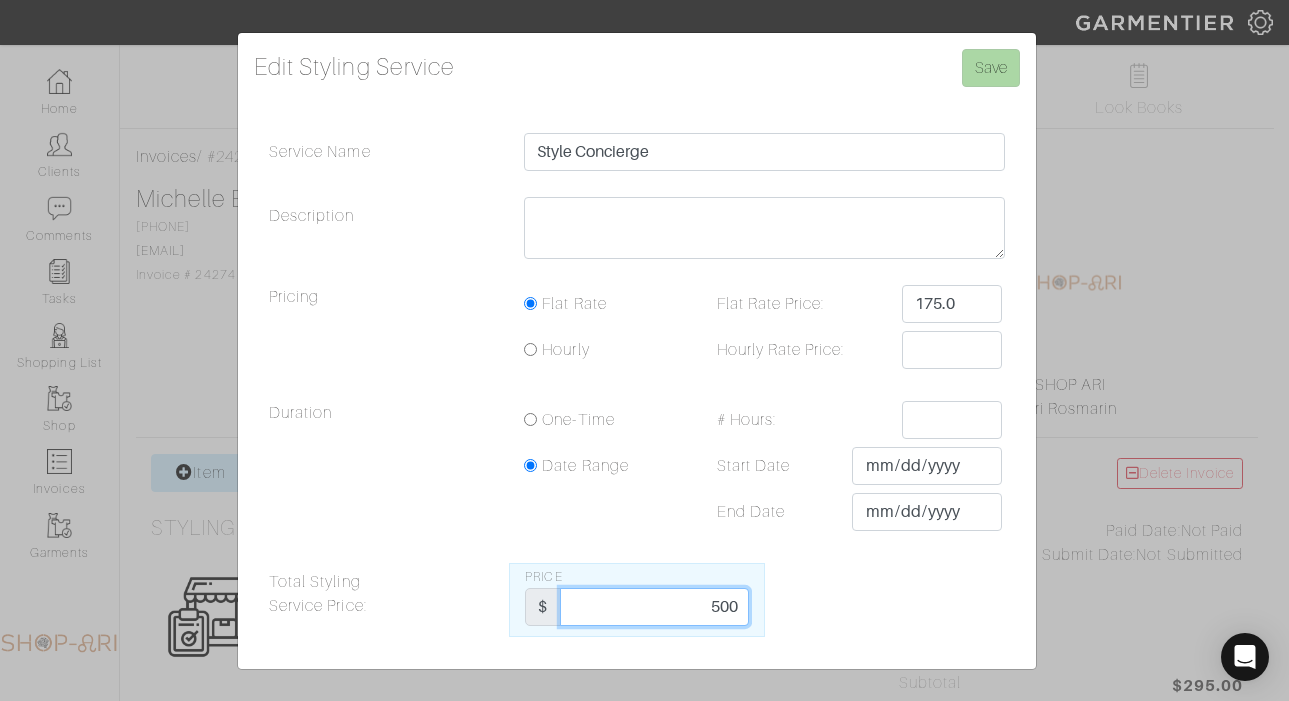 type on "500" 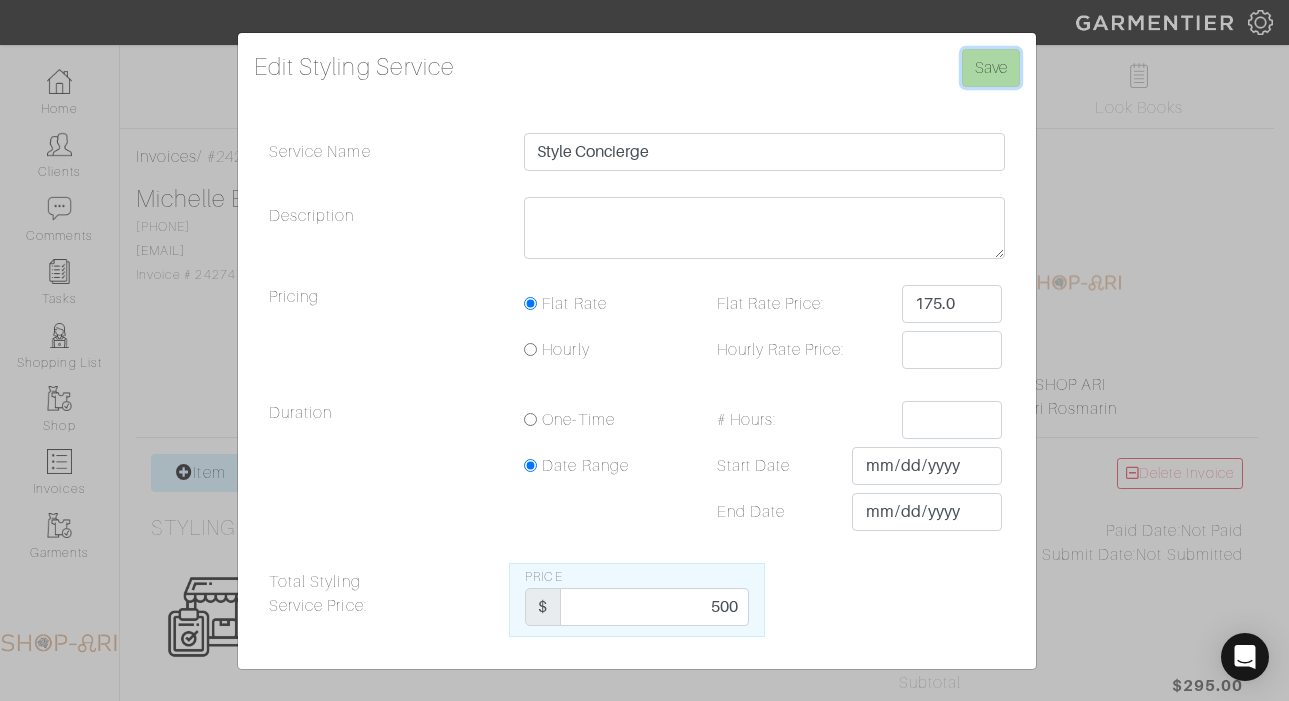 click on "Save" at bounding box center [991, 68] 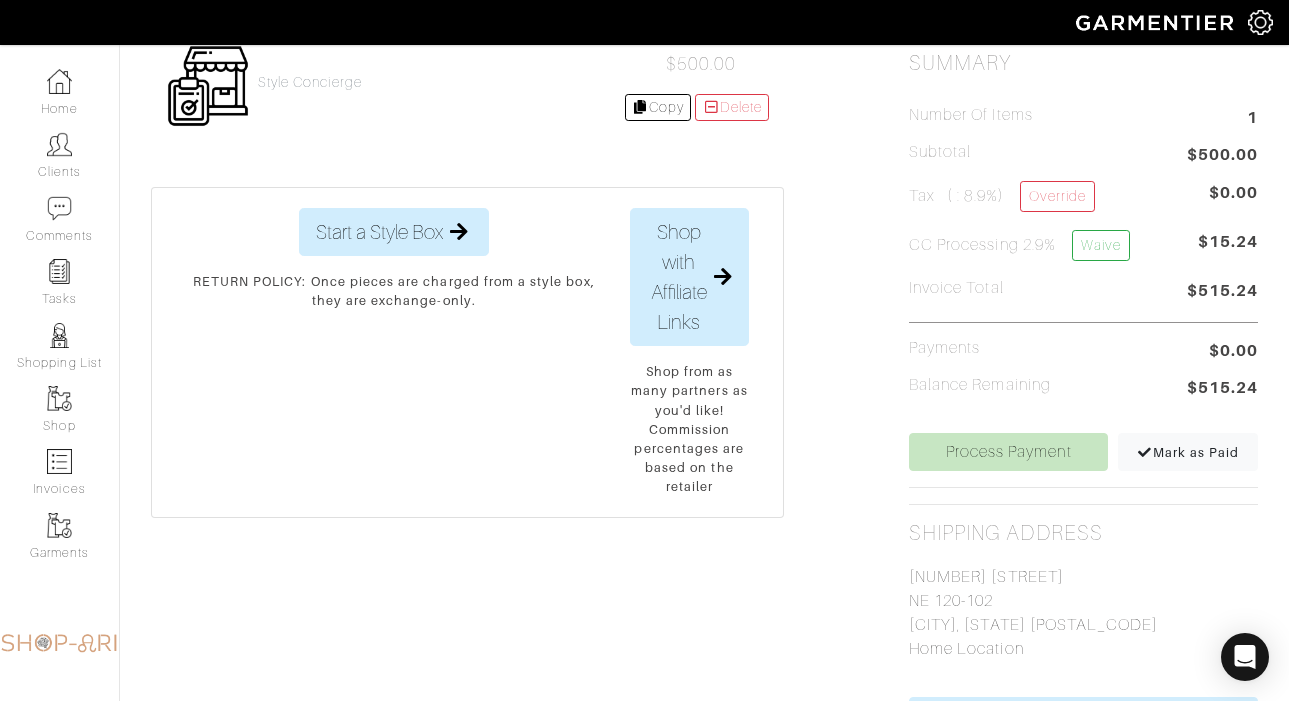 scroll, scrollTop: 546, scrollLeft: 0, axis: vertical 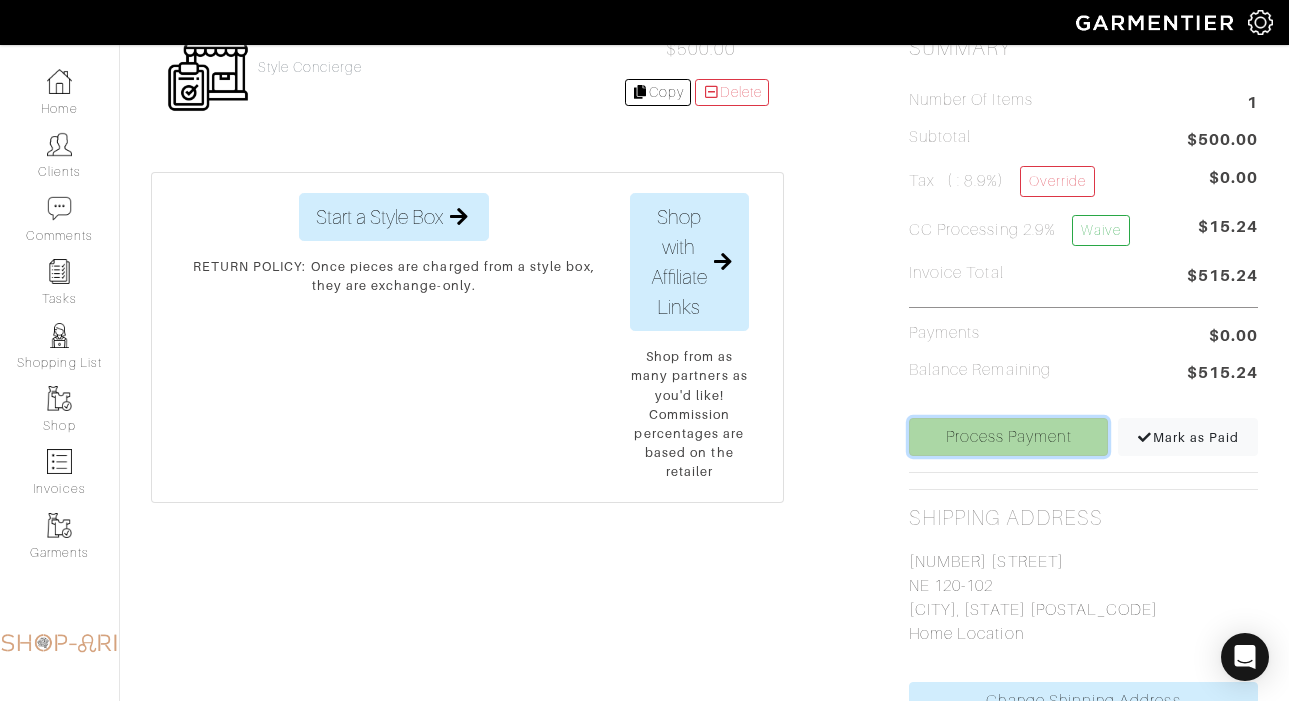 click on "Process Payment" at bounding box center [1008, 437] 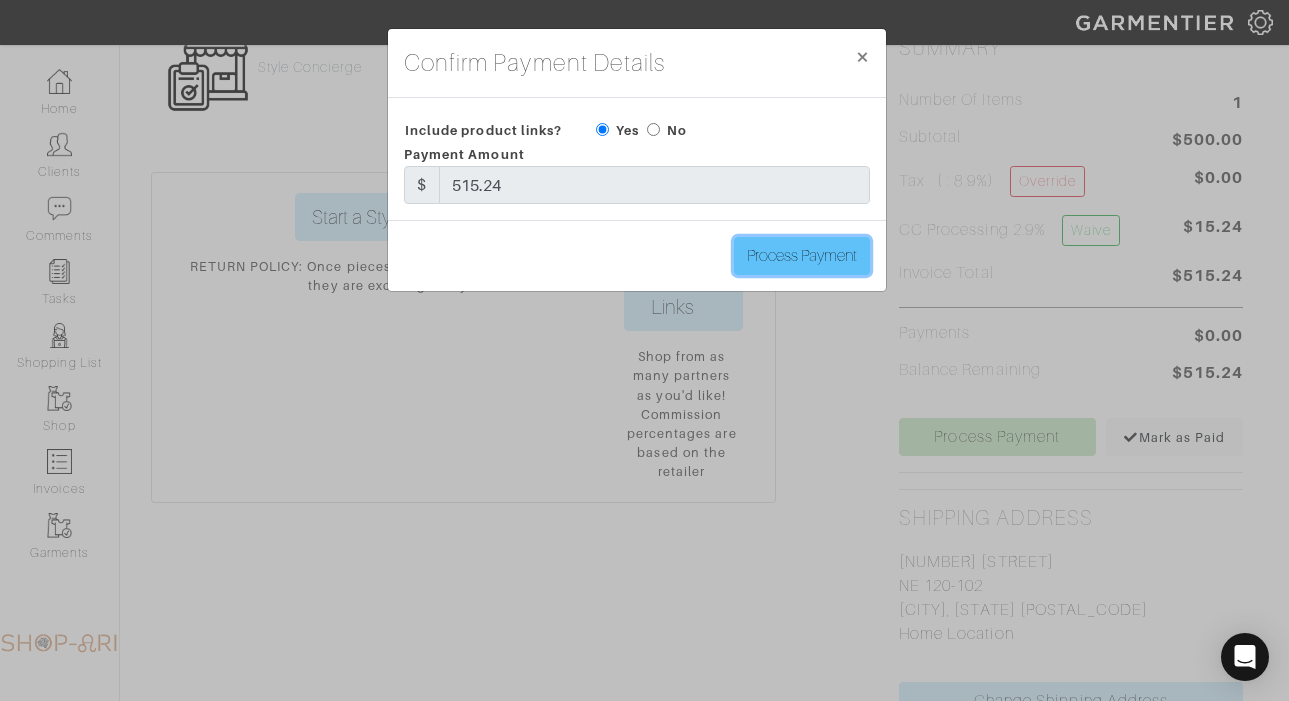click on "Process Payment" at bounding box center [802, 256] 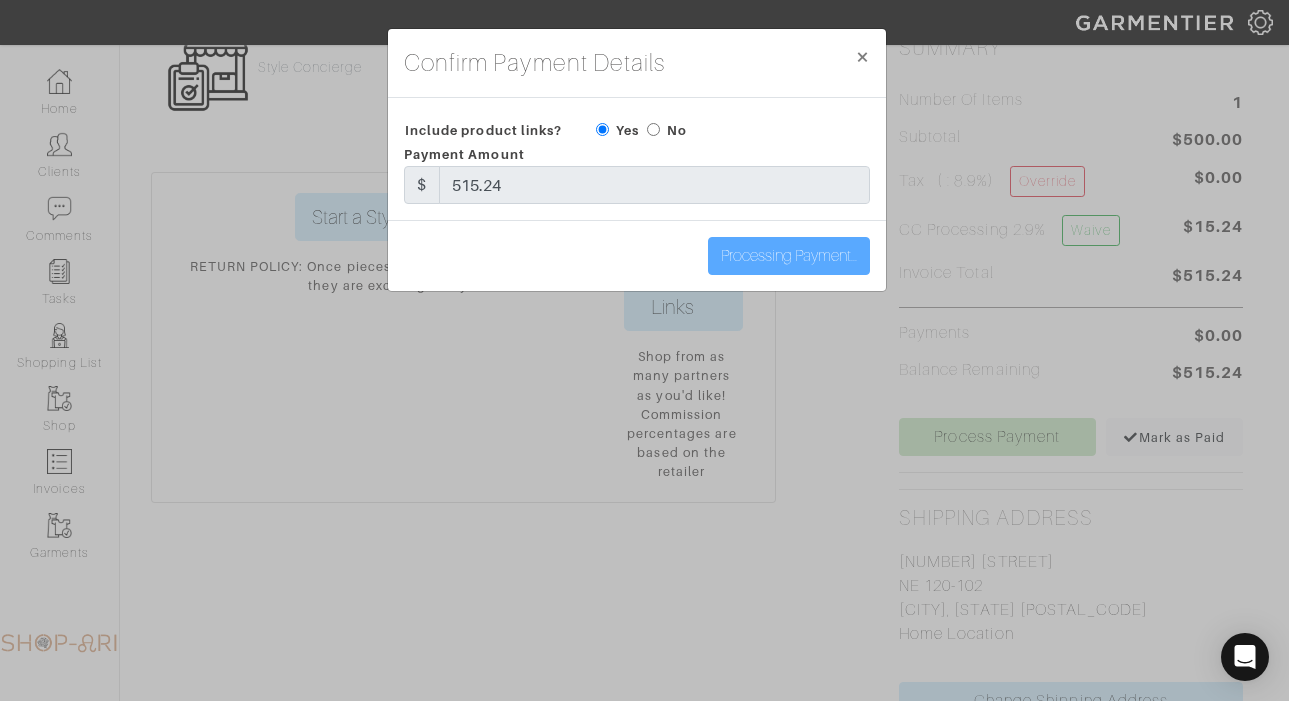 type on "Process Payment" 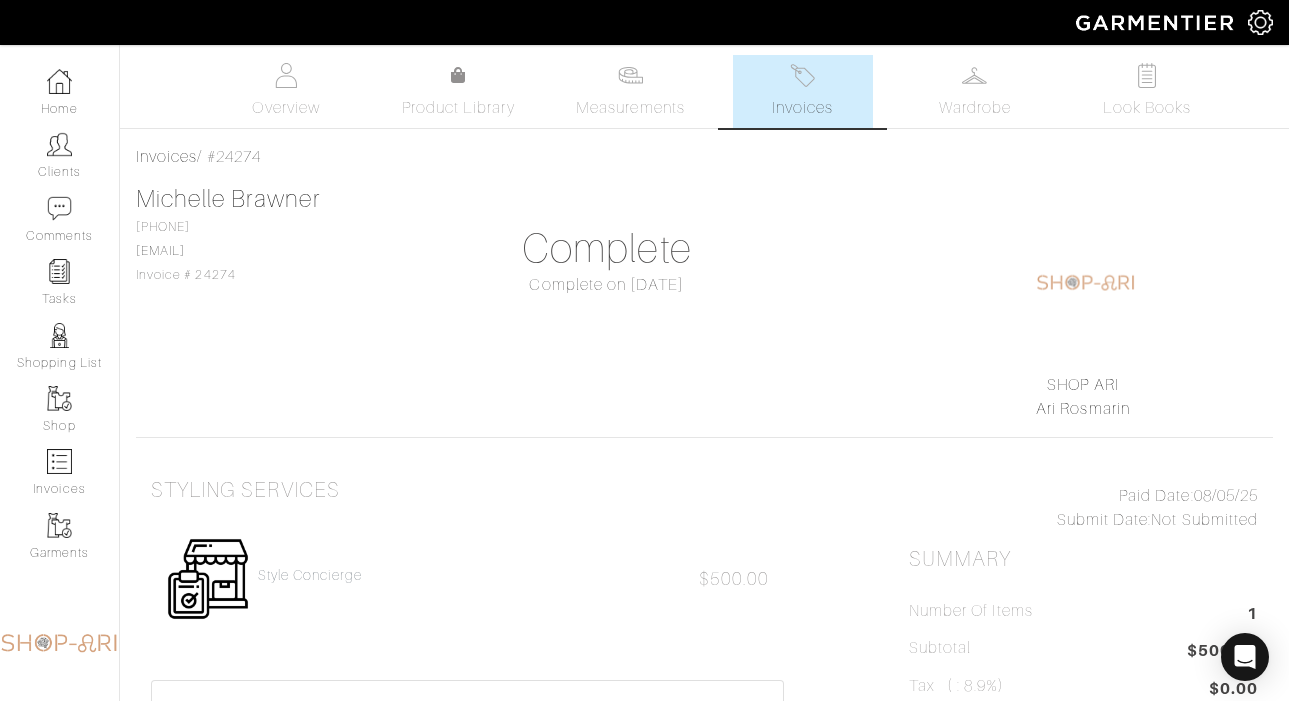 scroll, scrollTop: 4, scrollLeft: 0, axis: vertical 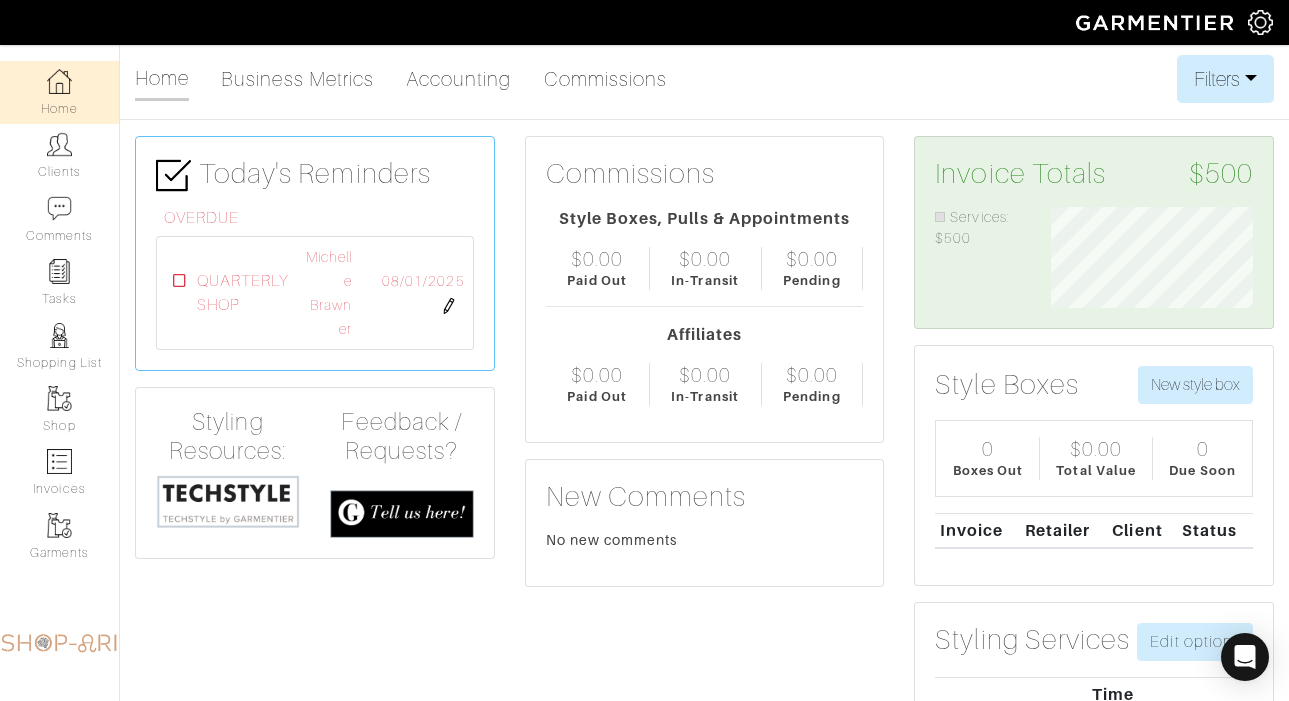 click at bounding box center [180, 281] 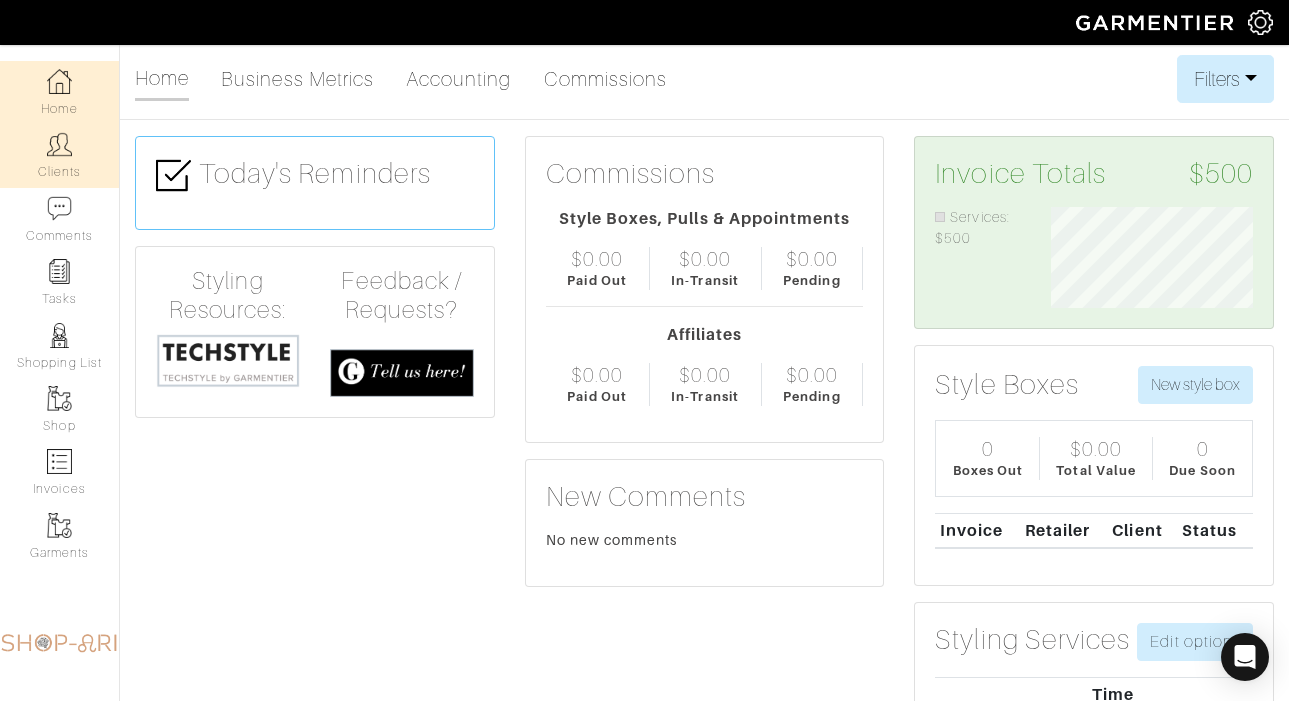 click on "Clients" at bounding box center [59, 155] 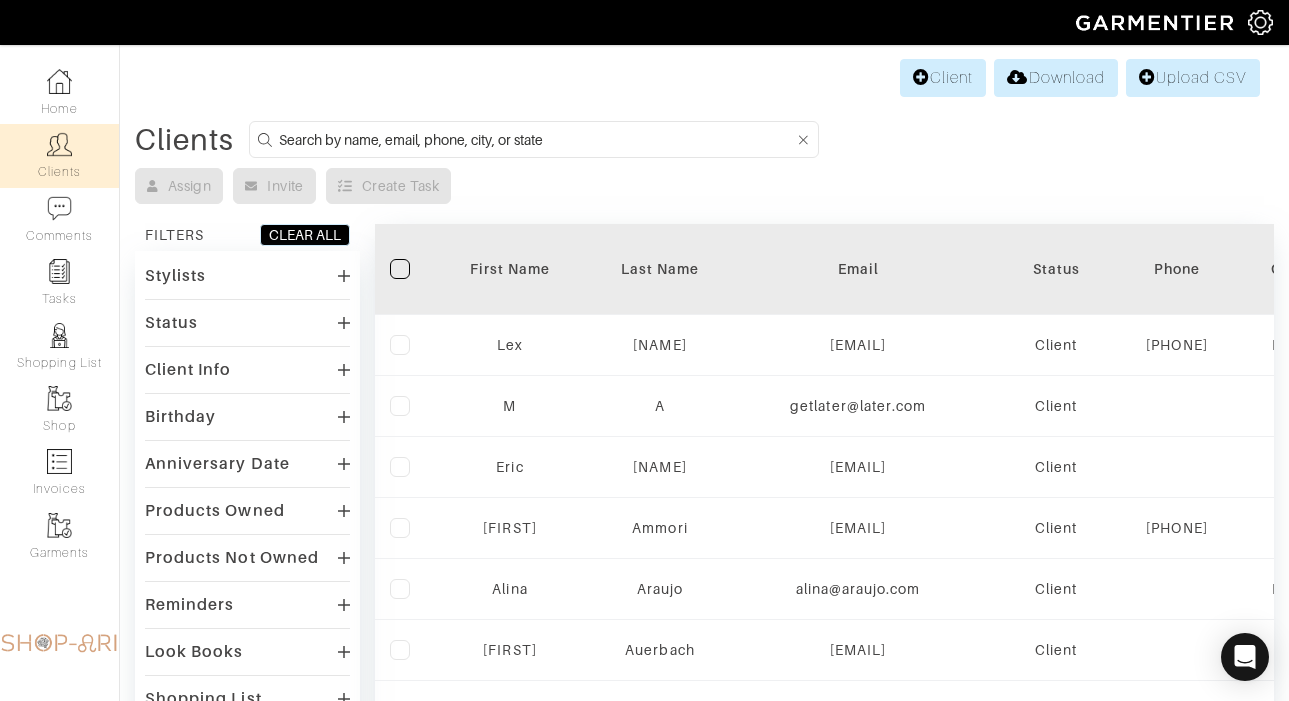click at bounding box center [537, 139] 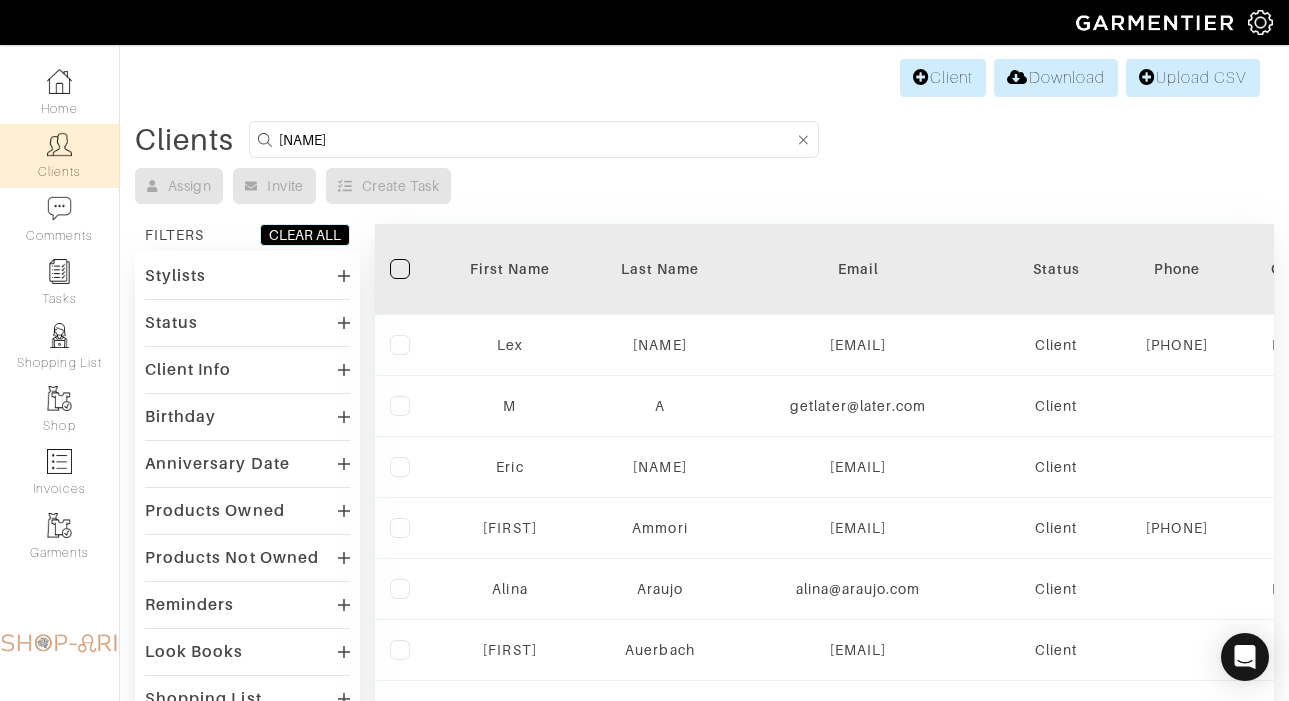 type on "michelle" 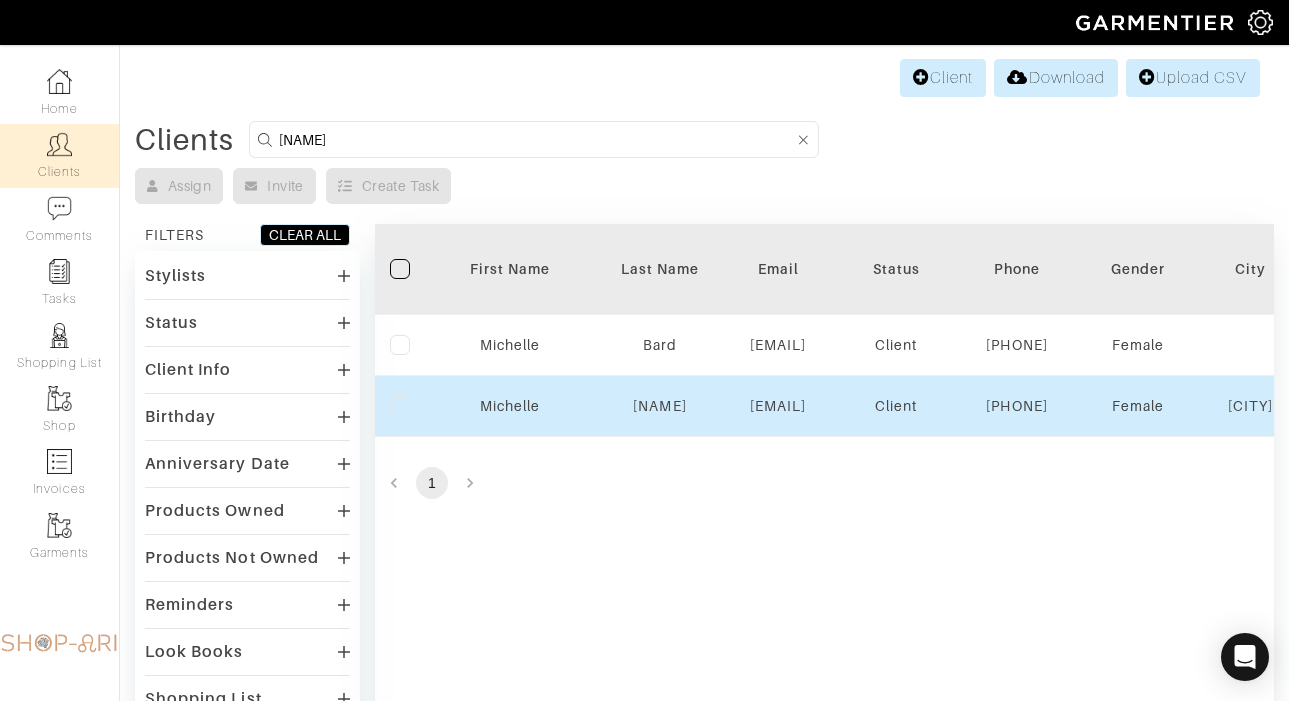 click on "Michelle" at bounding box center [510, 406] 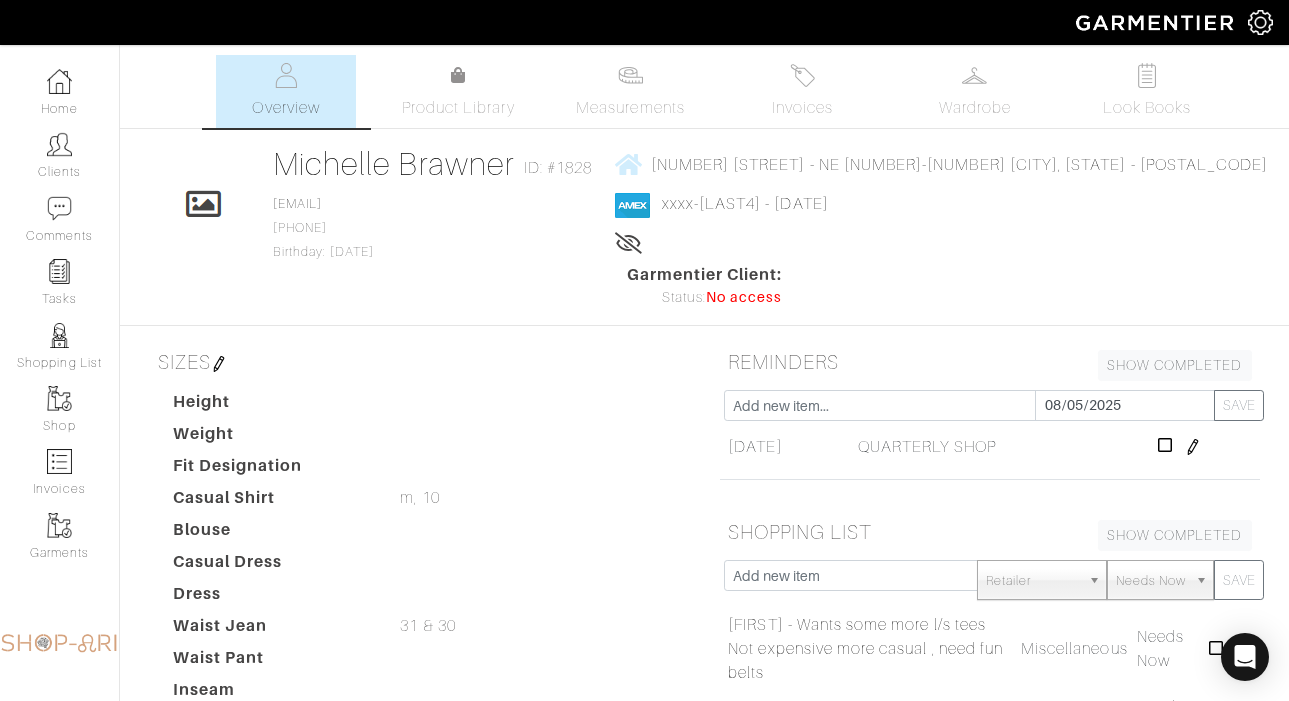scroll, scrollTop: 0, scrollLeft: 0, axis: both 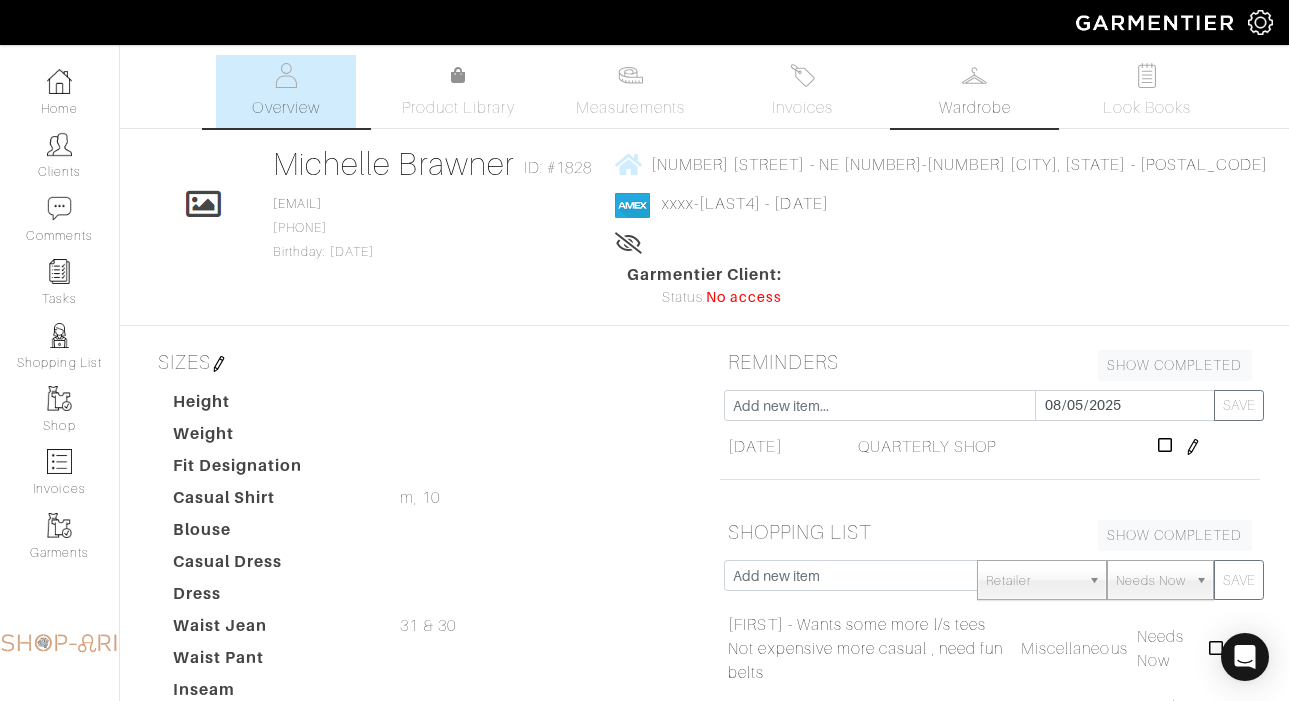 click on "Wardrobe" at bounding box center [975, 91] 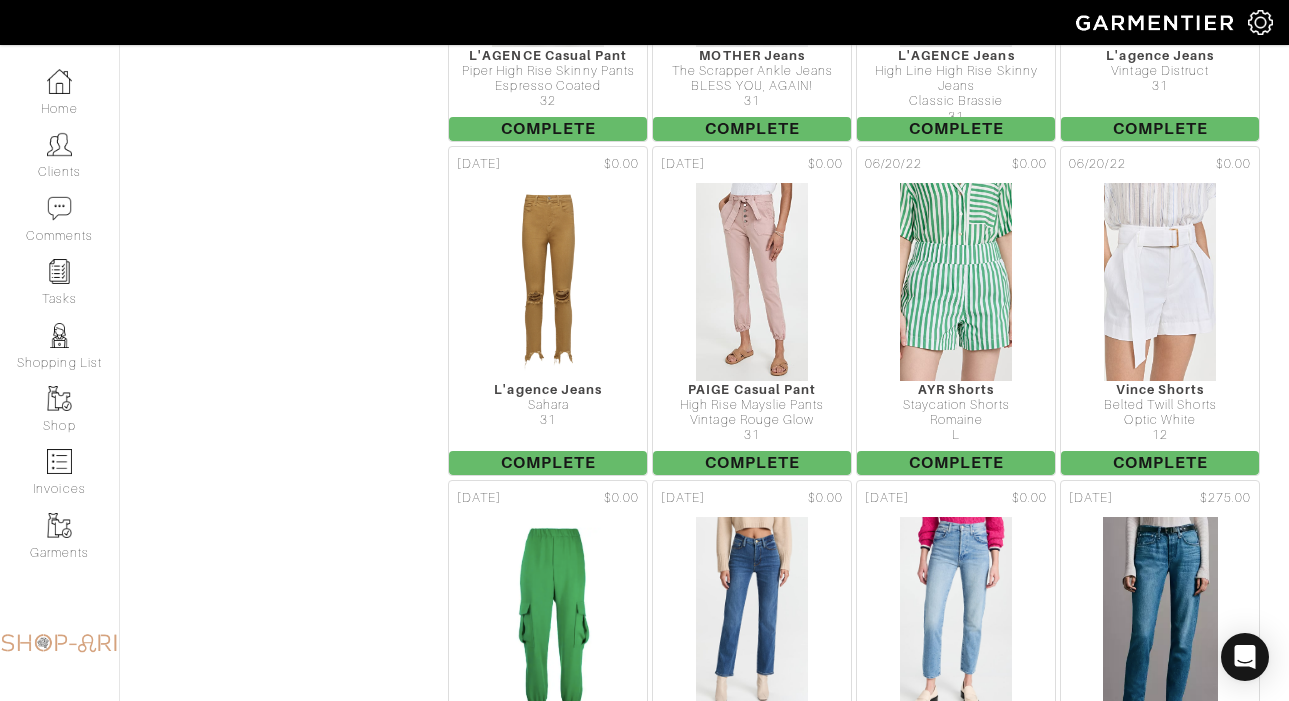 scroll, scrollTop: 7397, scrollLeft: 0, axis: vertical 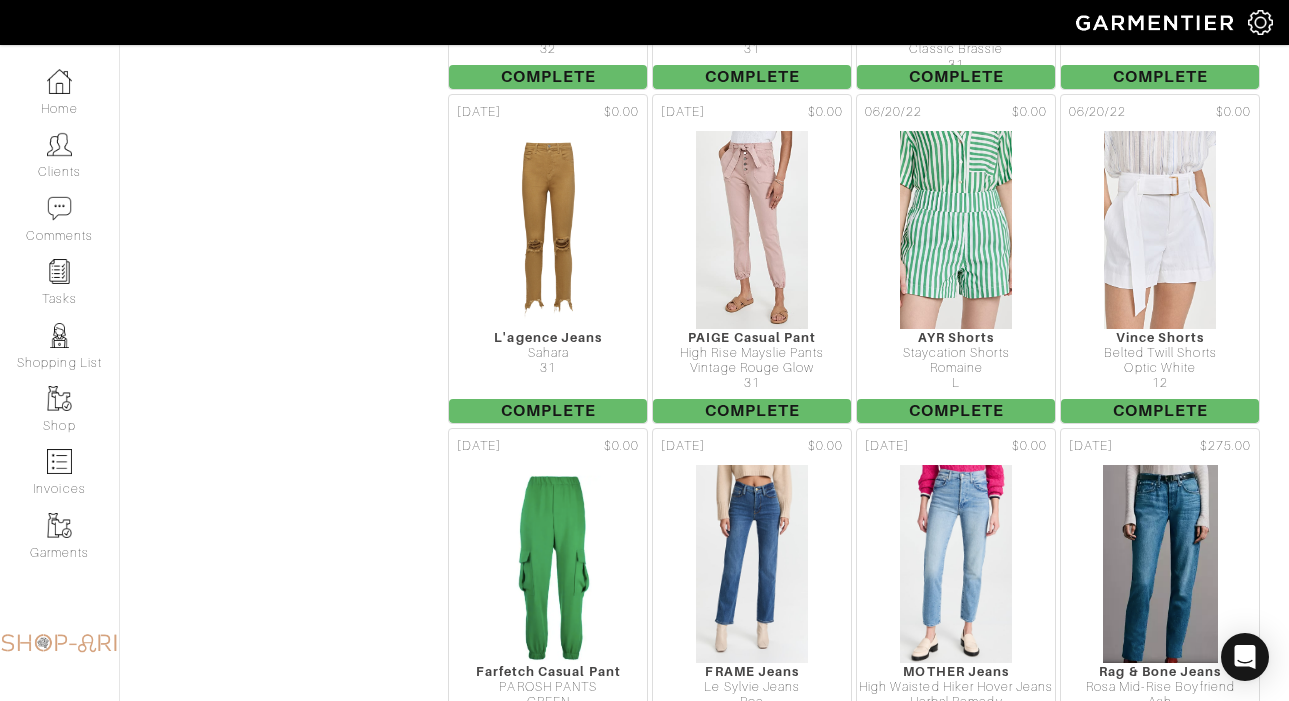 click on "View:
All
Kept
Rejected / Disliked
Liked
Unread Comments
All Comments
Wardrobe Item
Bulk Upload
All
Bottoms
Outerwear
Tops
Swimwear Shoes Tops" at bounding box center (719, 311) 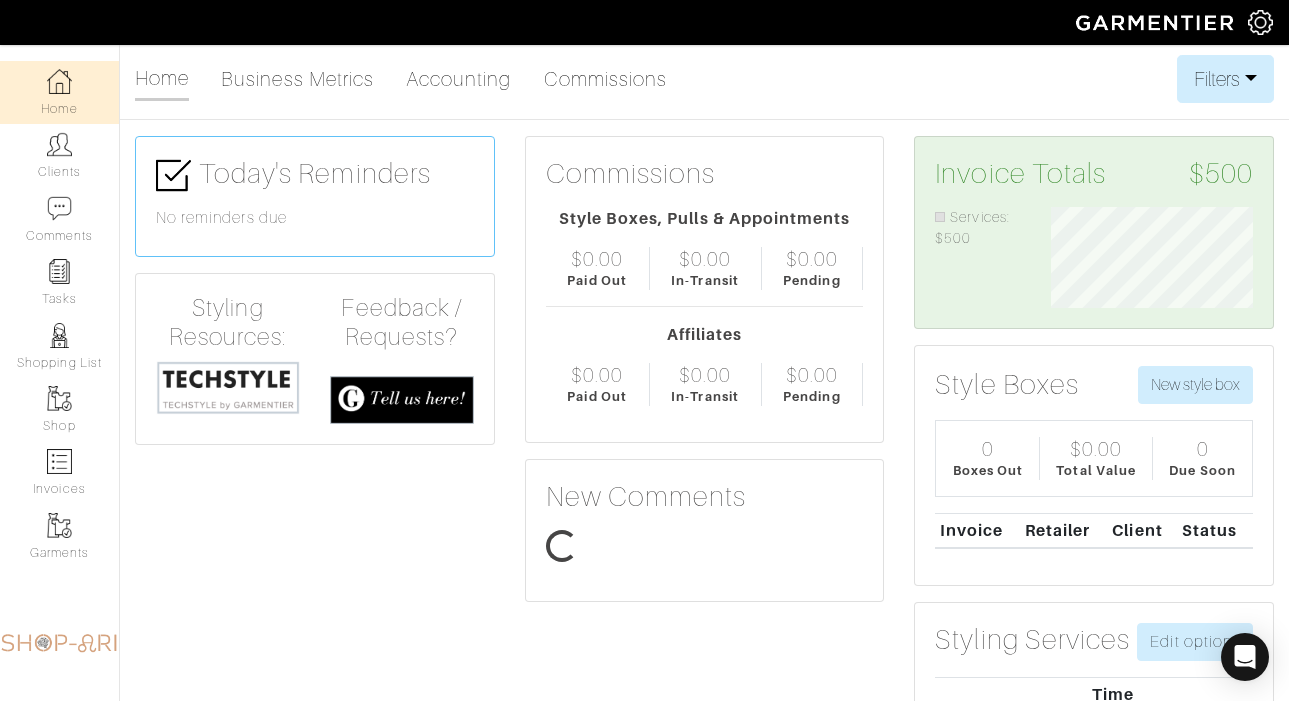 scroll, scrollTop: 0, scrollLeft: 0, axis: both 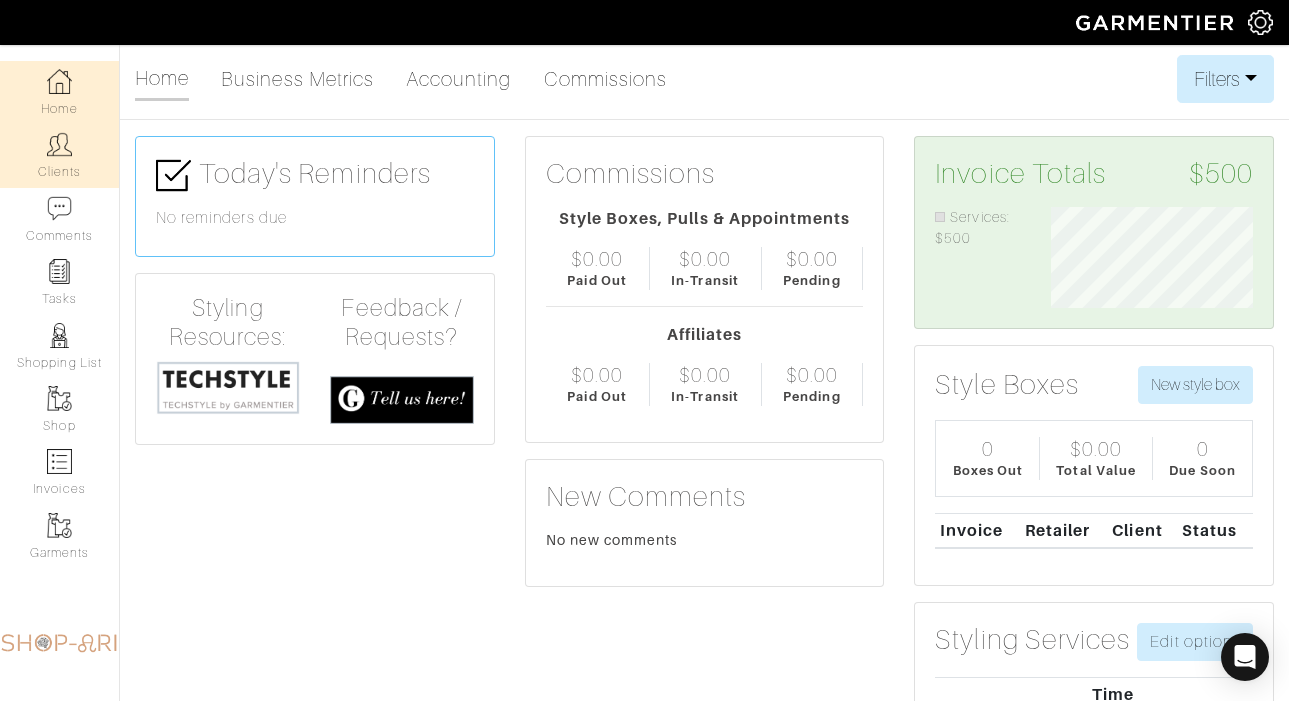 click on "Clients" at bounding box center [59, 155] 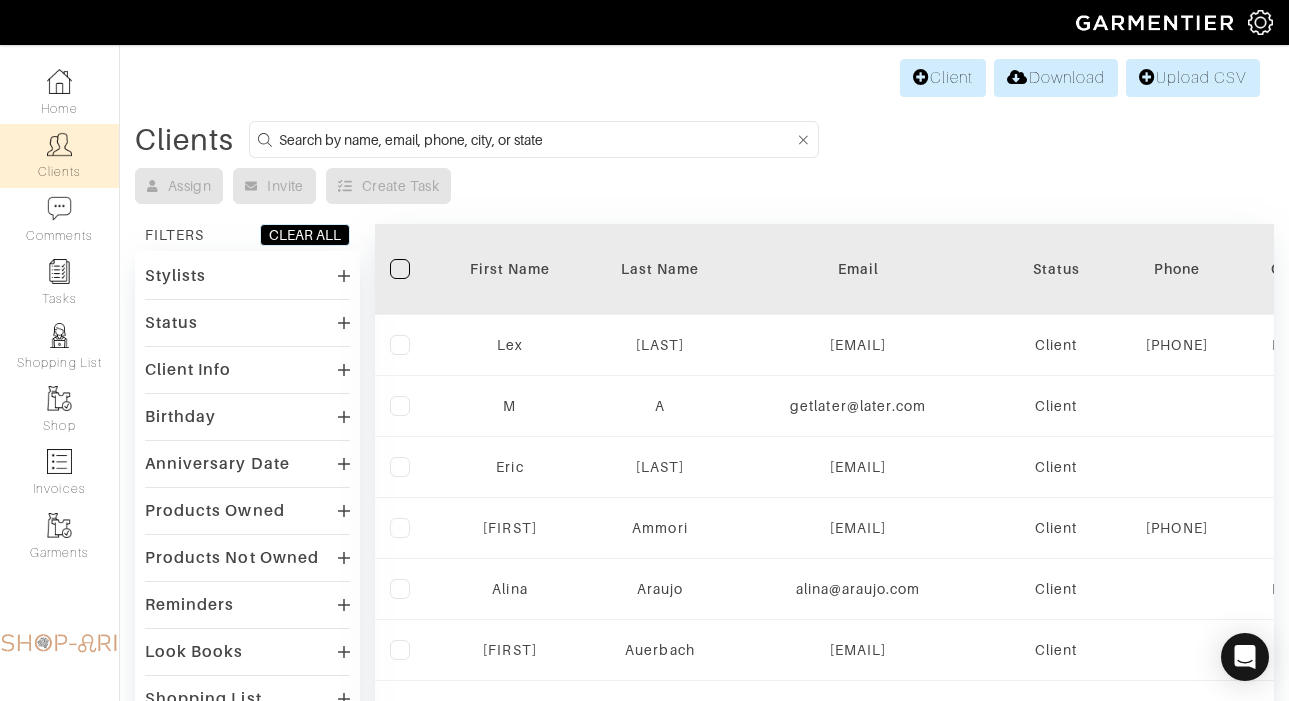click at bounding box center [537, 139] 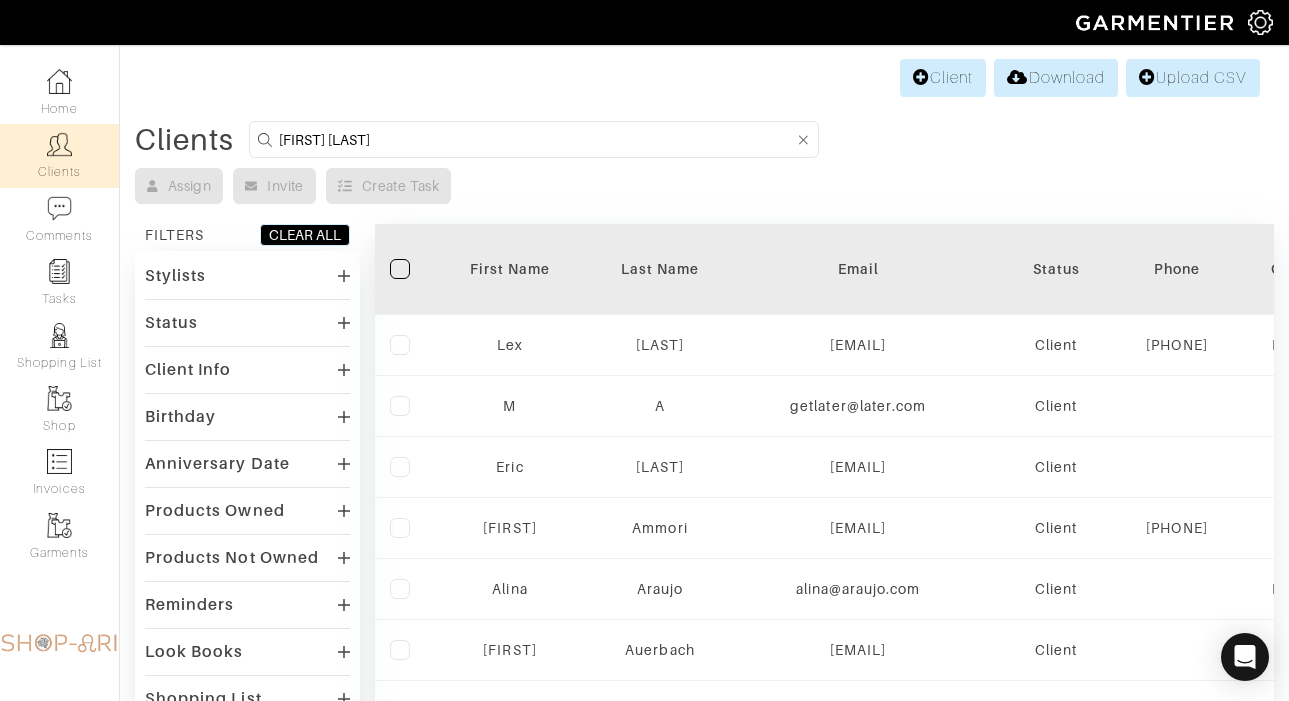 type on "[FIRST] [LAST]" 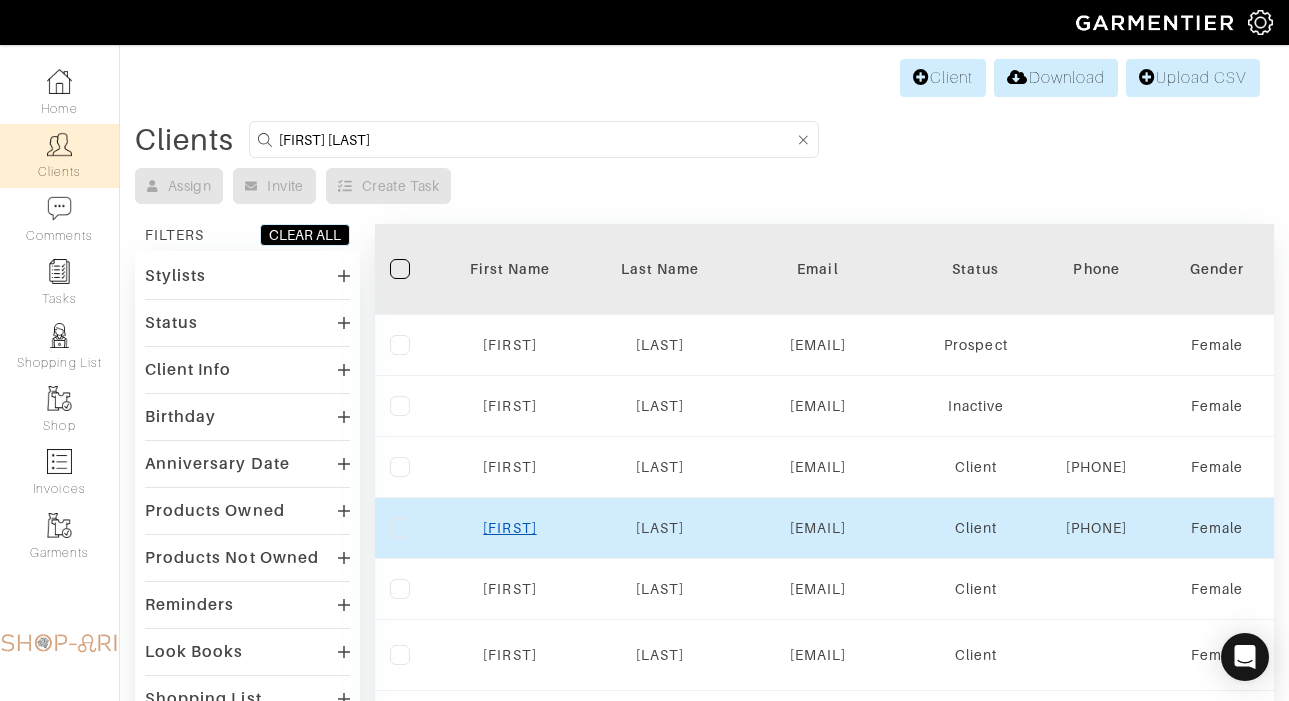 click on "[FIRST]" at bounding box center (509, 528) 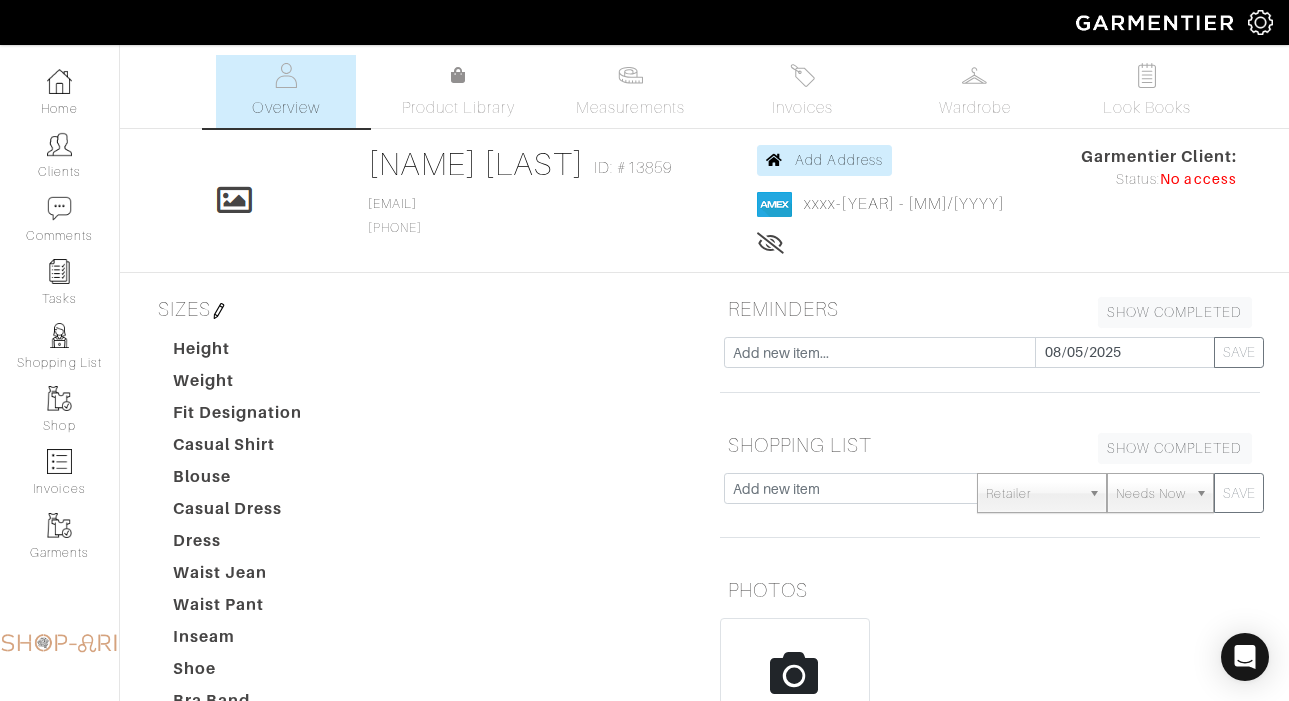 scroll, scrollTop: 0, scrollLeft: 0, axis: both 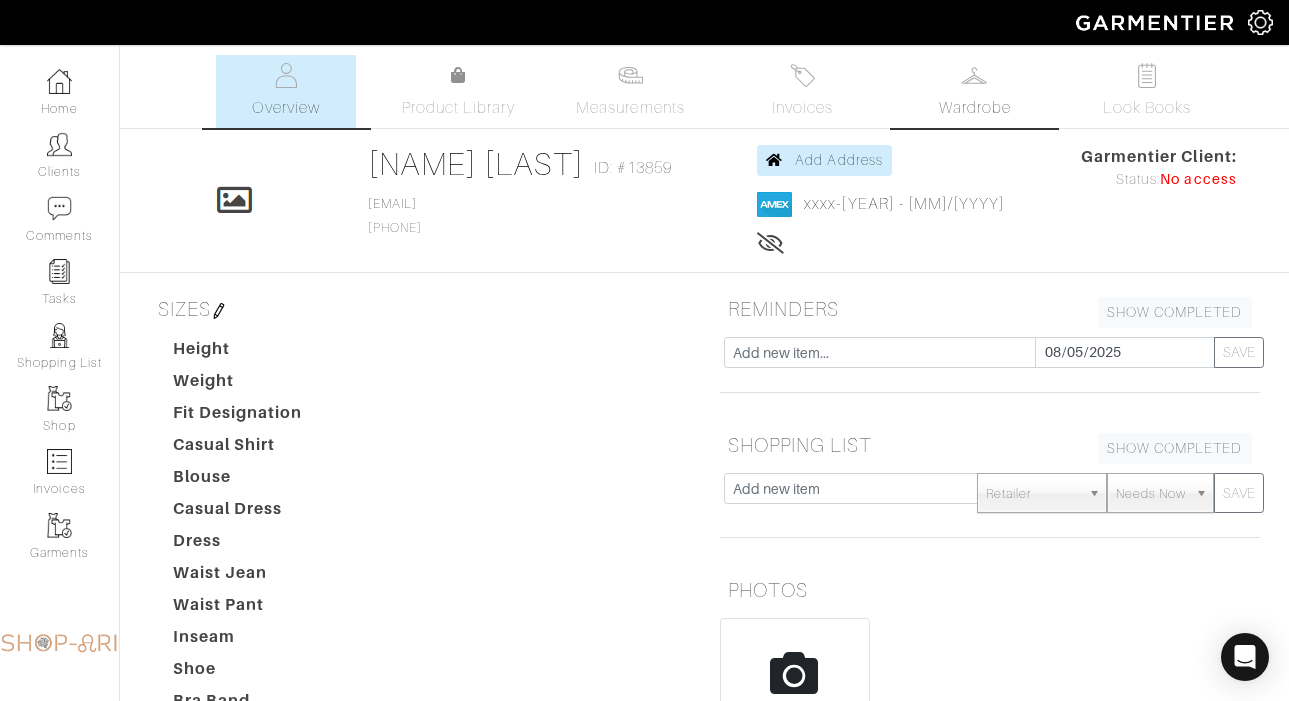 click on "Wardrobe" at bounding box center [975, 108] 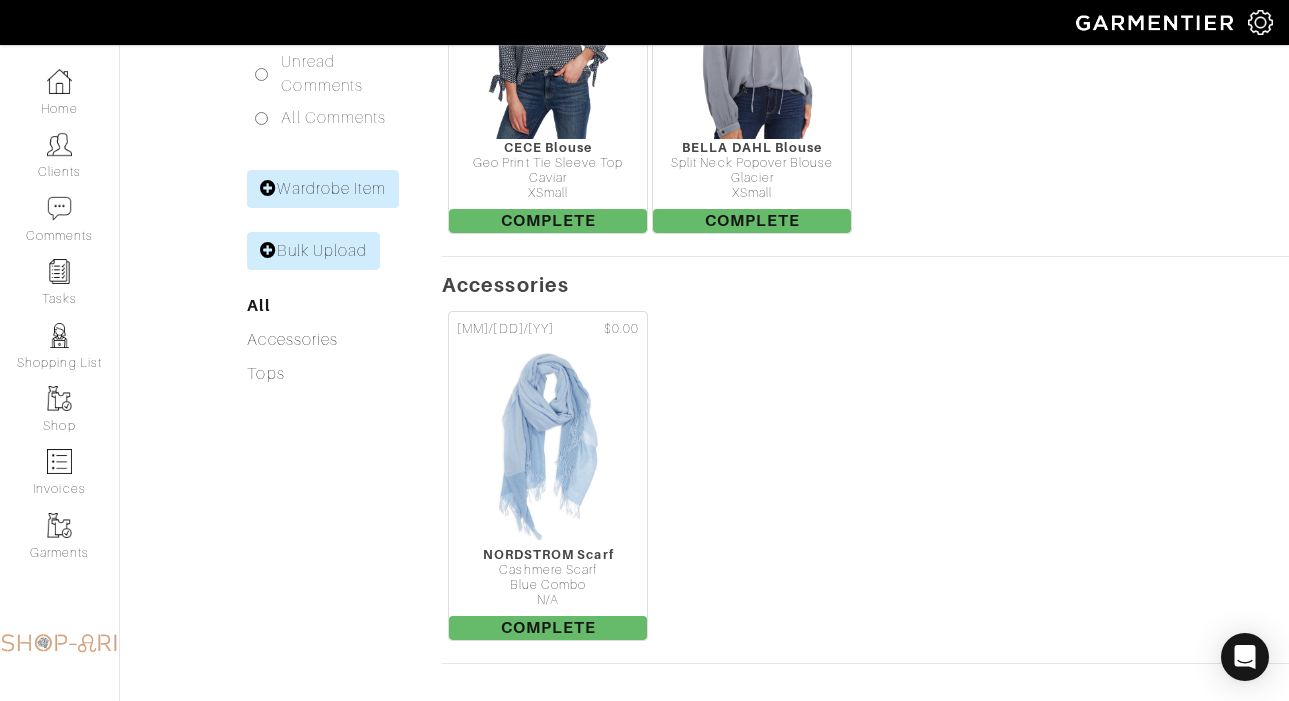 scroll, scrollTop: 0, scrollLeft: 0, axis: both 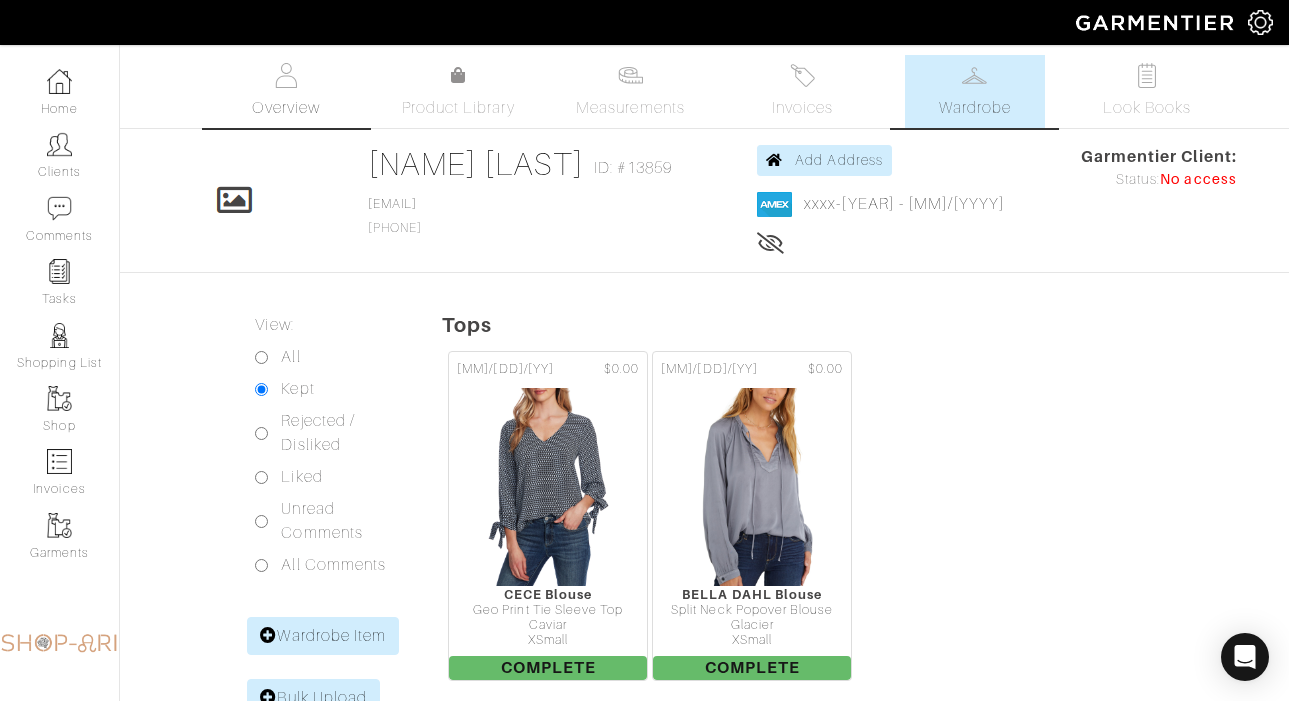 click at bounding box center (286, 75) 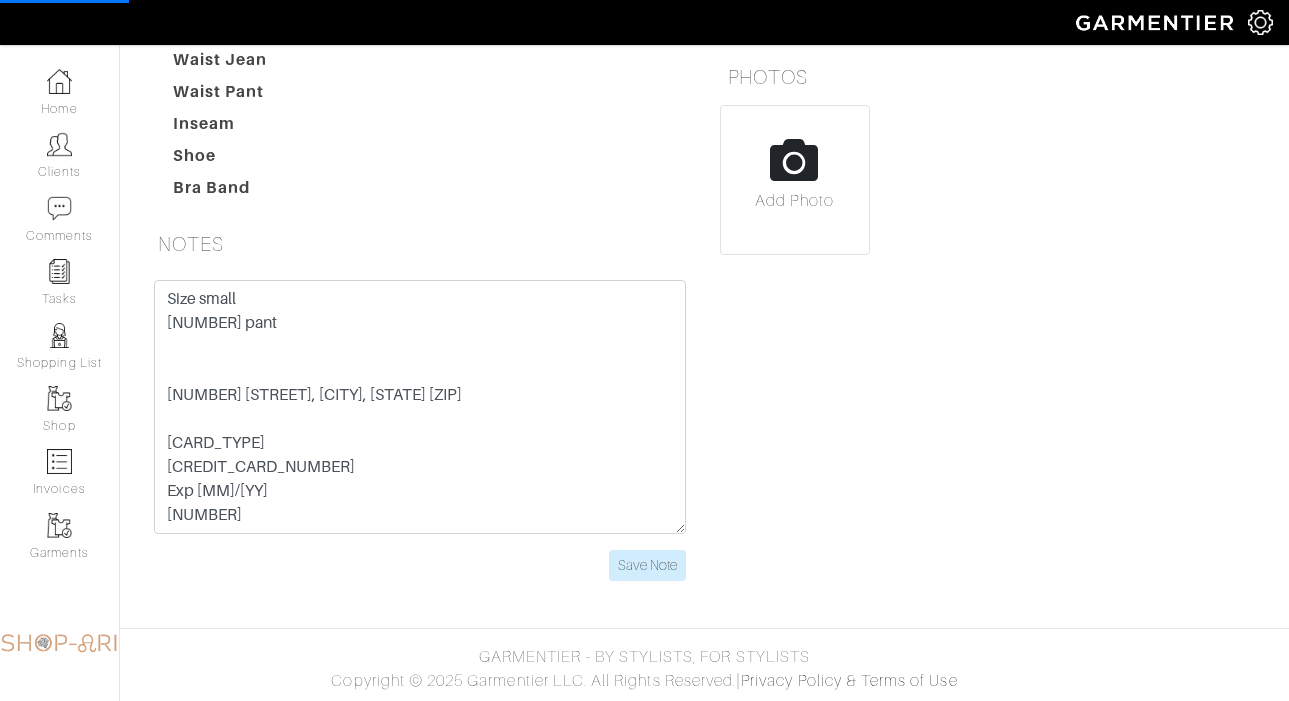 scroll, scrollTop: 510, scrollLeft: 0, axis: vertical 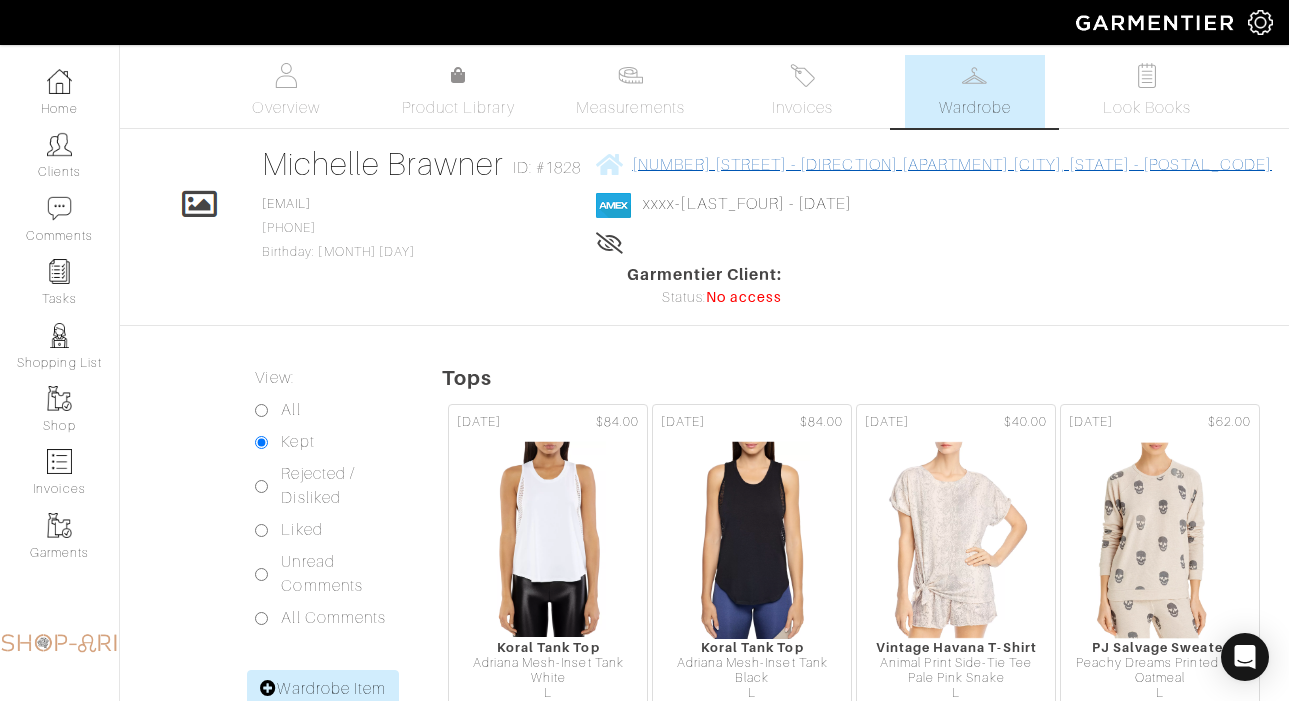 click on "[NUMBER] [STREET]
- [DIRECTION] [APARTMENT]
[CITY], [STATE]
- [POSTAL_CODE]" at bounding box center (952, 164) 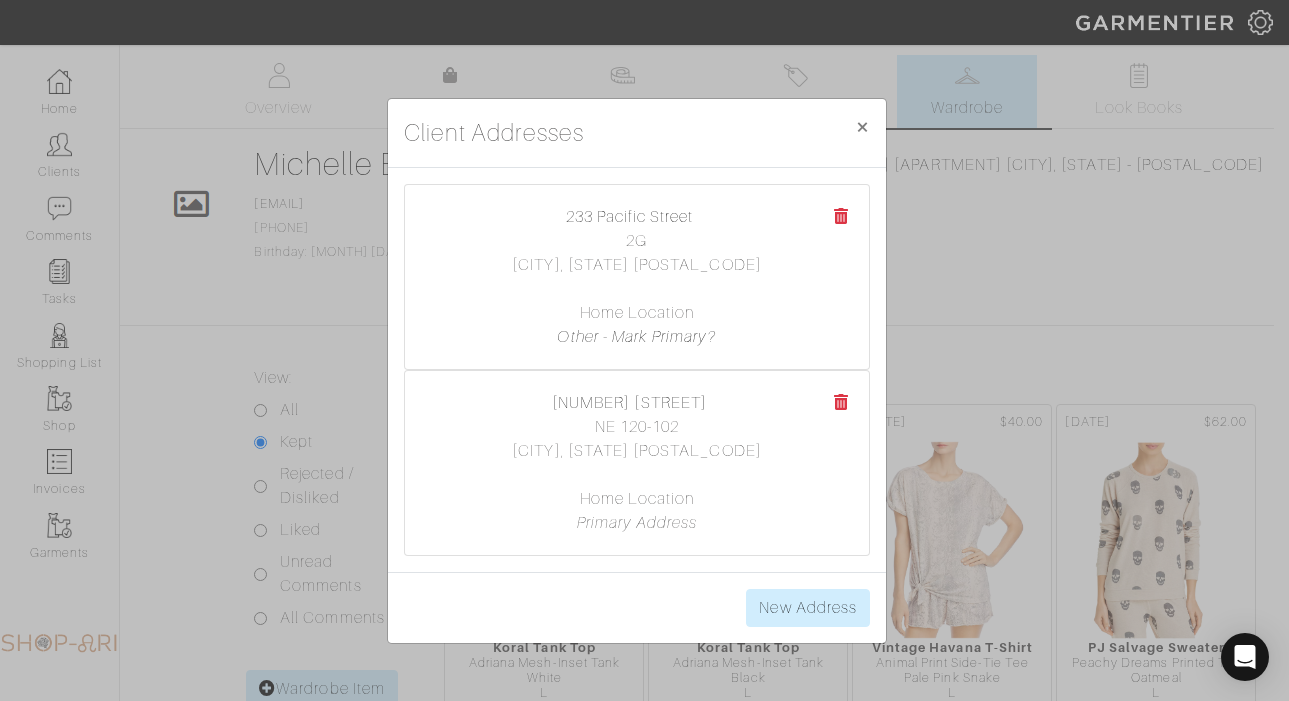 click at bounding box center (841, 216) 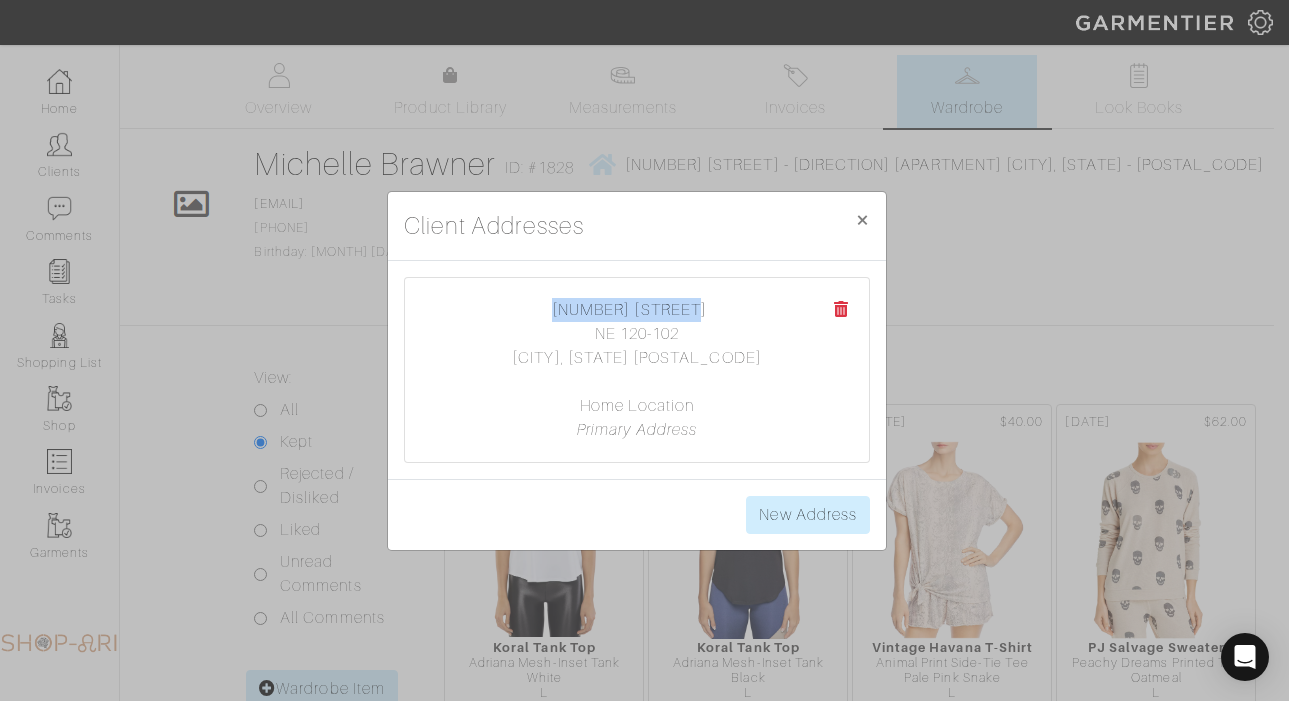 copy on "[NUMBER] [STREET]" 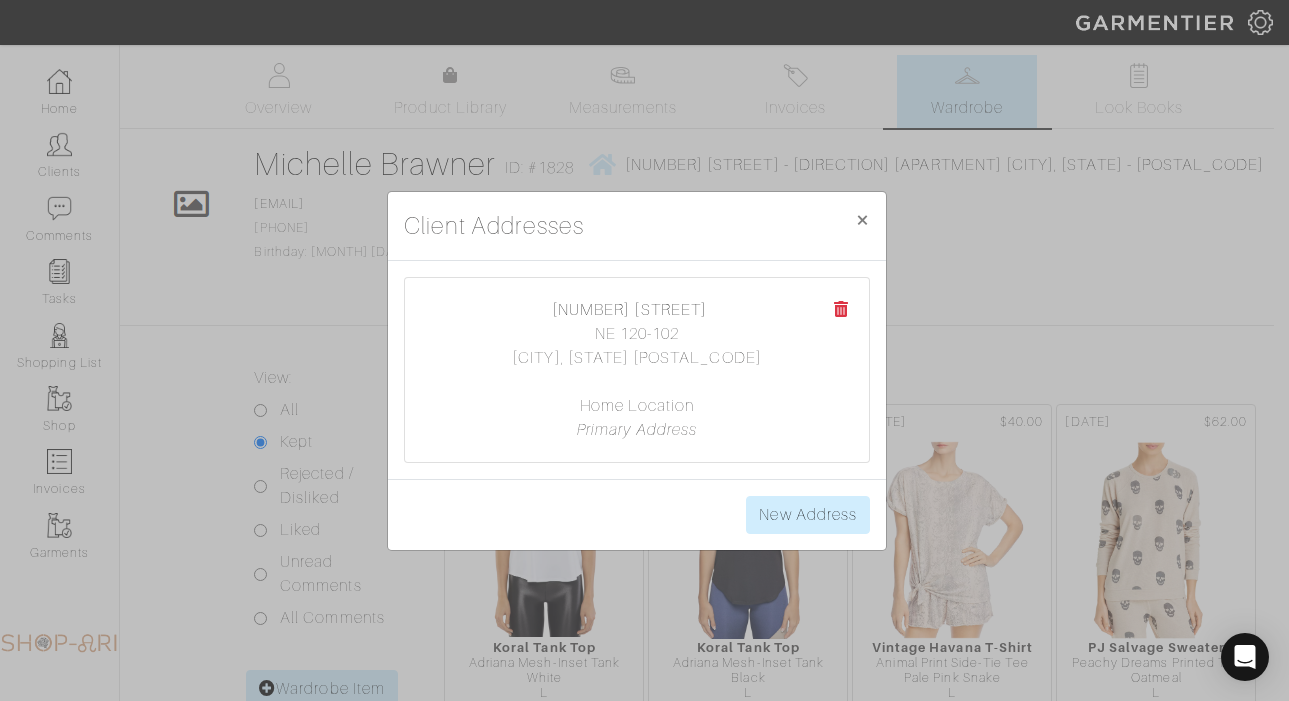 click on "[NUMBER] [STREET]
[DIRECTION] [APARTMENT]
[CITY], [STATE] [POSTAL_CODE]
Home Location
Primary Address" at bounding box center [637, 370] 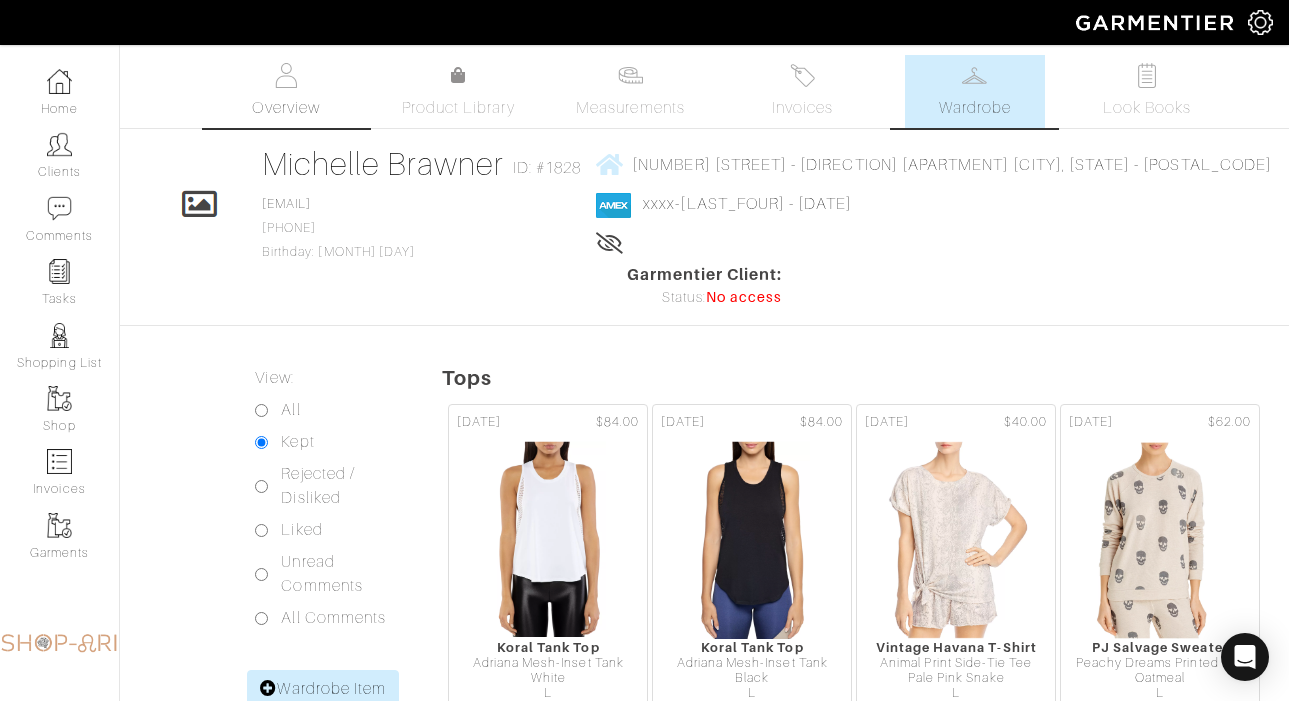 click on "Overview" at bounding box center (286, 91) 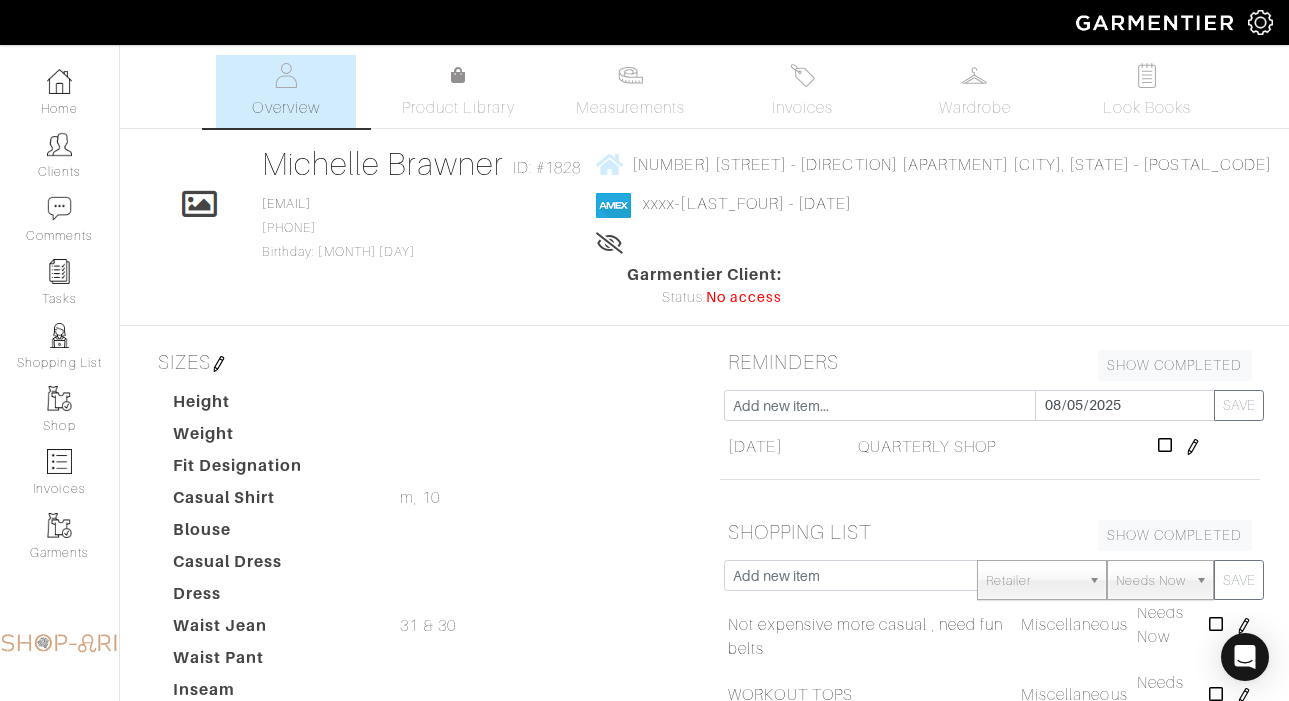 scroll, scrollTop: 63, scrollLeft: 0, axis: vertical 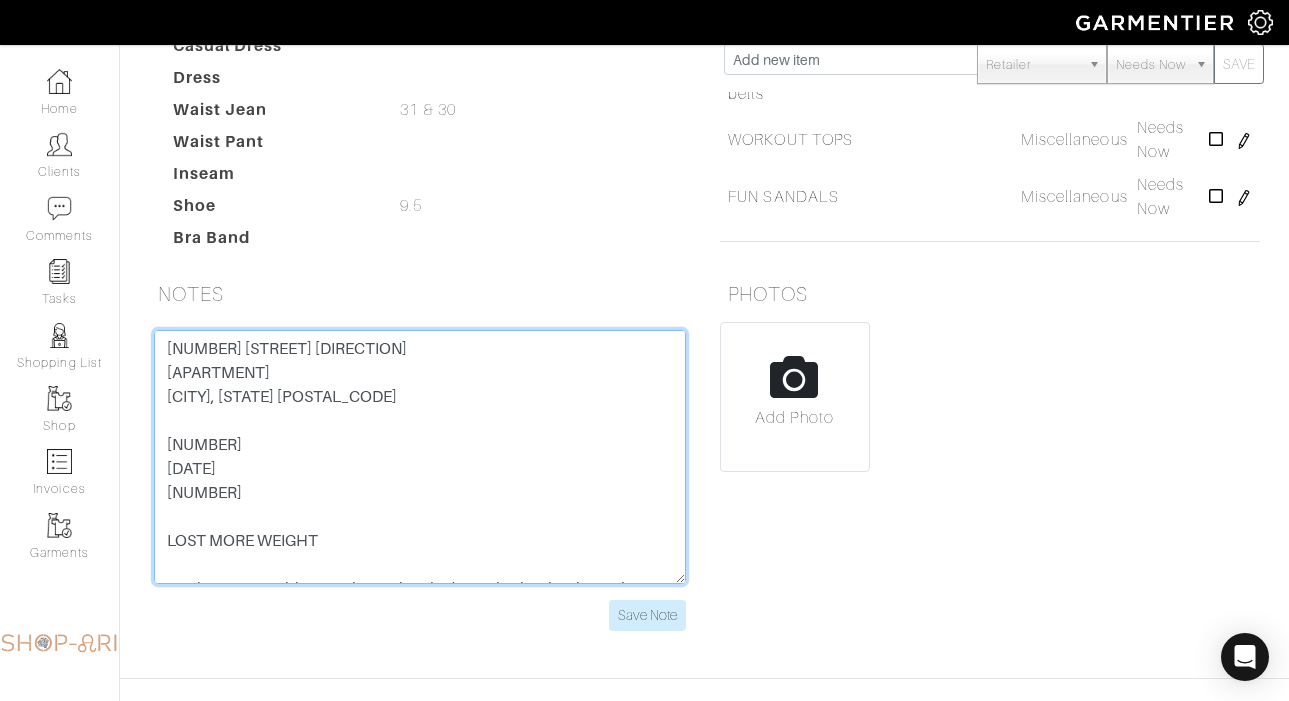 drag, startPoint x: 320, startPoint y: 397, endPoint x: 114, endPoint y: 379, distance: 206.78491 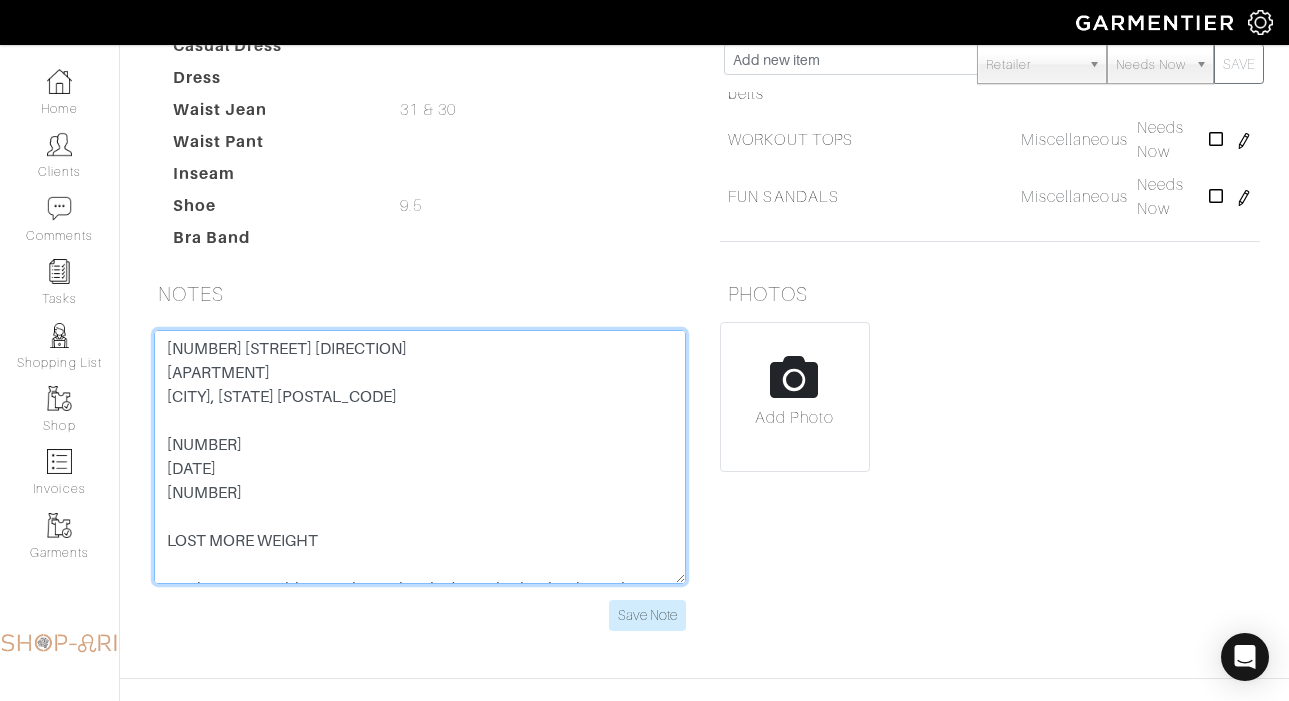 click on "[NUMBER] [STREET] [DIRECTION]
[APARTMENT]
[CITY], [STATE] [POSTAL_CODE]
[NUMBER]
[DATE]
[NUMBER]
LOST MORE WEIGHT
*** loves cotton blouses. things that don't need to be dry cleaned. casual but dressy
[NUMBER]
[DATE]
[NUMBER]
nordstrom:
[CREDIT_CARD_NUMBER]
[DATE]
[NUMBER]
lee:
[PHONE_NUMBER]
[DATE]
[NUMBER]
SIZES:
[SIZE] Jean
[SIZE] Swimsuits
Large Top
EVERY 2 MONTHS:
1 year commitment starting [MONTH] [YEAR]
A check in for tops for Vegas and some shorts. Going out top." at bounding box center (420, 457) 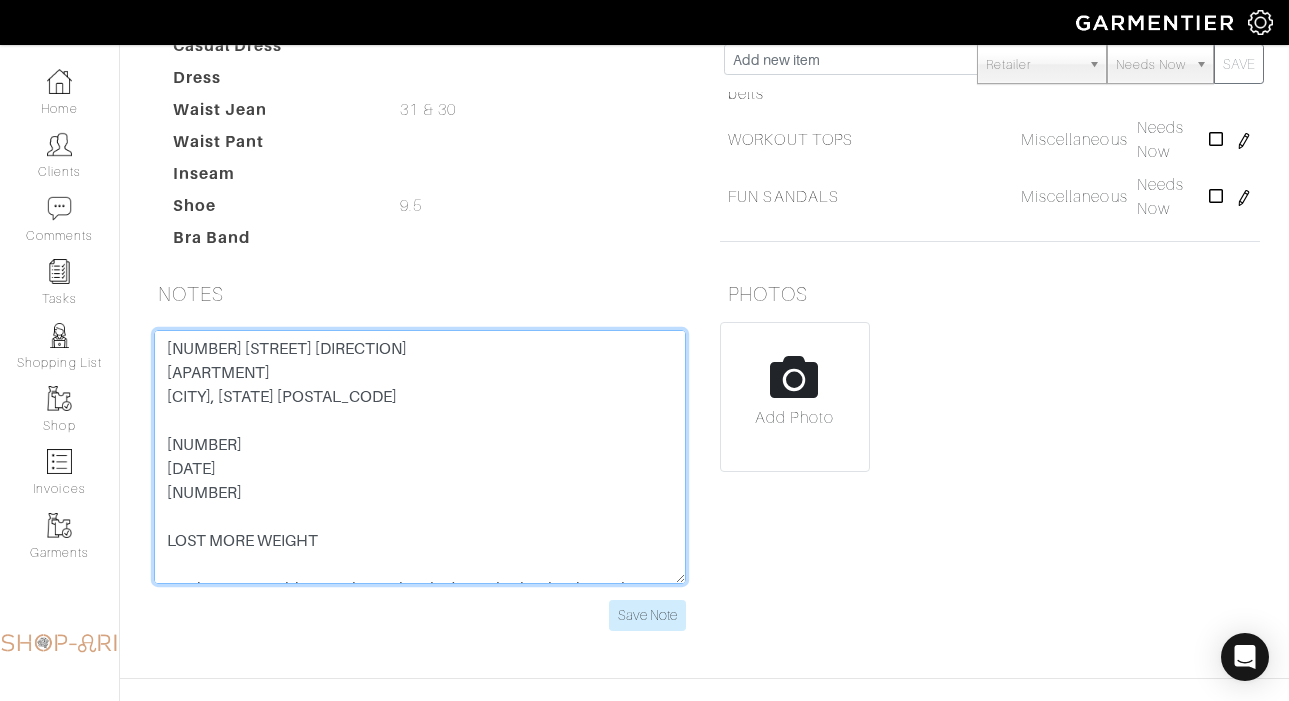 drag, startPoint x: 336, startPoint y: 294, endPoint x: 134, endPoint y: 297, distance: 202.02228 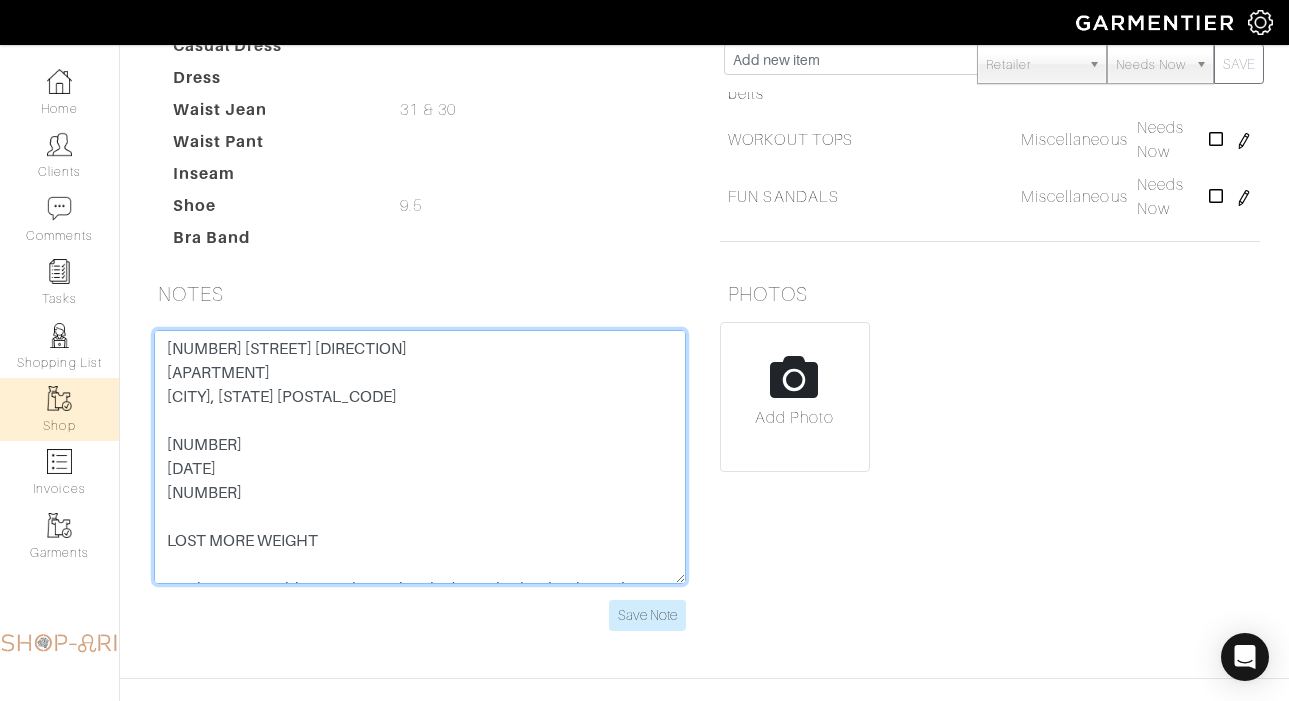 drag, startPoint x: 330, startPoint y: 401, endPoint x: 80, endPoint y: 400, distance: 250.002 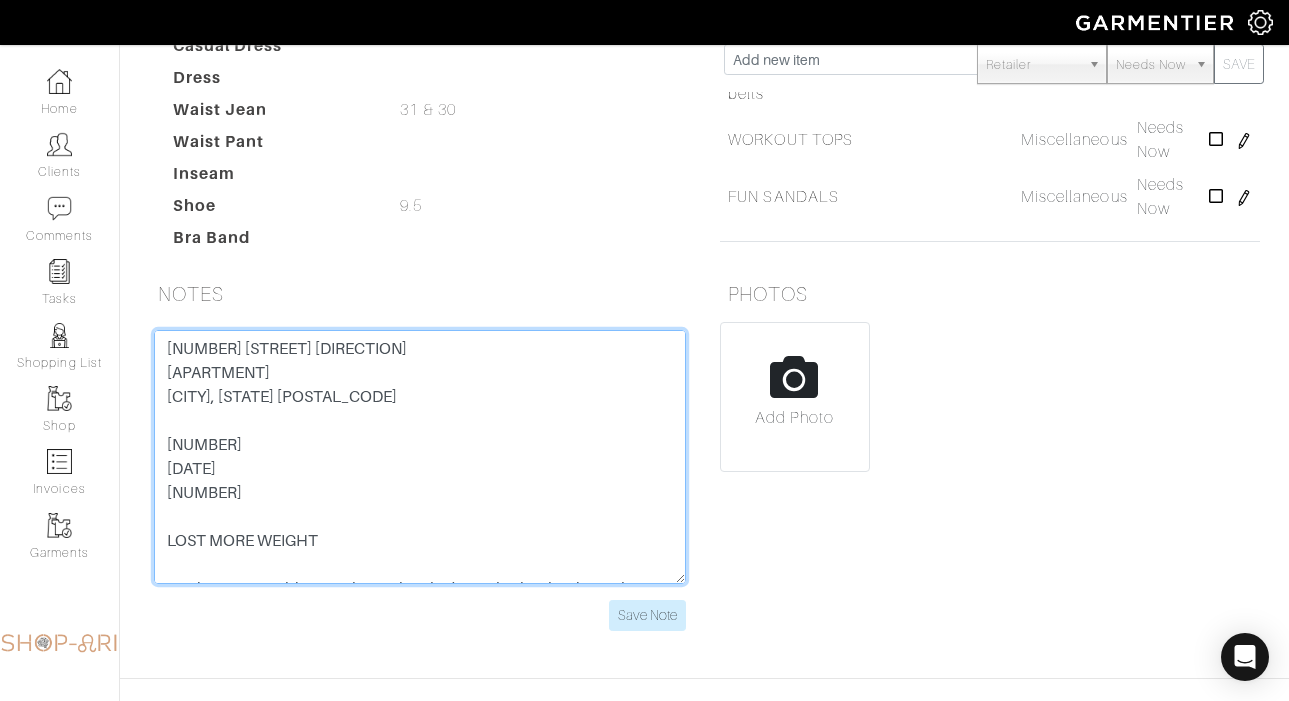 click on "[NUMBER] [STREET] [DIRECTION]
[APARTMENT]
[CITY], [STATE] [POSTAL_CODE]
[NUMBER]
[DATE]
[NUMBER]
LOST MORE WEIGHT
*** loves cotton blouses. things that don't need to be dry cleaned. casual but dressy
[NUMBER]
[DATE]
[NUMBER]
nordstrom:
[CREDIT_CARD_NUMBER]
[DATE]
[NUMBER]
lee:
[PHONE_NUMBER]
[DATE]
[NUMBER]
SIZES:
[SIZE] Jean
[SIZE] Swimsuits
Large Top
EVERY 2 MONTHS:
1 year commitment starting [MONTH] [YEAR]
A check in for tops for Vegas and some shorts. Going out top." at bounding box center [420, 457] 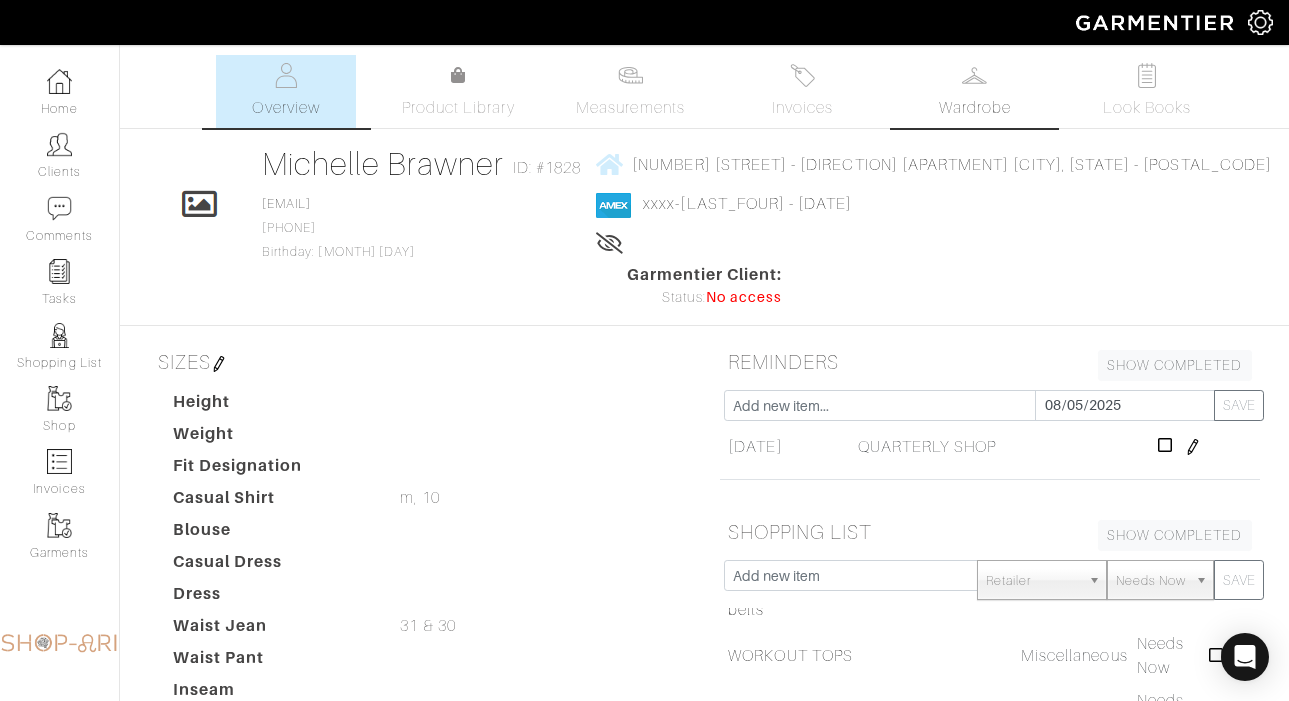 click on "Wardrobe" at bounding box center [975, 91] 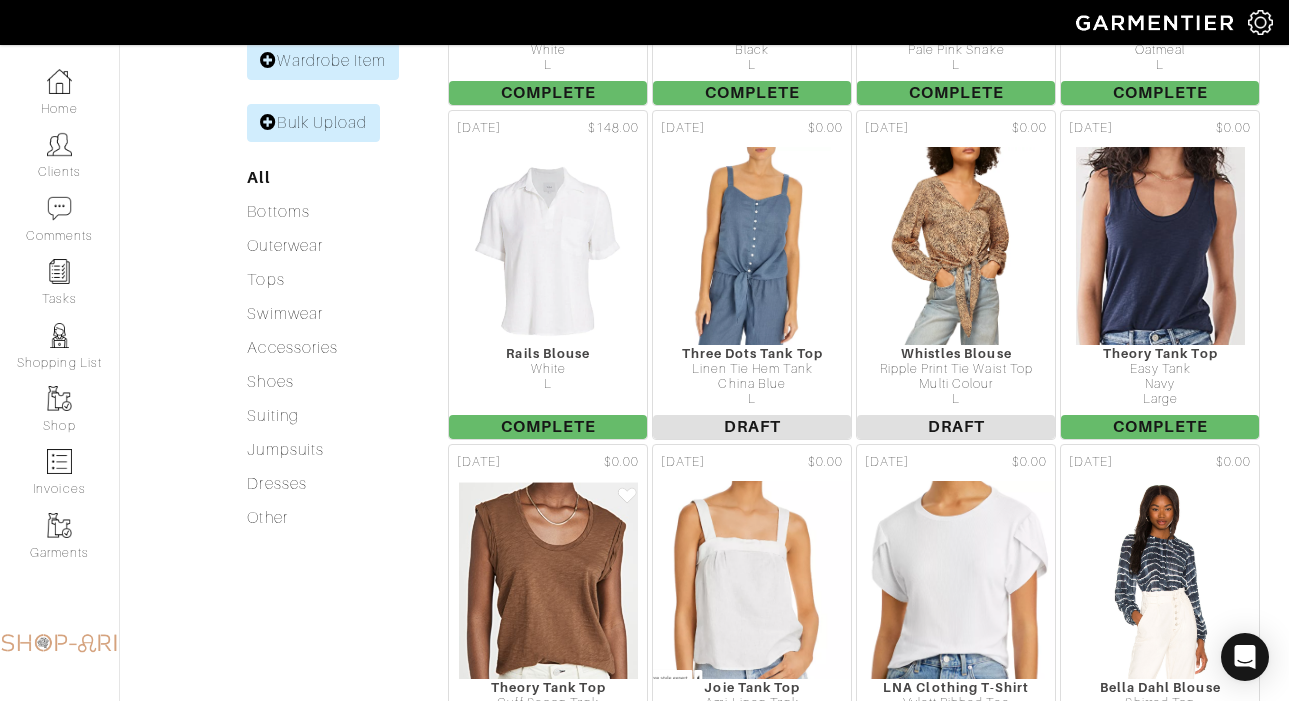 scroll, scrollTop: 0, scrollLeft: 0, axis: both 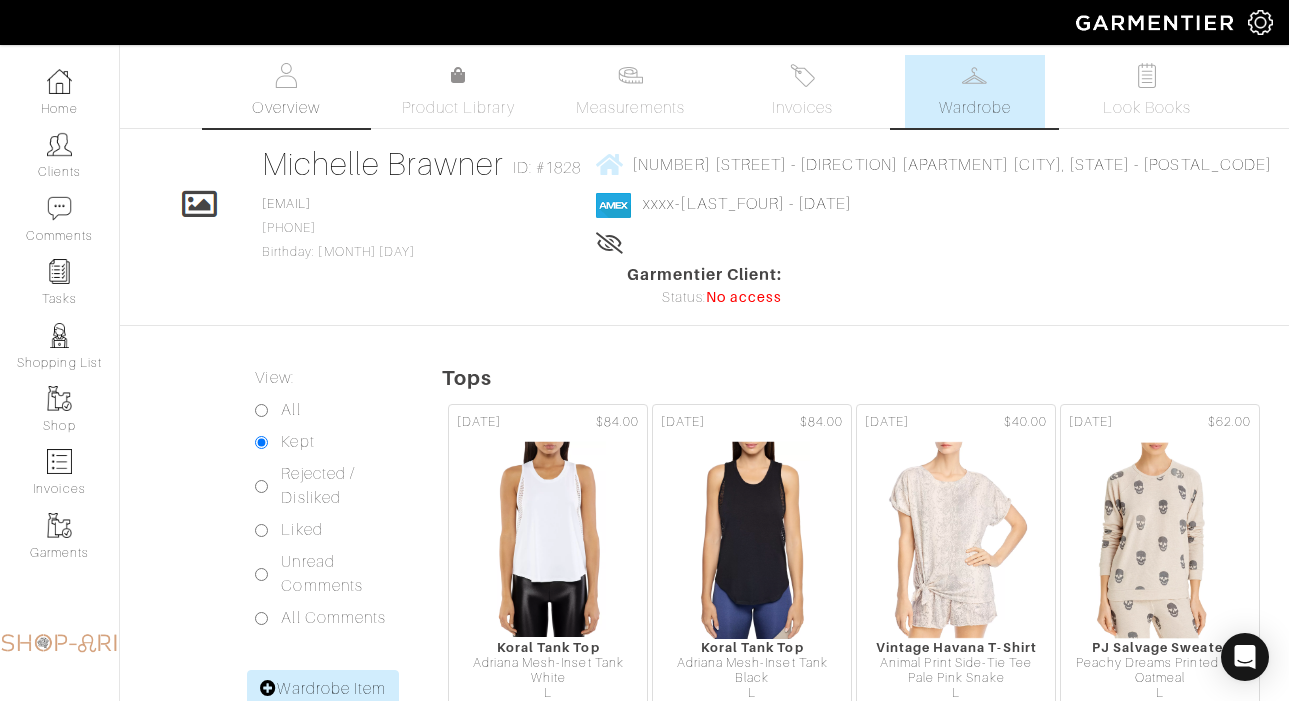 click on "Overview" at bounding box center (286, 91) 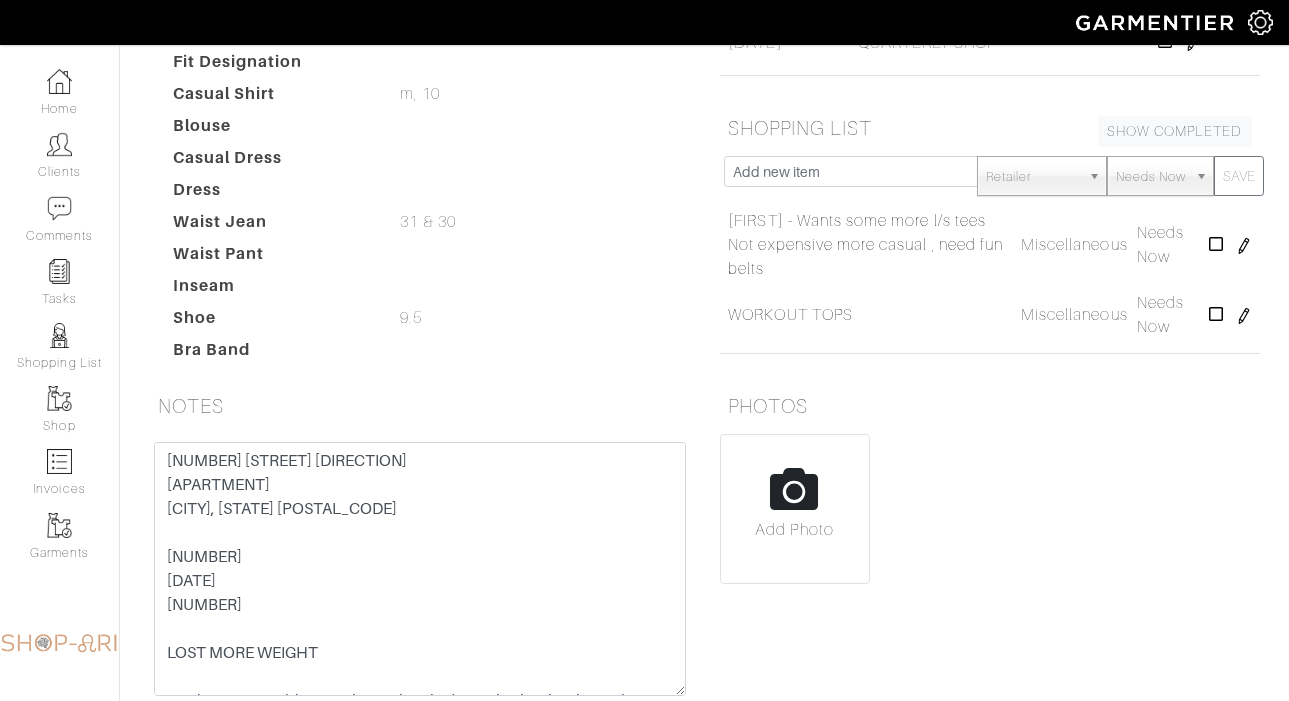 scroll, scrollTop: 520, scrollLeft: 0, axis: vertical 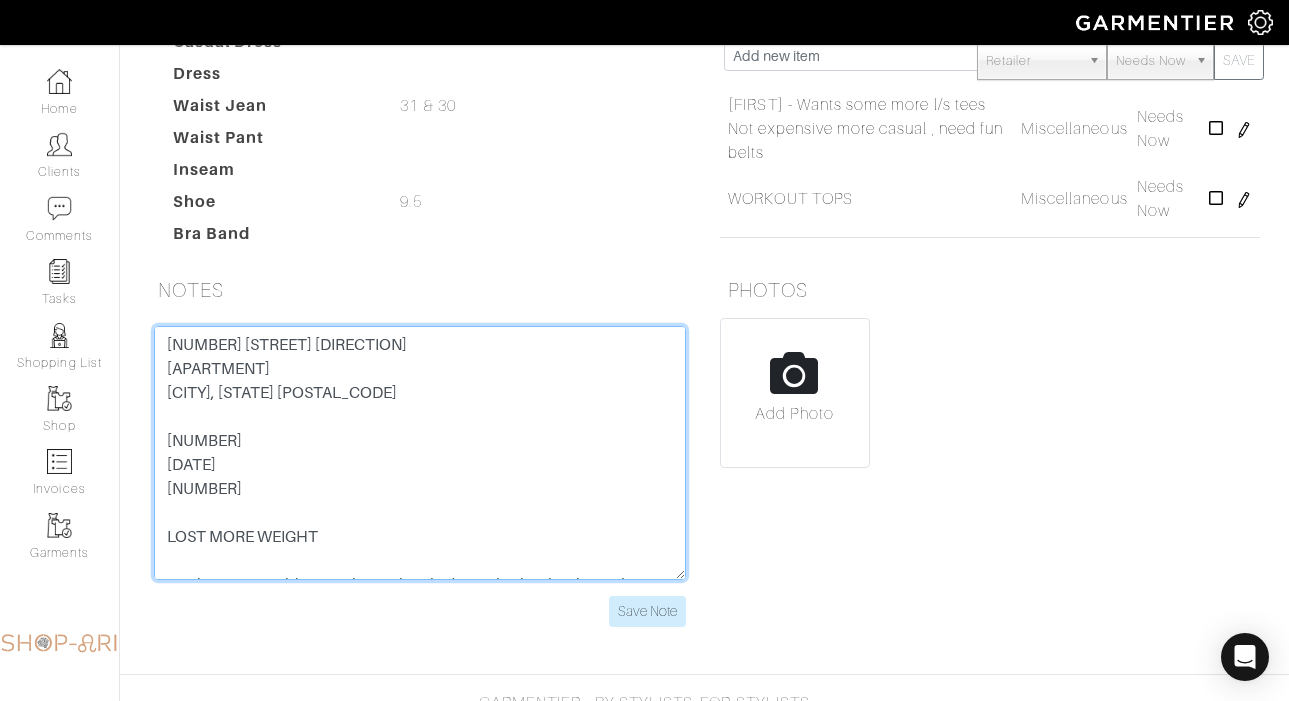 drag, startPoint x: 362, startPoint y: 299, endPoint x: 130, endPoint y: 297, distance: 232.00862 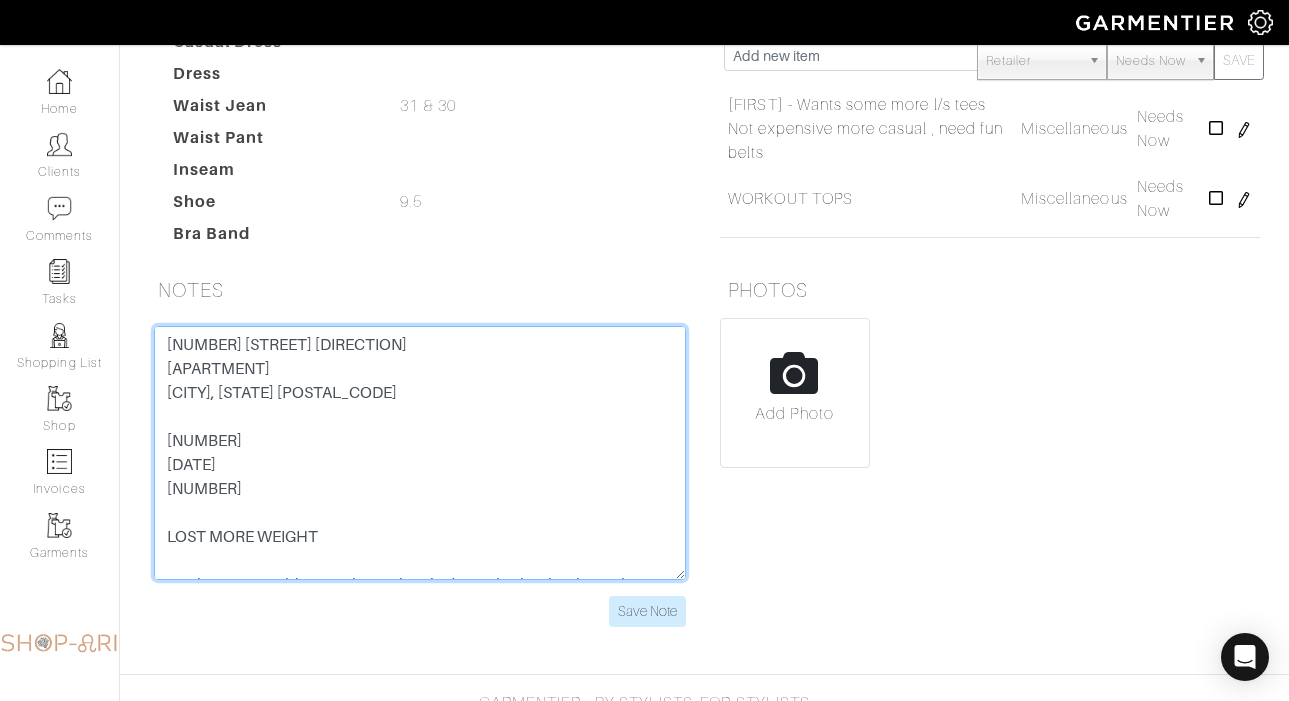 drag, startPoint x: 227, startPoint y: 323, endPoint x: 112, endPoint y: 323, distance: 115 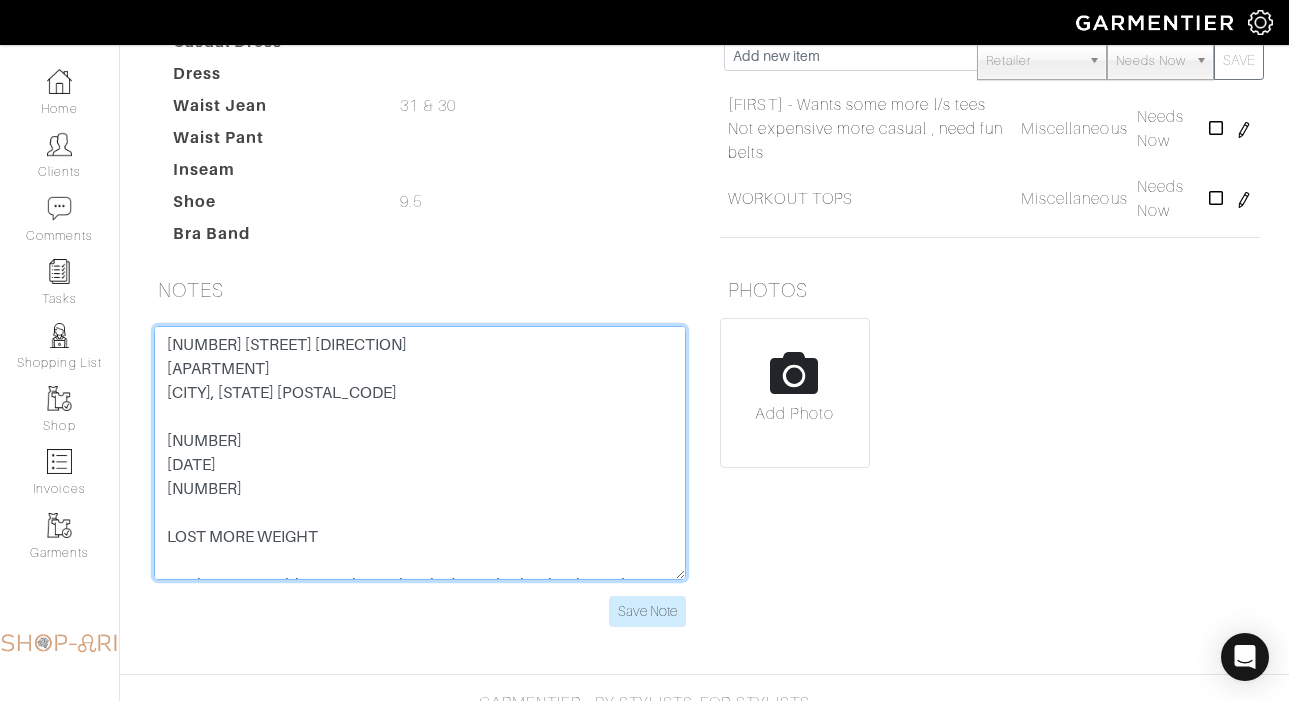 click on "[NUMBER] [STREET] [DIRECTION]
[APARTMENT]
[CITY], [STATE] [POSTAL_CODE]
[NUMBER]
[DATE]
[NUMBER]
LOST MORE WEIGHT
*** loves cotton blouses. things that don't need to be dry cleaned. casual but dressy
[NUMBER]
[DATE]
[NUMBER]
nordstrom:
[CREDIT_CARD_NUMBER]
[DATE]
[NUMBER]
lee:
[PHONE_NUMBER]
[DATE]
[NUMBER]
SIZES:
[SIZE] Jean
[SIZE] Swimsuits
Large Top
EVERY 2 MONTHS:
1 year commitment starting [MONTH] [YEAR]
A check in for tops for Vegas and some shorts. Going out top." at bounding box center [420, 453] 